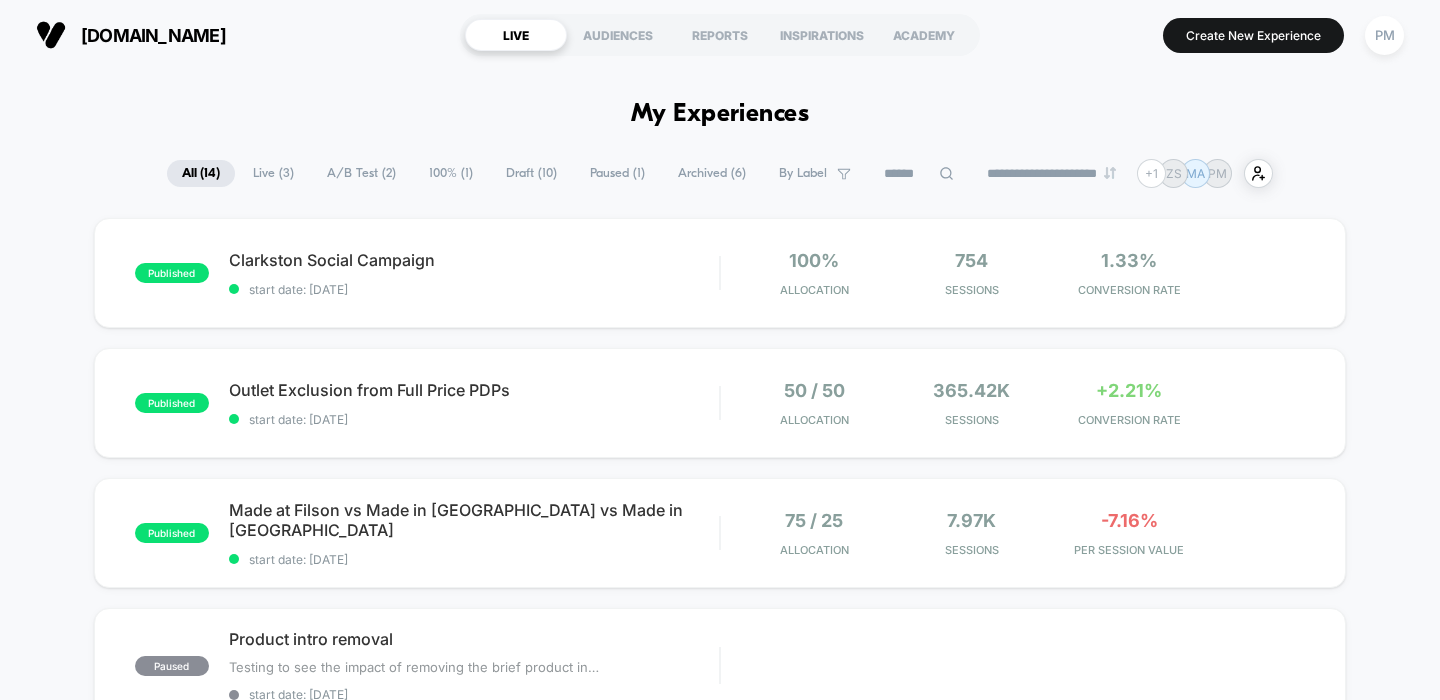scroll, scrollTop: 0, scrollLeft: 0, axis: both 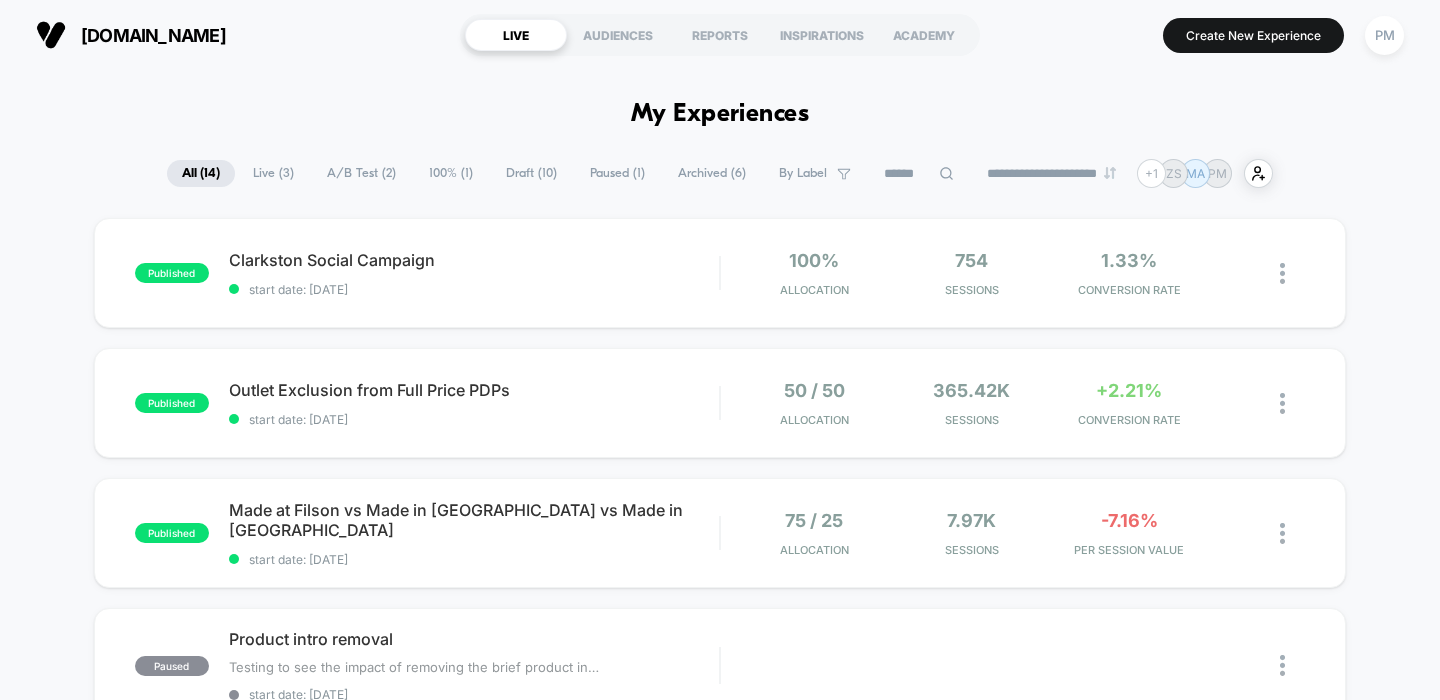 click on "Draft ( 10 )" at bounding box center (531, 173) 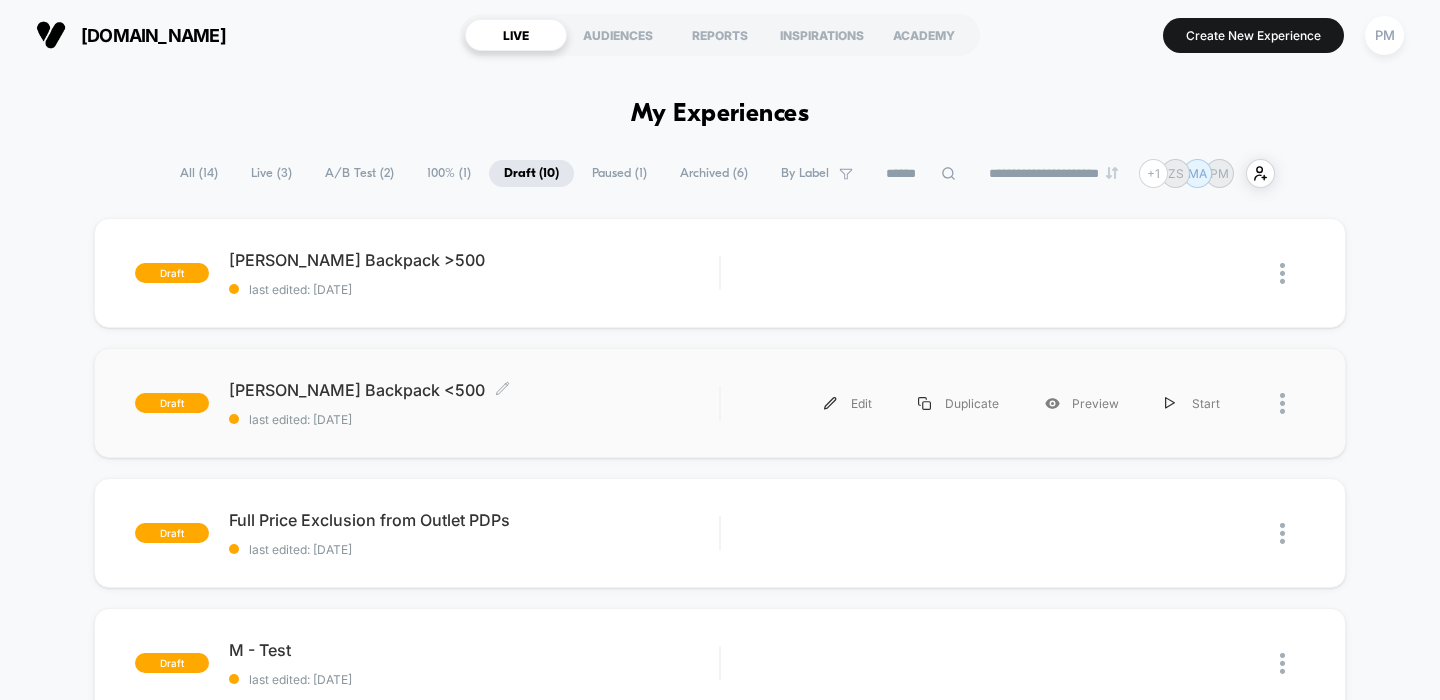 click on "[PERSON_NAME] Backpack <500 Click to edit experience details Click to edit experience details last edited: [DATE]" at bounding box center (474, 403) 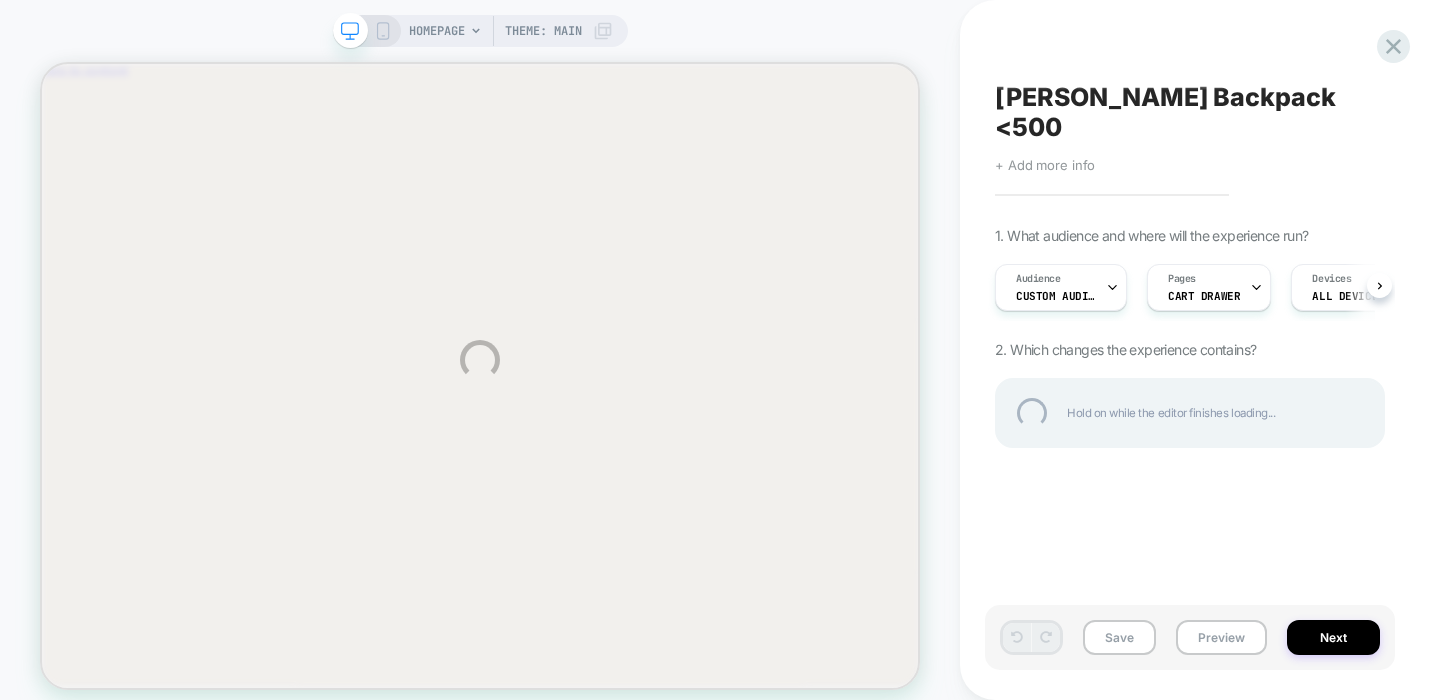 scroll, scrollTop: 0, scrollLeft: 0, axis: both 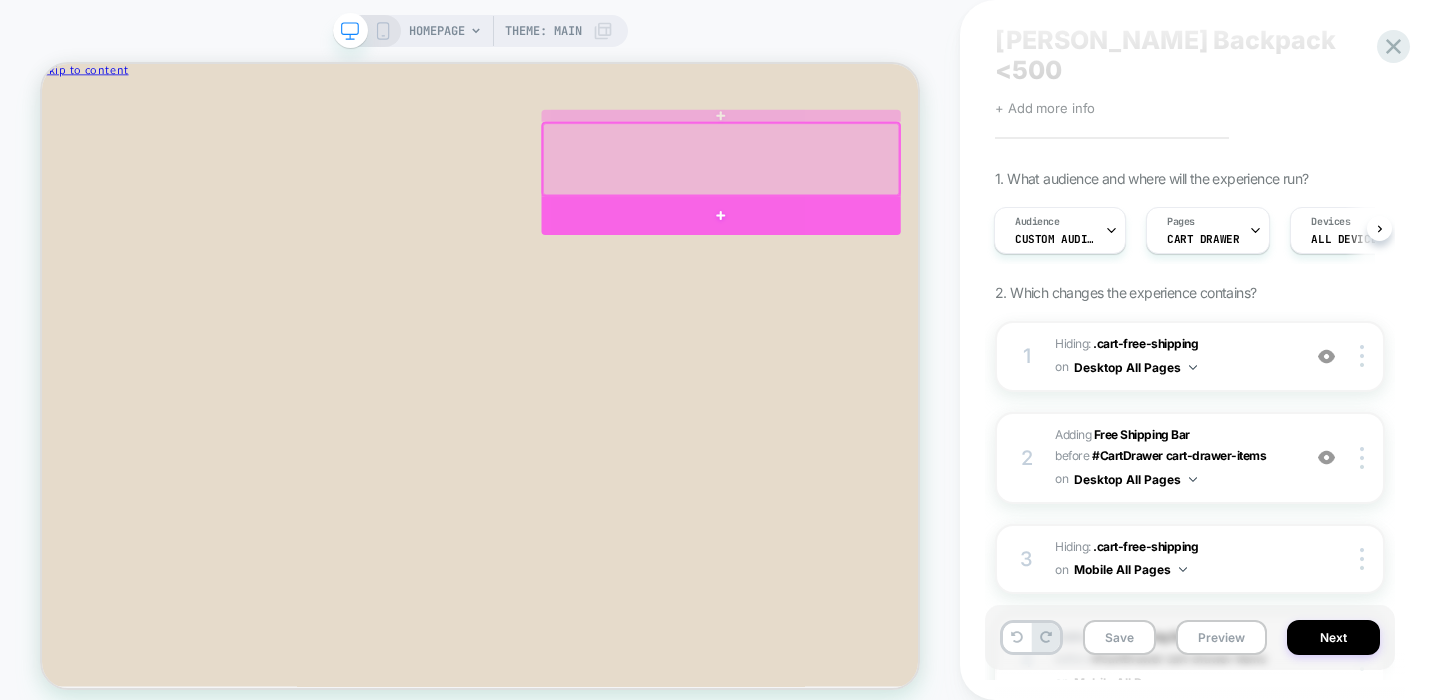 click at bounding box center (947, 267) 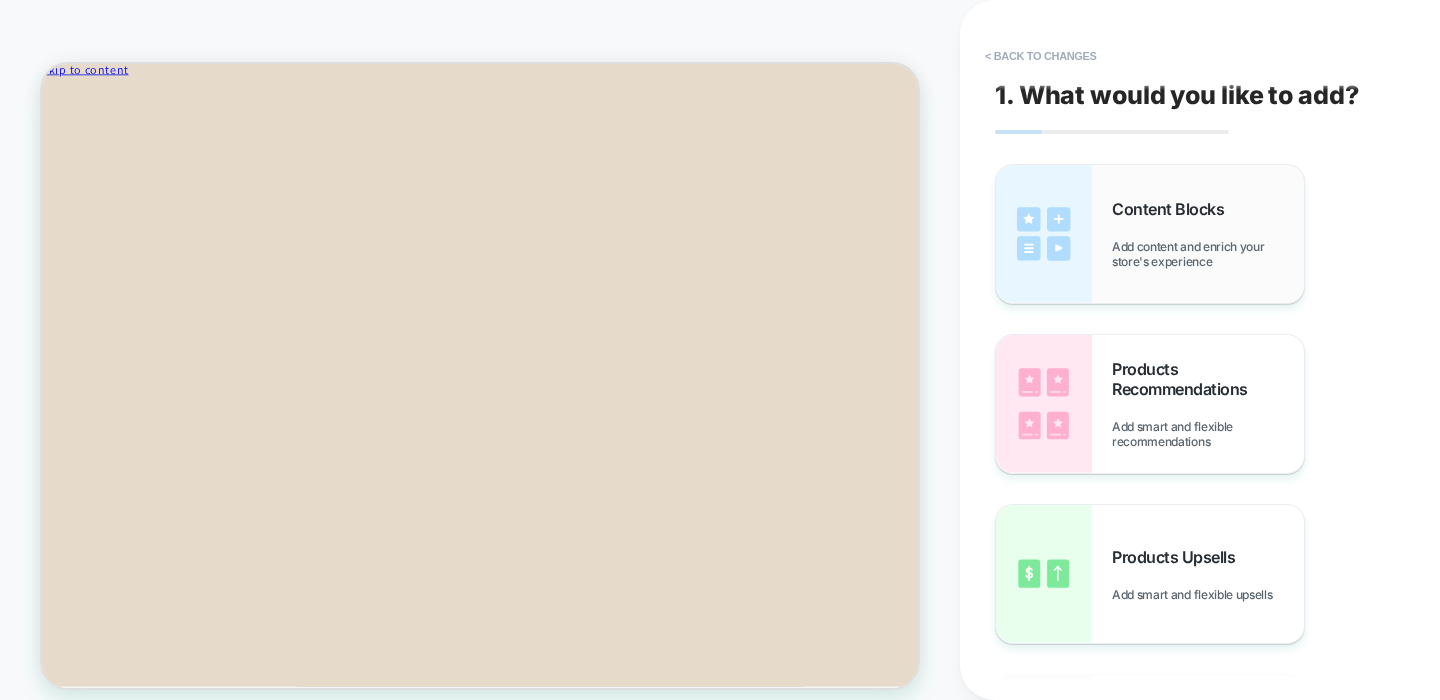 click on "Content Blocks" at bounding box center [1173, 209] 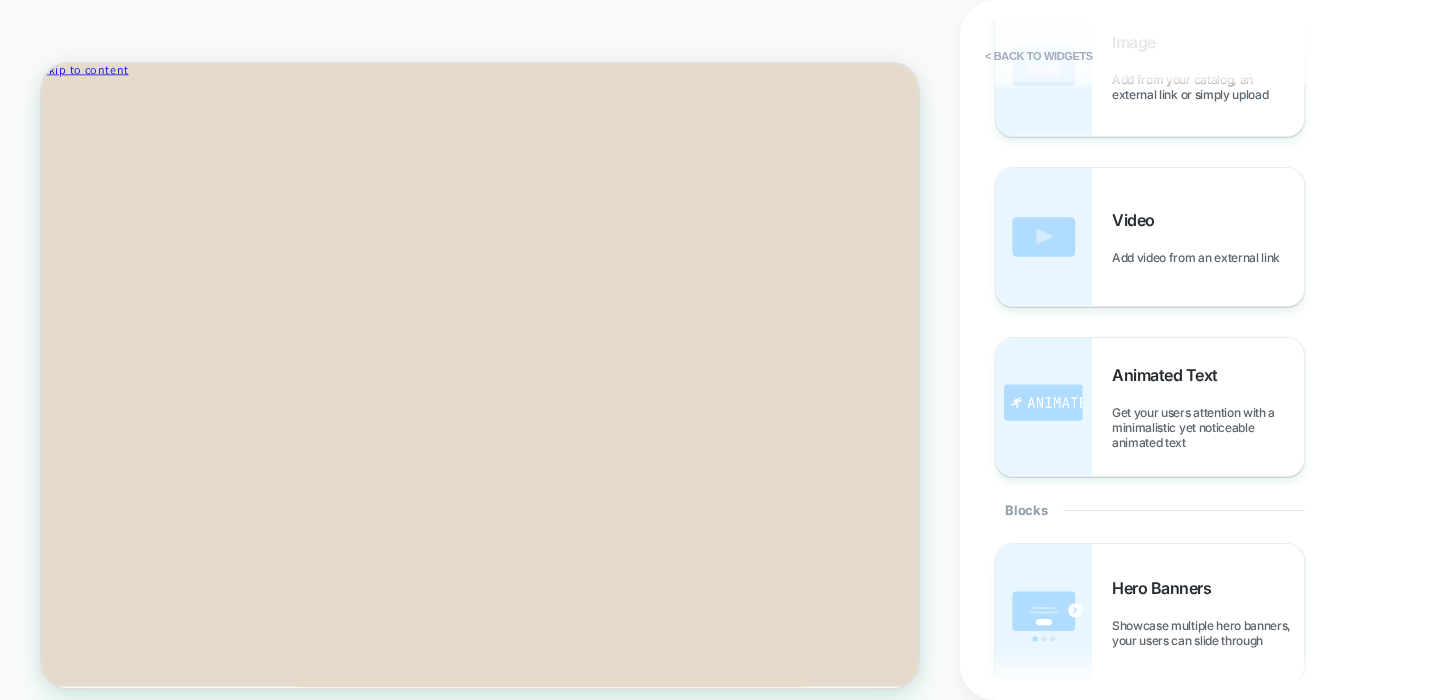 scroll, scrollTop: 0, scrollLeft: 0, axis: both 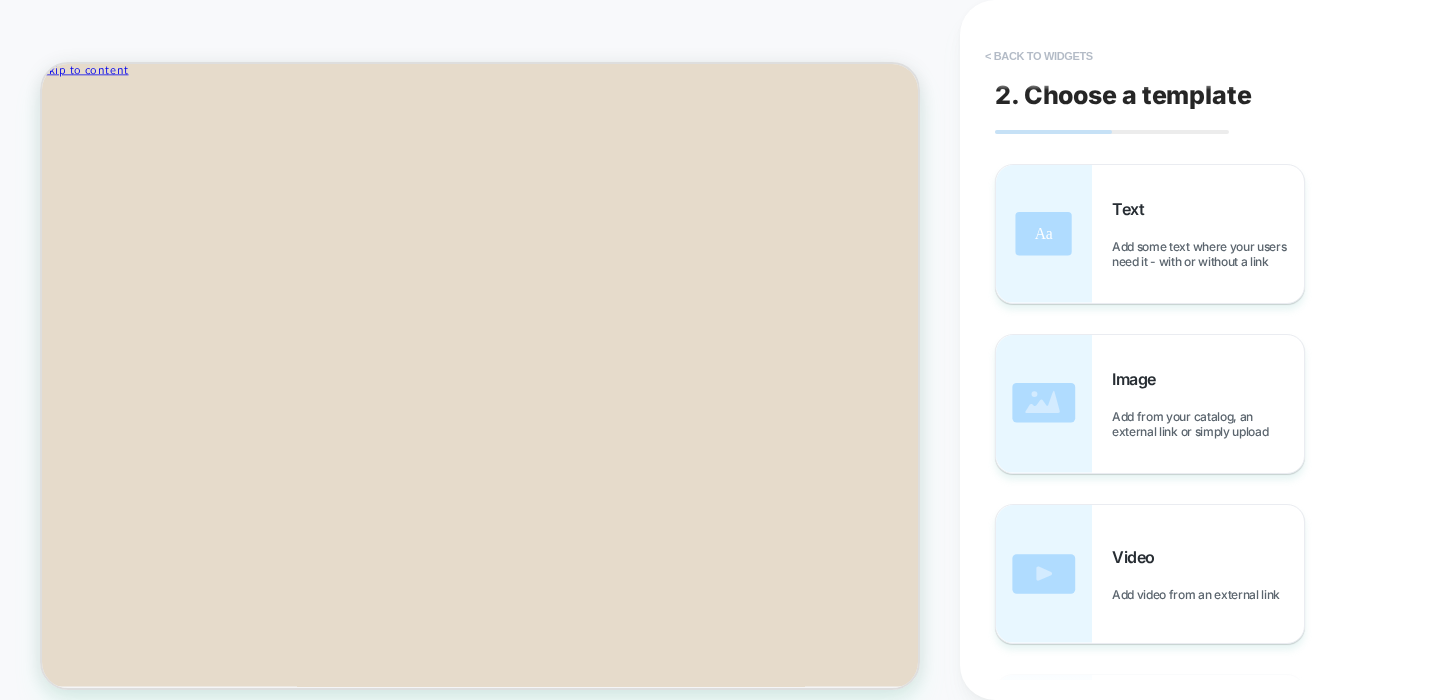 click on "< Back to widgets" at bounding box center [1039, 56] 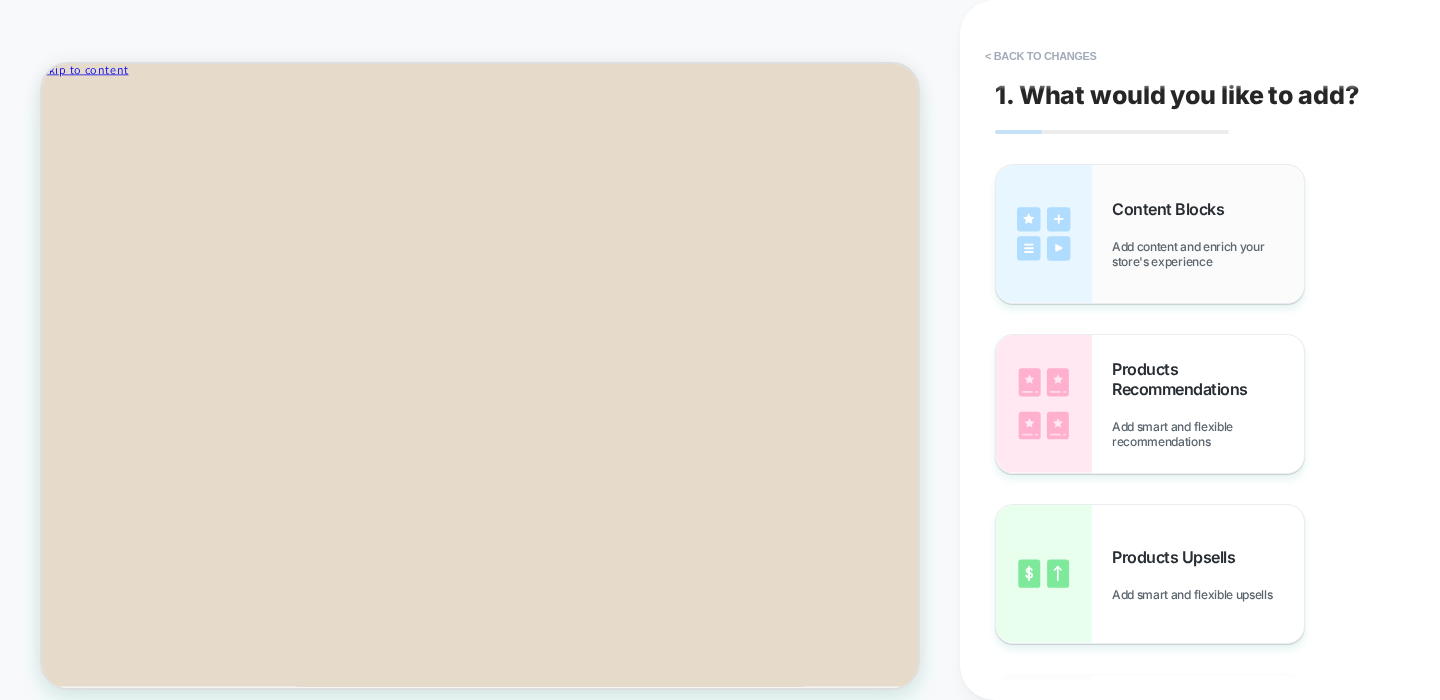 scroll, scrollTop: 72, scrollLeft: 0, axis: vertical 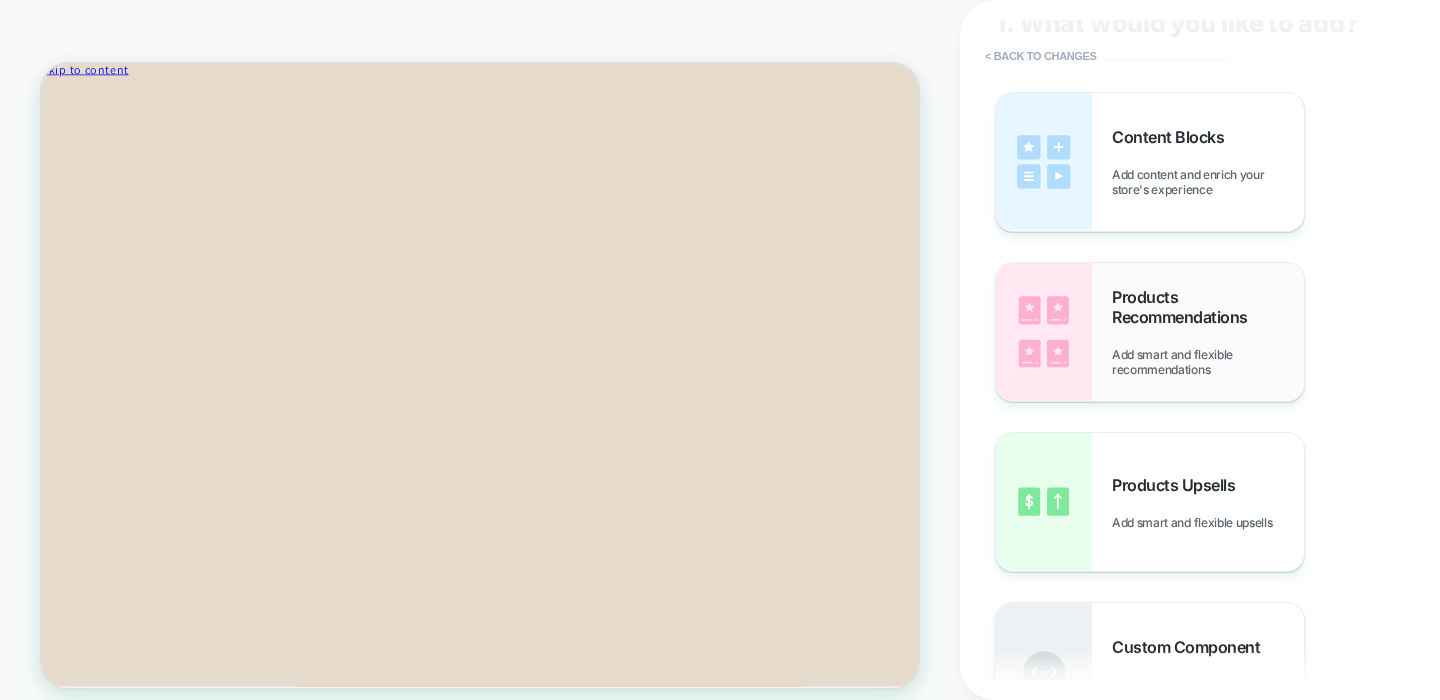 click on "Products Recommendations Add smart and flexible recommendations" at bounding box center [1208, 332] 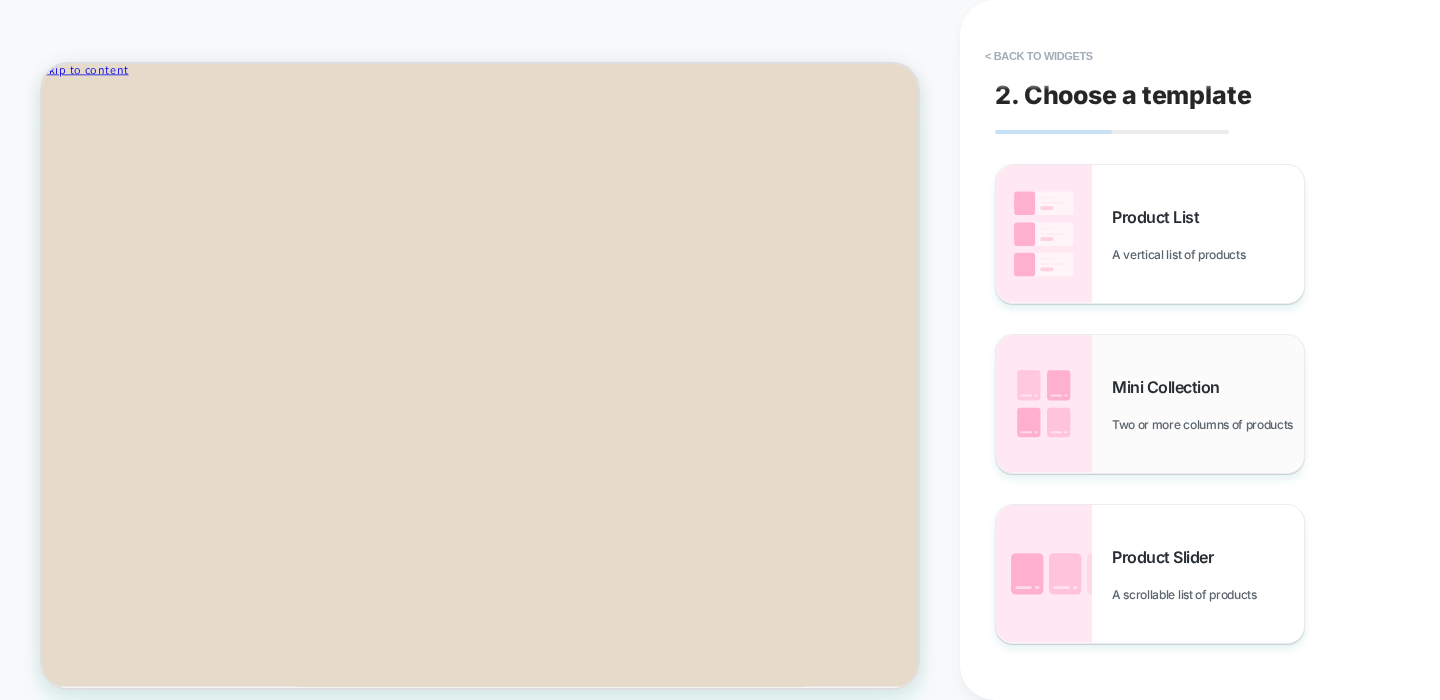scroll, scrollTop: 0, scrollLeft: 0, axis: both 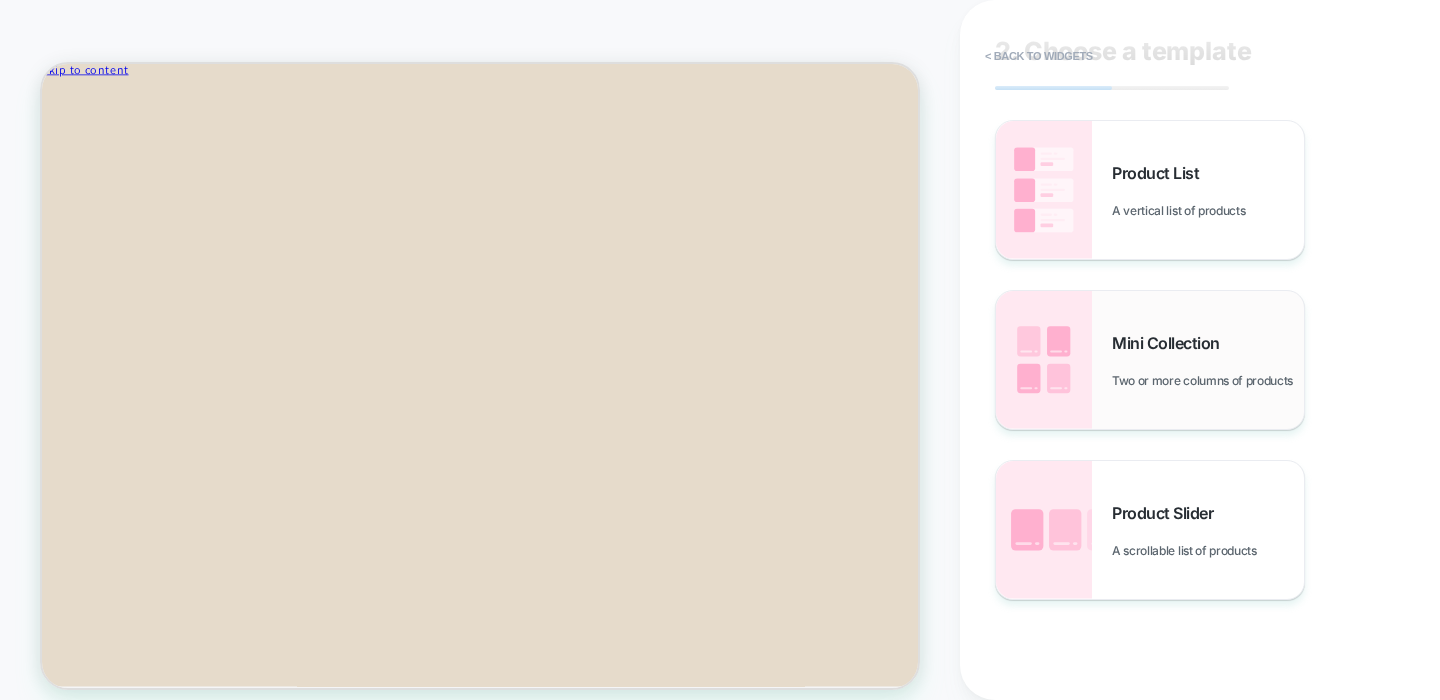 click on "Mini Collection" at bounding box center [1171, 343] 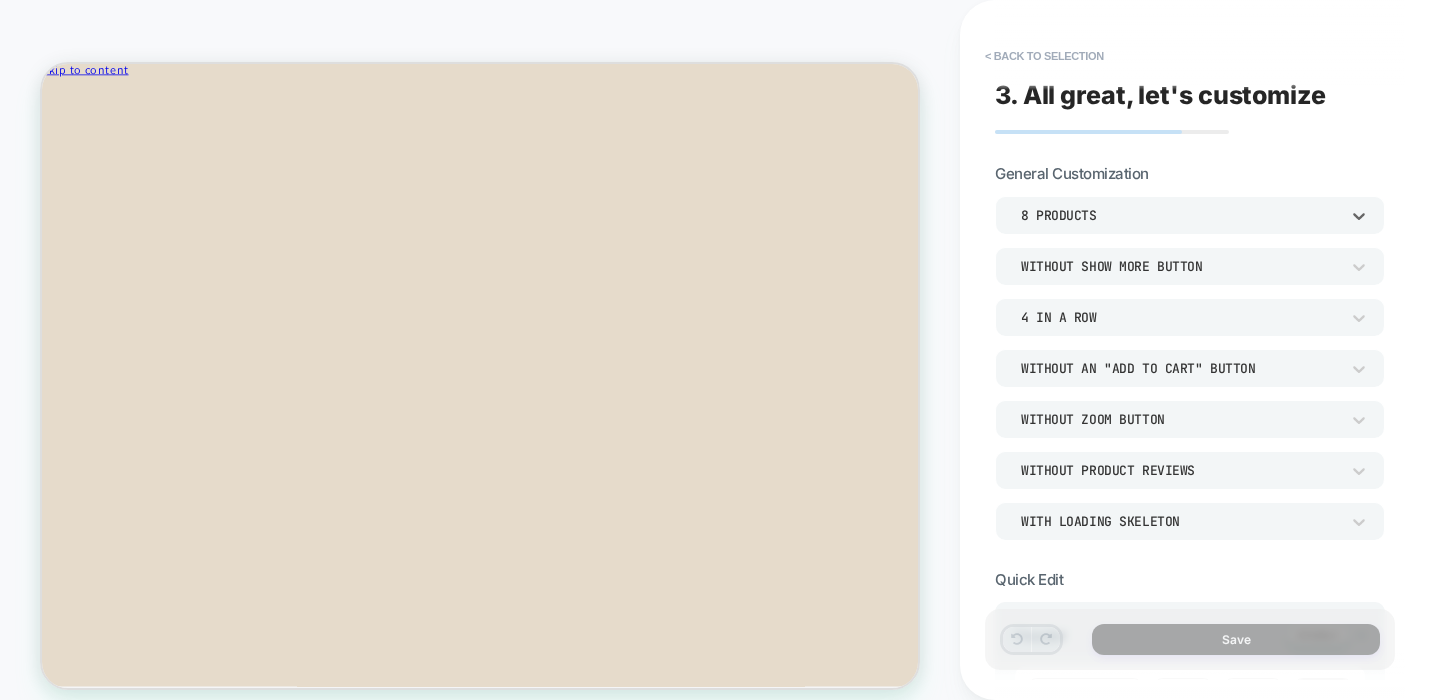 click on "8 Products" at bounding box center [1180, 215] 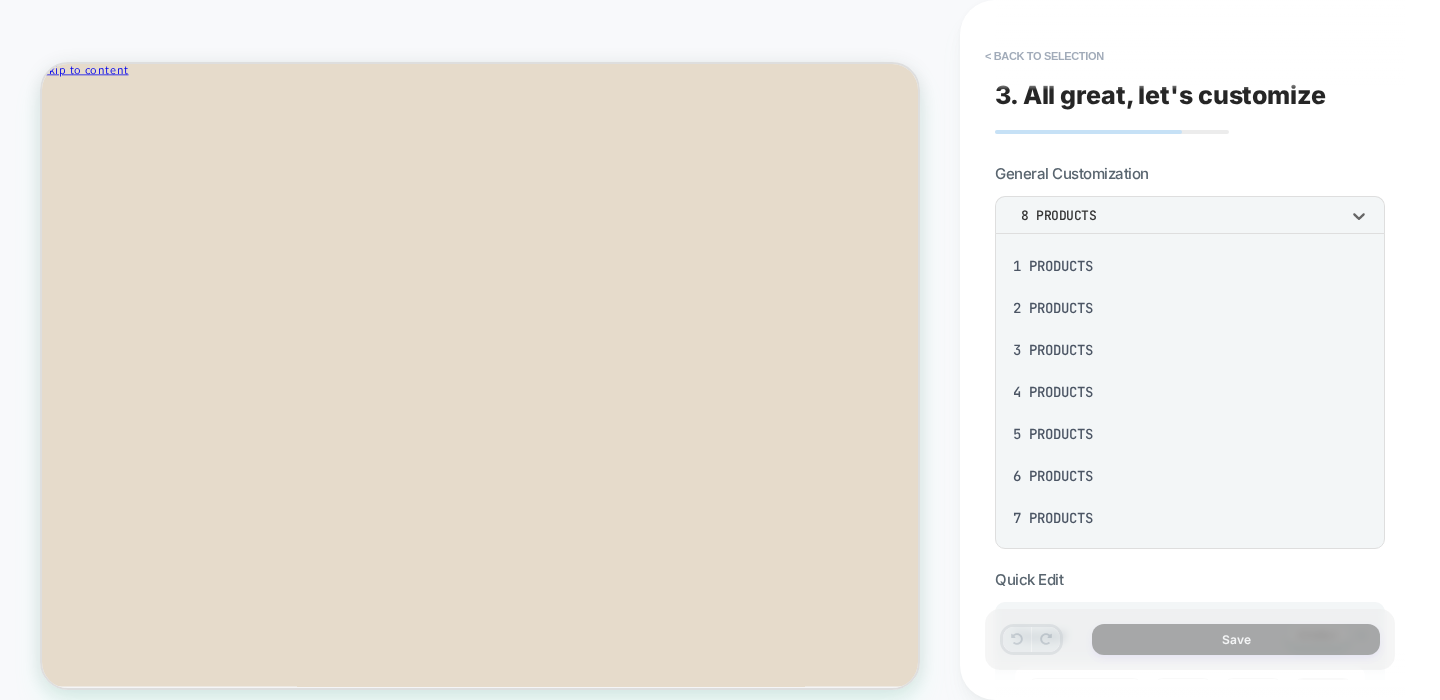 click on "4 Products" at bounding box center [1190, 392] 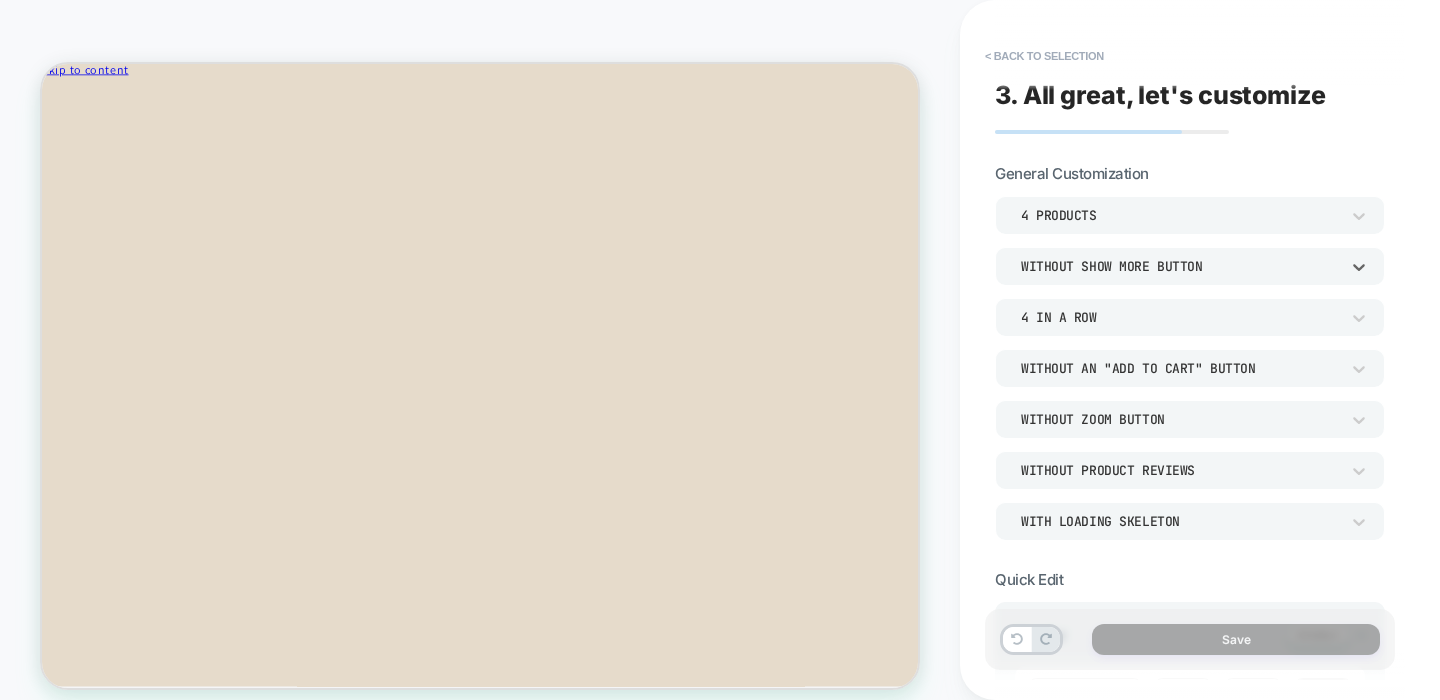 click on "Without Show more button" at bounding box center [1180, 266] 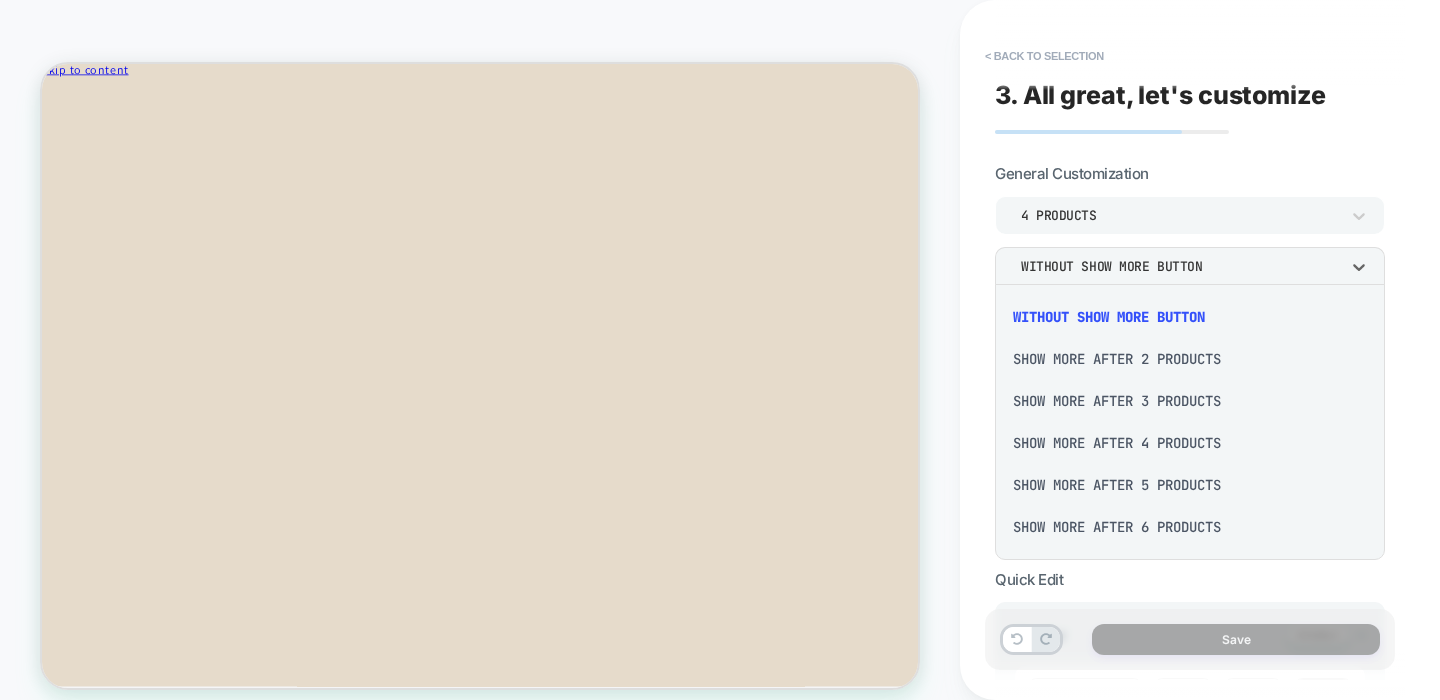 click at bounding box center [720, 350] 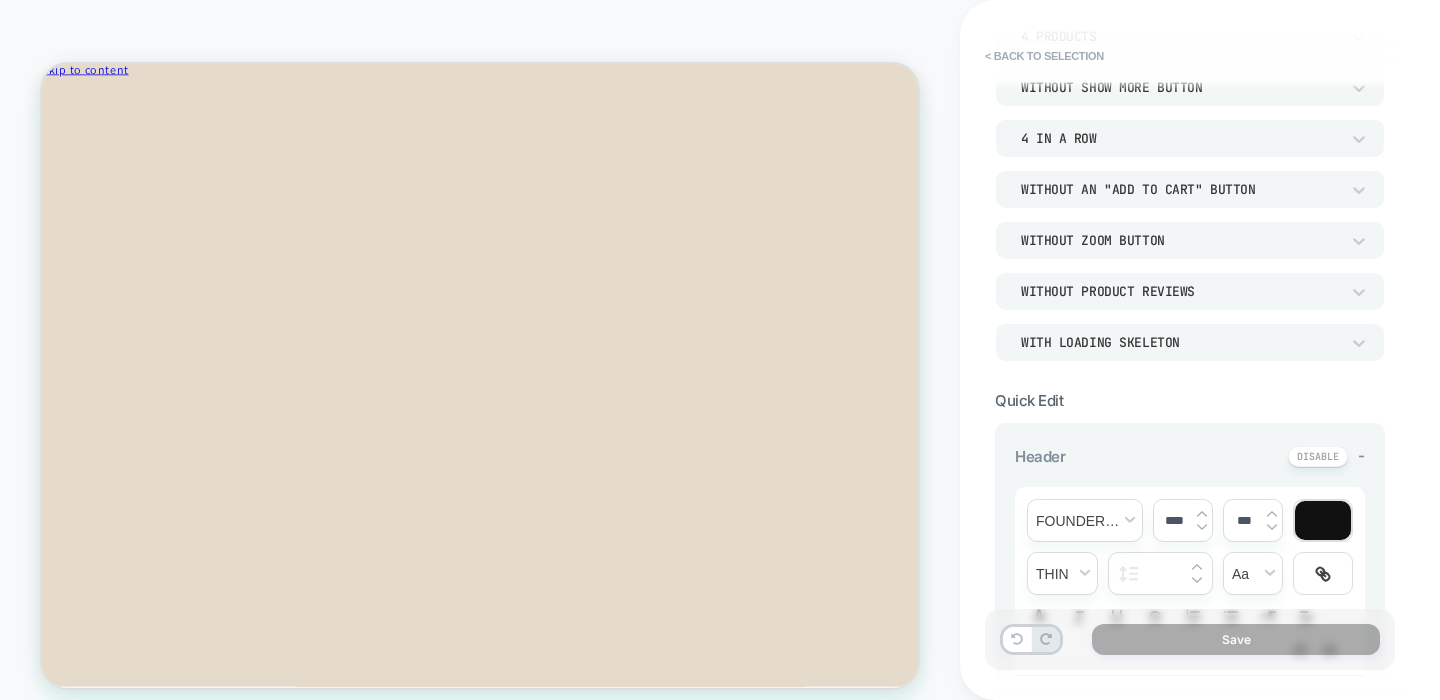 scroll, scrollTop: 0, scrollLeft: 0, axis: both 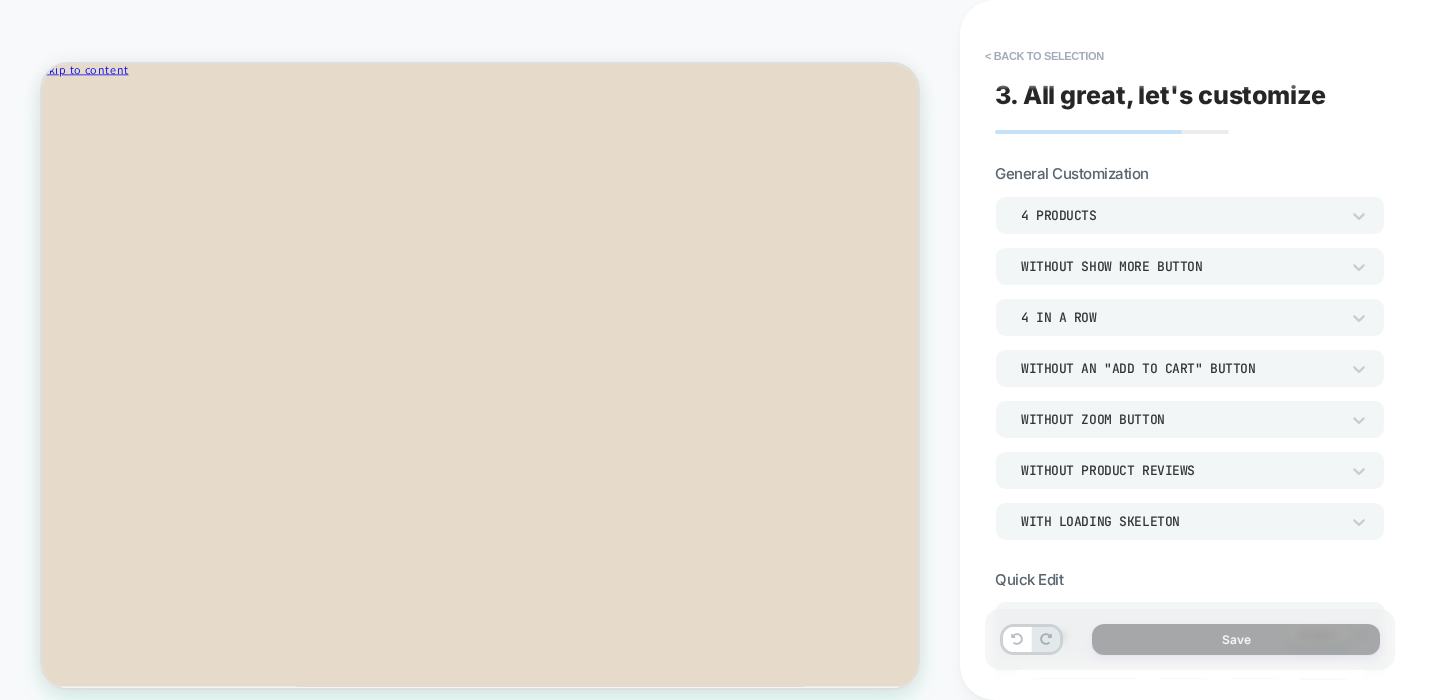 click on "4 Products" at bounding box center [1180, 215] 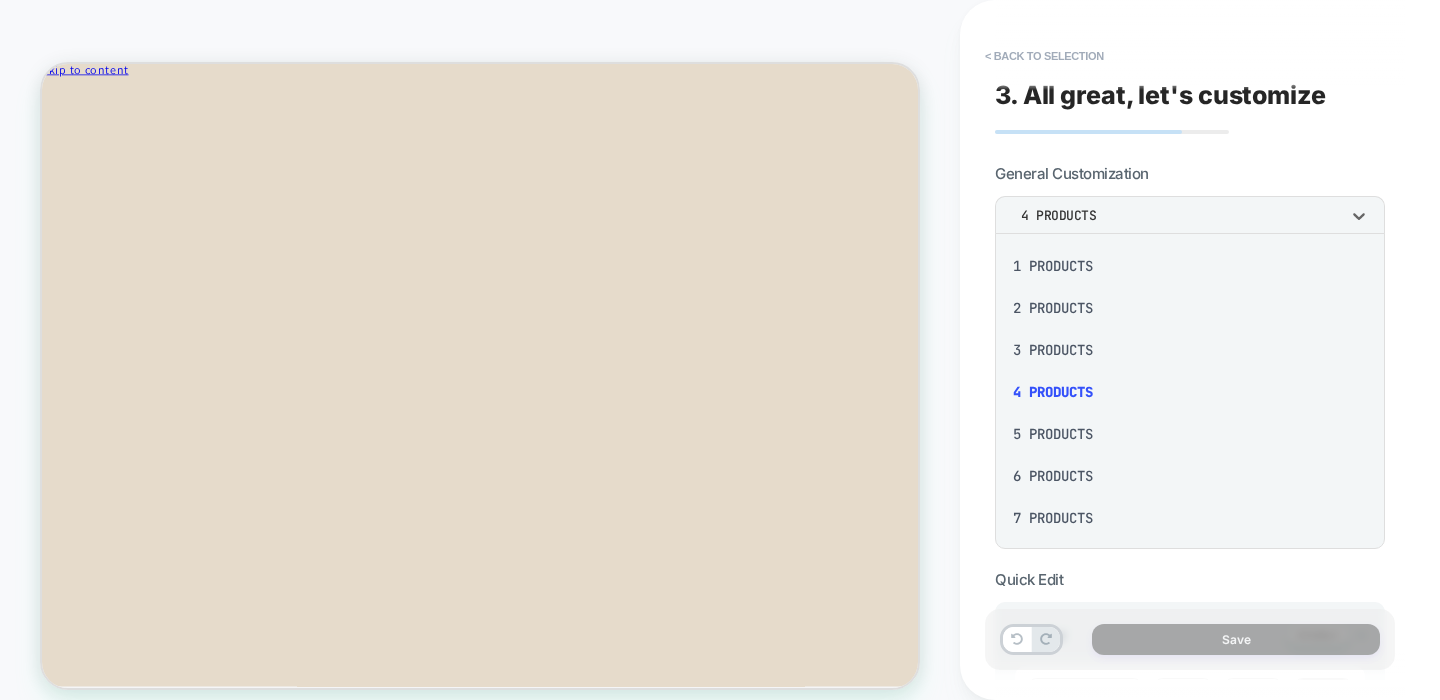 click on "2 Products" at bounding box center (1190, 308) 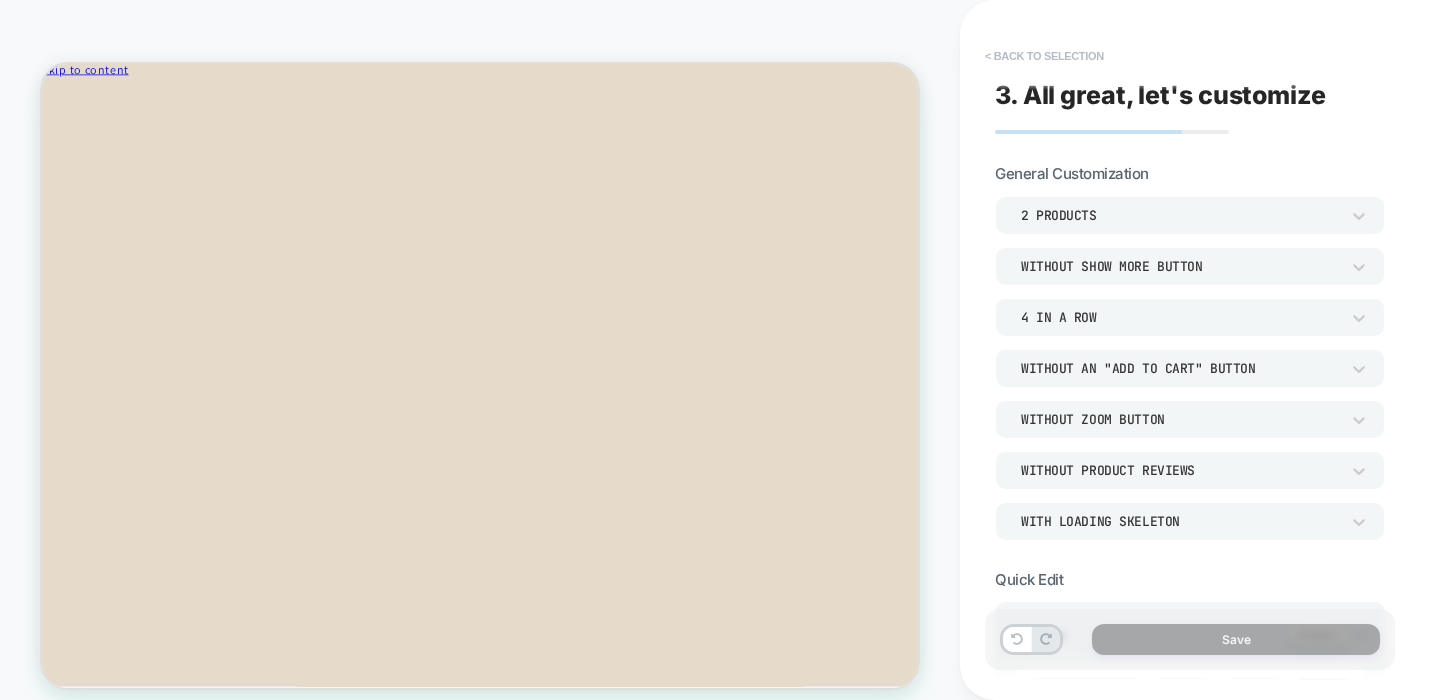 click on "< Back to selection" at bounding box center (1044, 56) 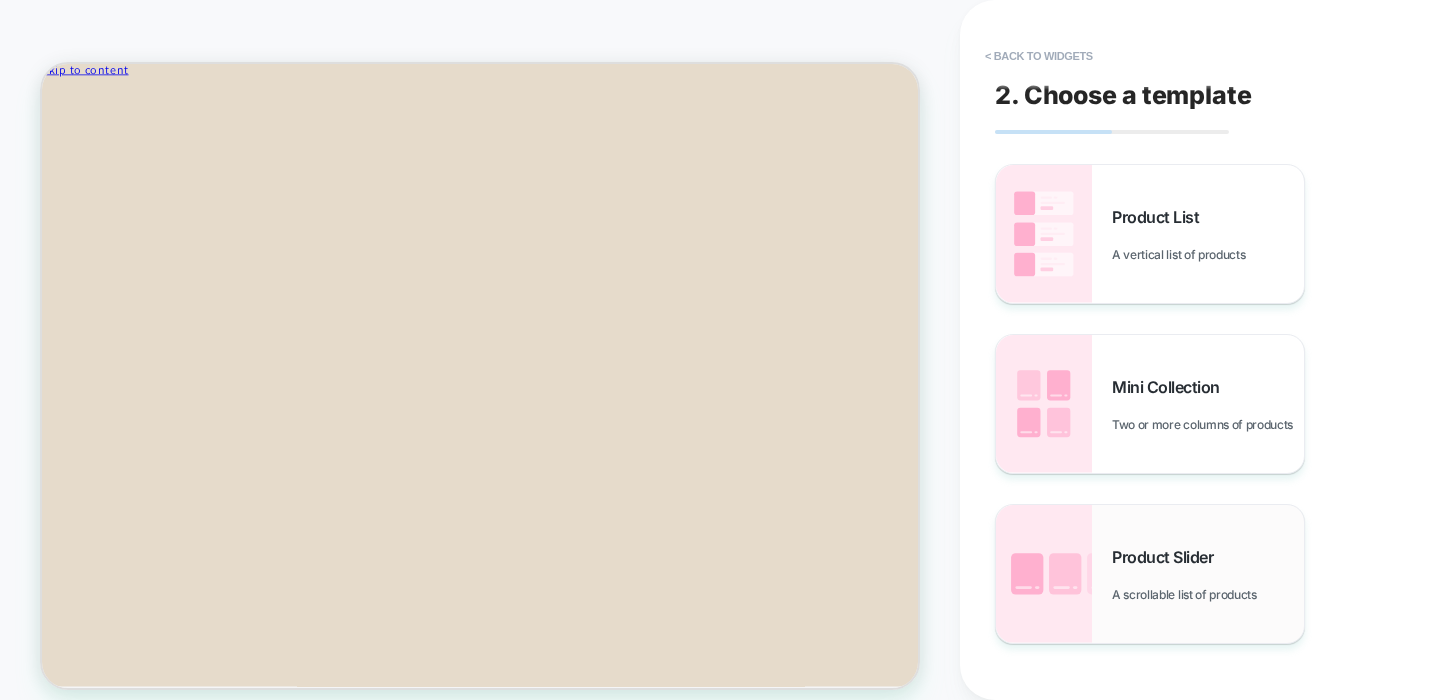 scroll, scrollTop: 0, scrollLeft: 0, axis: both 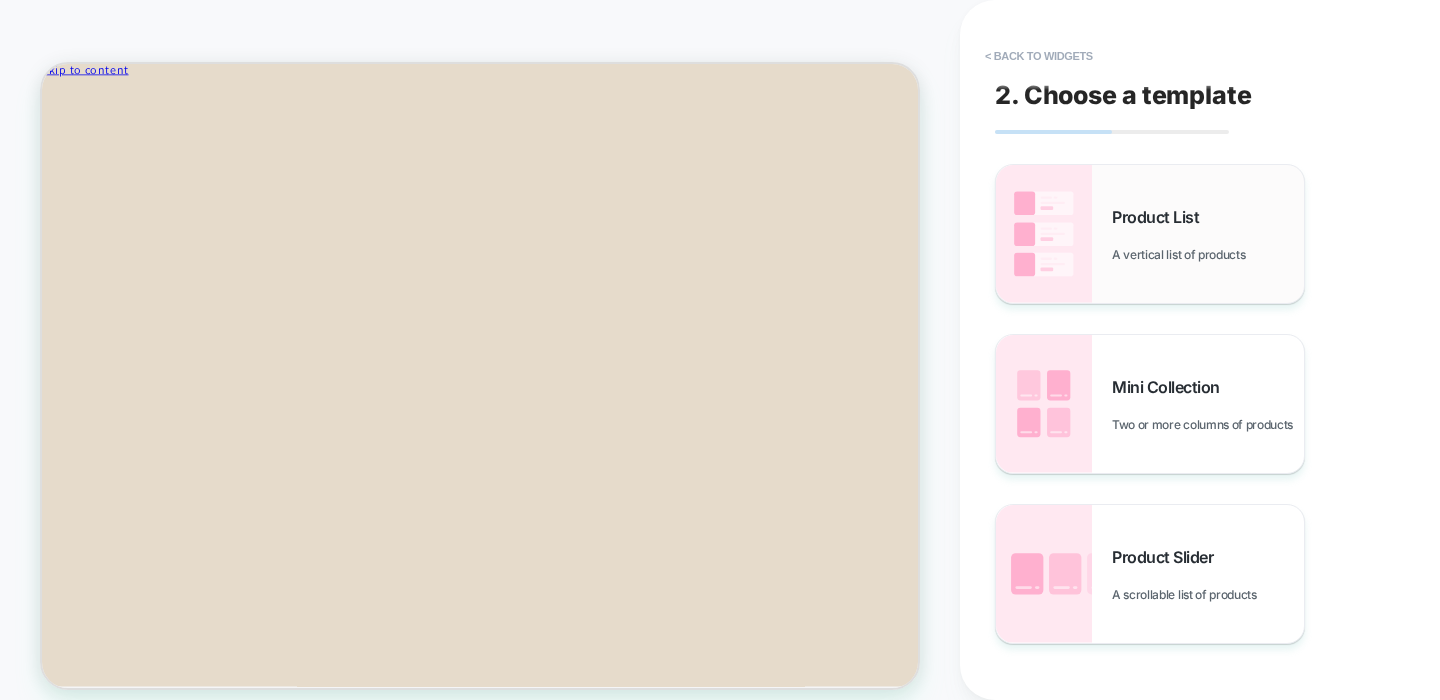 click on "A vertical list of products" at bounding box center (1183, 254) 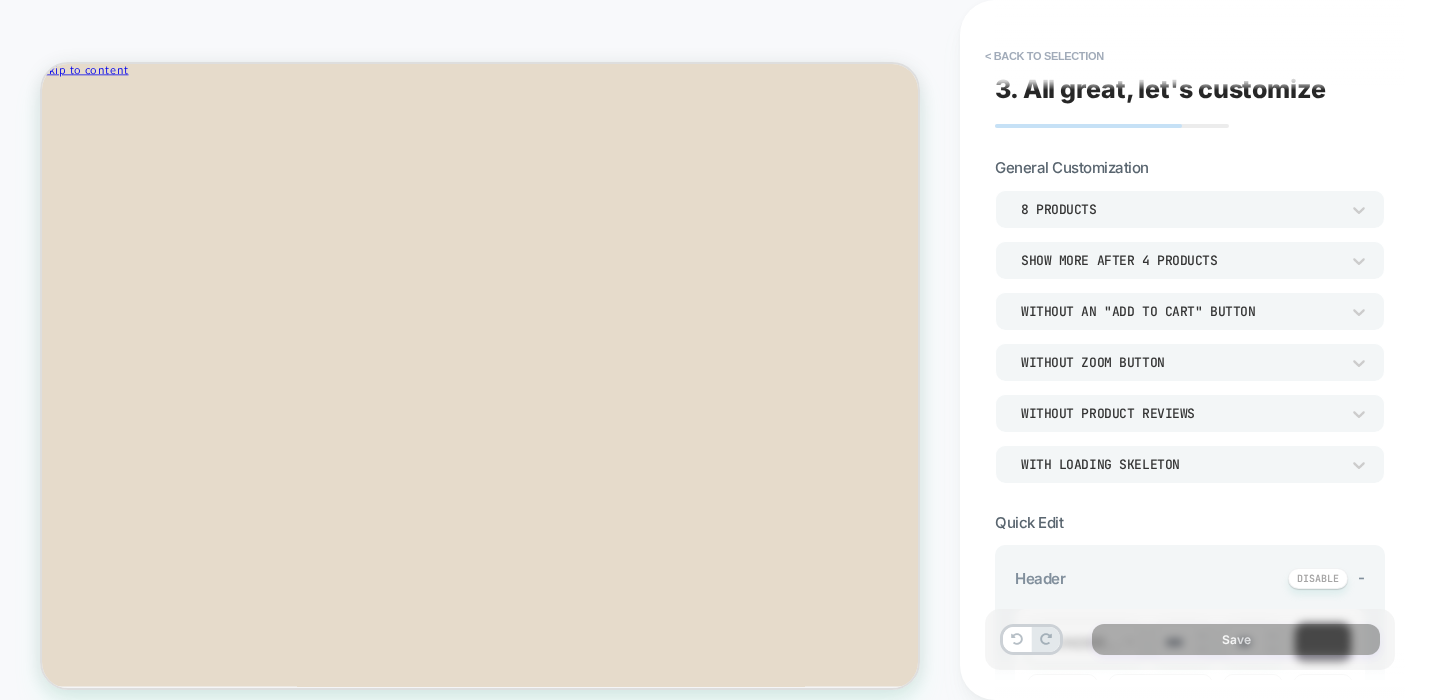 scroll, scrollTop: 12, scrollLeft: 0, axis: vertical 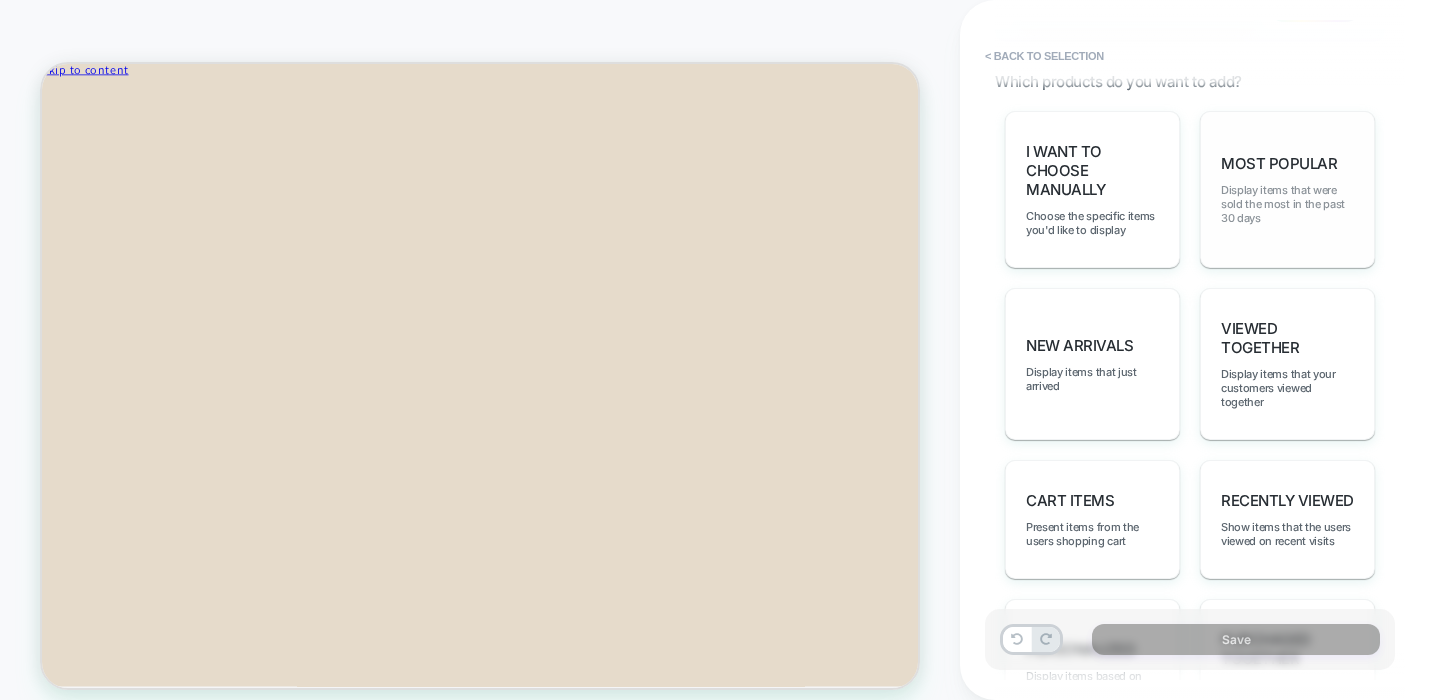click on "Display items that were sold the most in the past 30 days" at bounding box center [1287, 204] 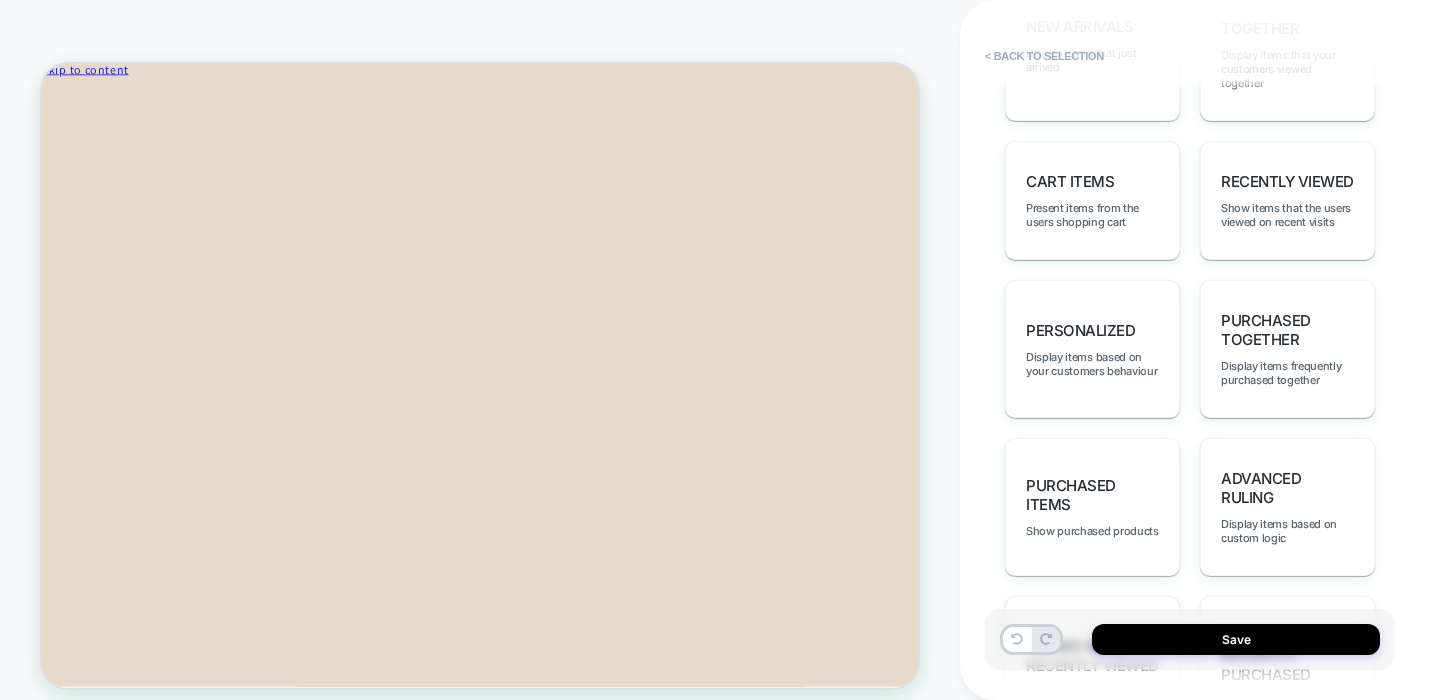 scroll, scrollTop: 1321, scrollLeft: 0, axis: vertical 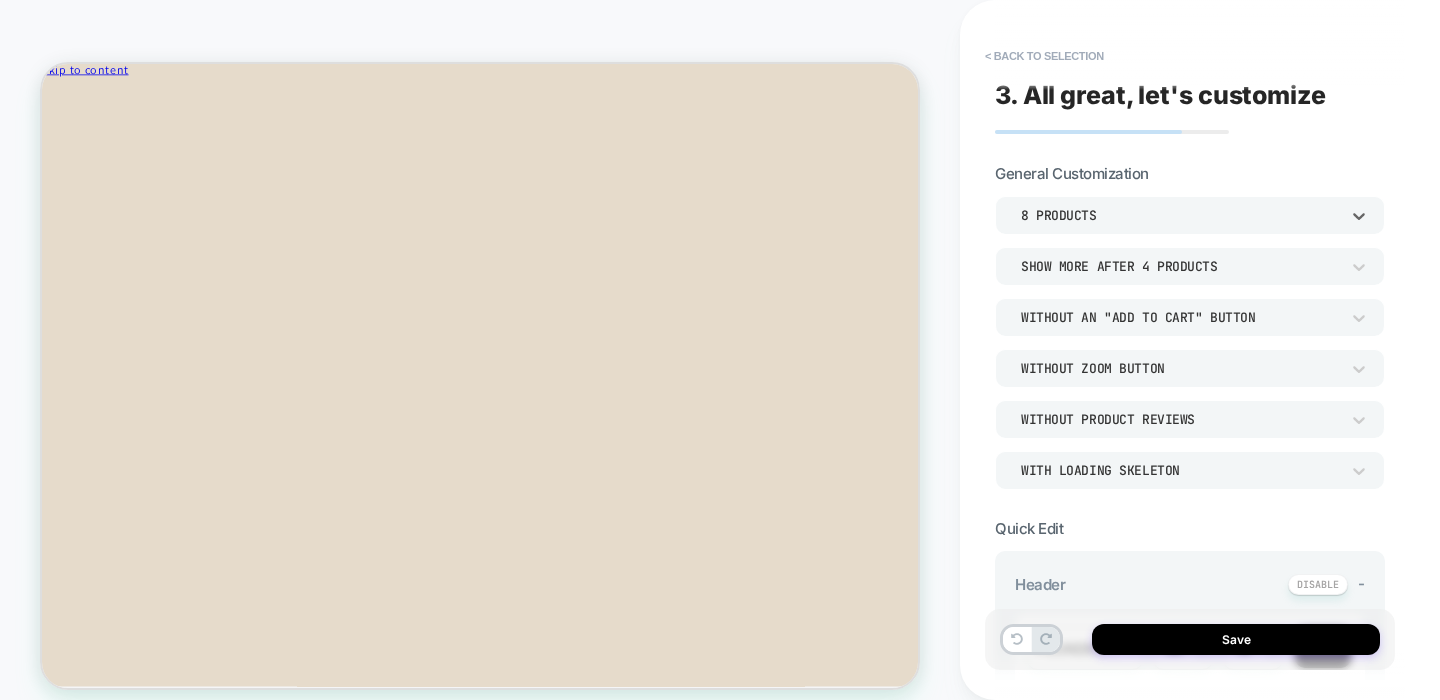 click on "8 Products" at bounding box center [1180, 215] 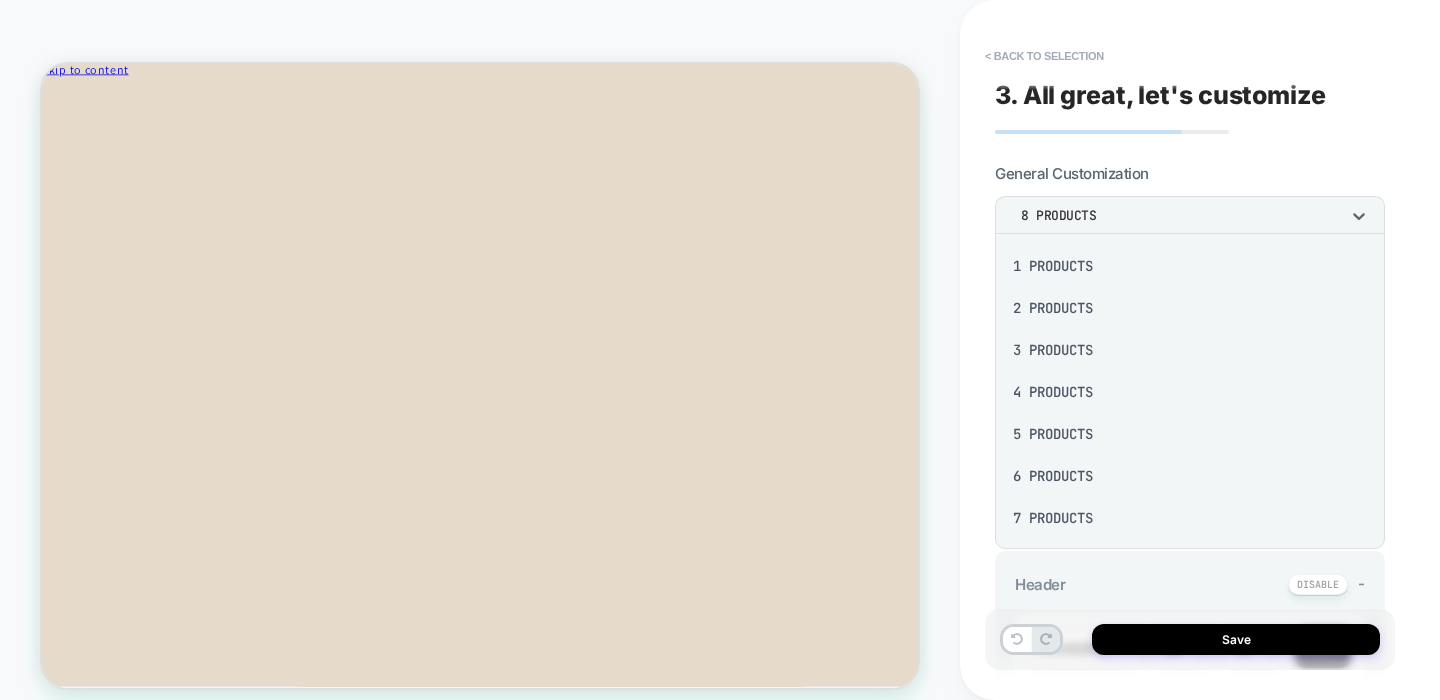 click on "4 Products" at bounding box center [1190, 392] 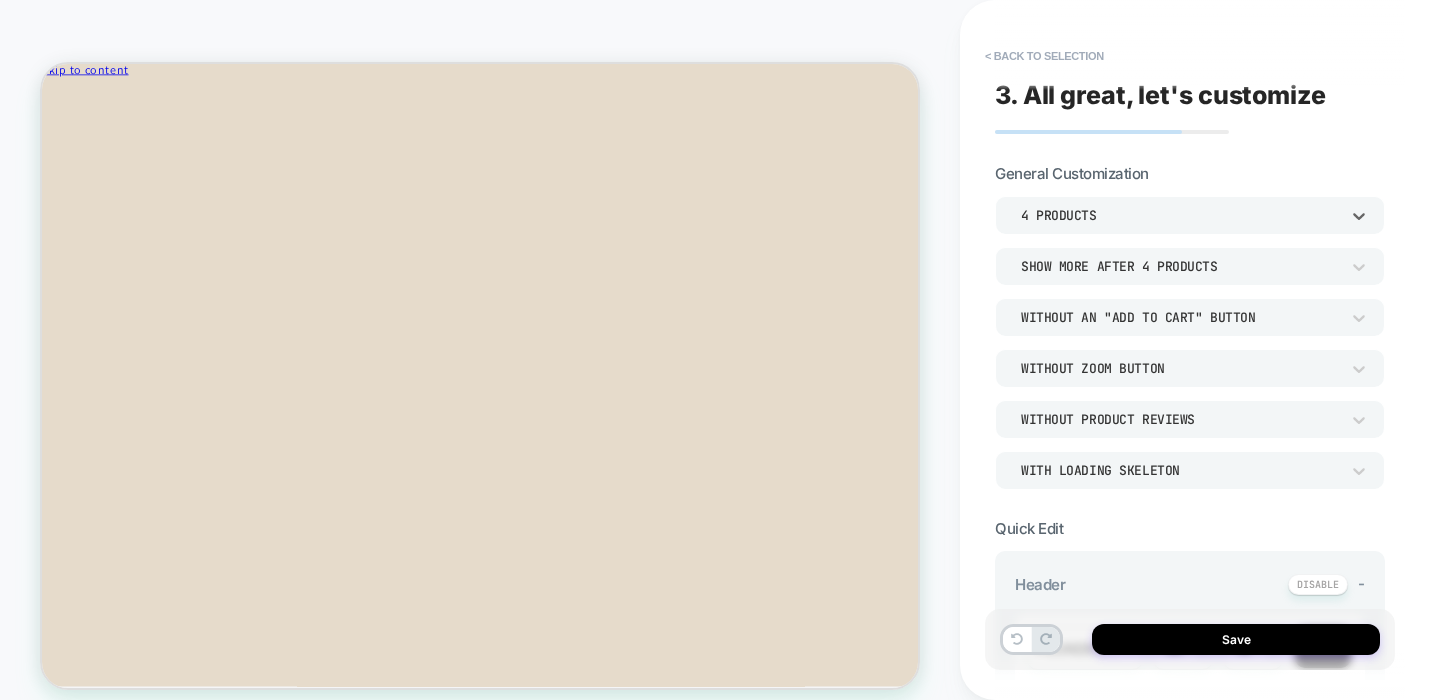 scroll, scrollTop: 0, scrollLeft: 0, axis: both 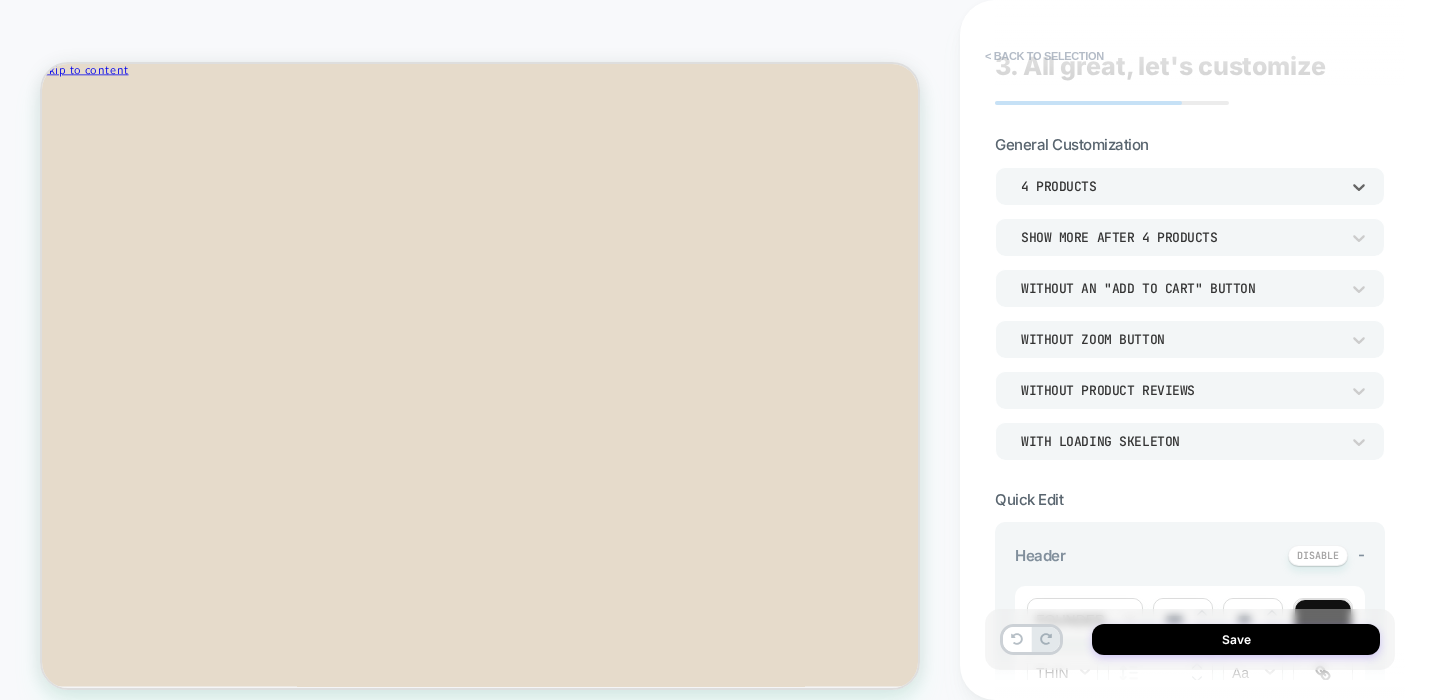 click on "< Back to selection" at bounding box center [1044, 56] 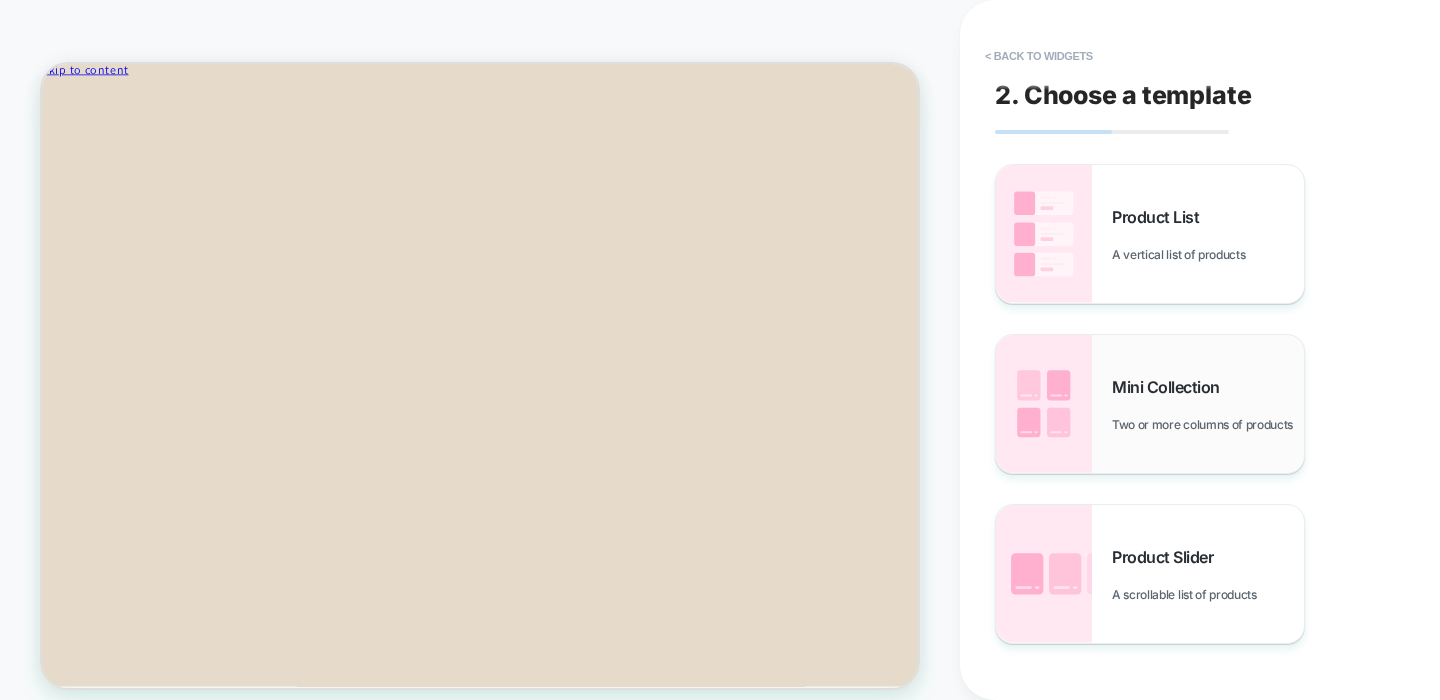 scroll, scrollTop: 108, scrollLeft: 0, axis: vertical 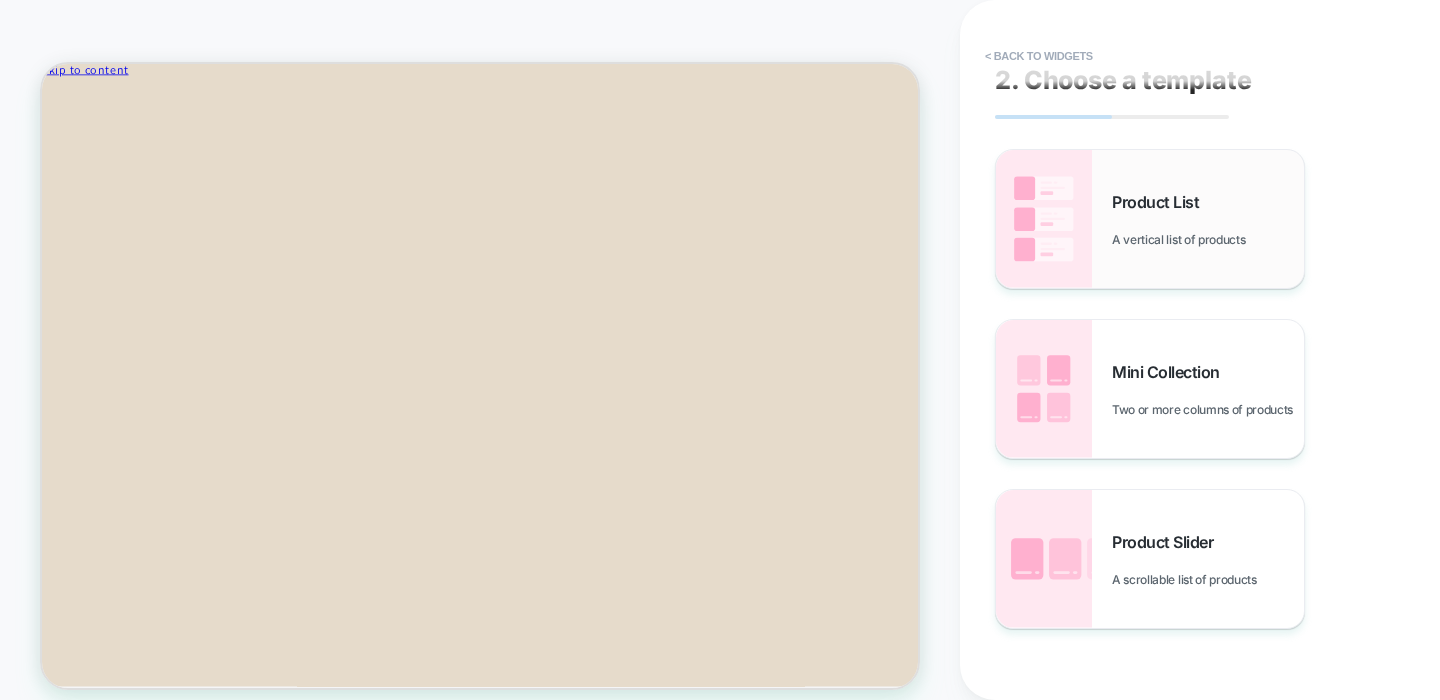 click on "Product List A vertical list of products" at bounding box center [1150, 219] 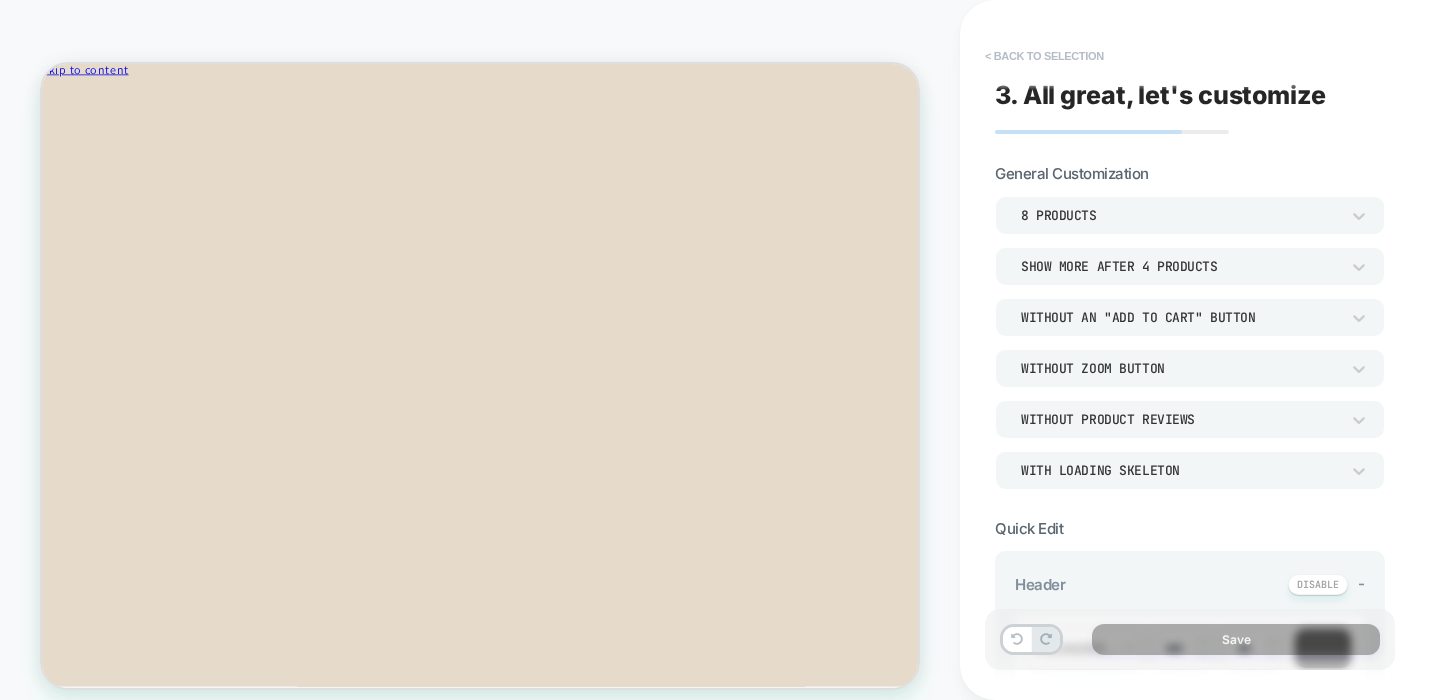 click on "< Back to selection" at bounding box center (1044, 56) 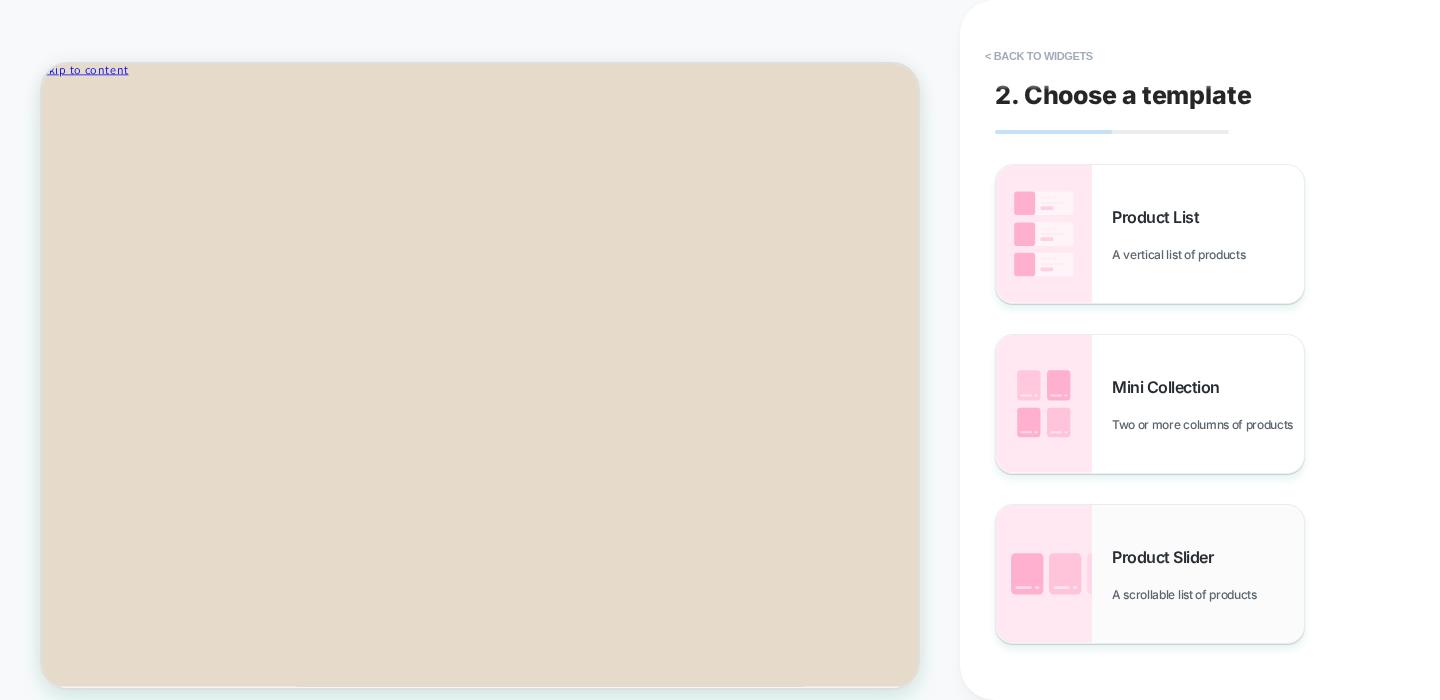scroll, scrollTop: 0, scrollLeft: 0, axis: both 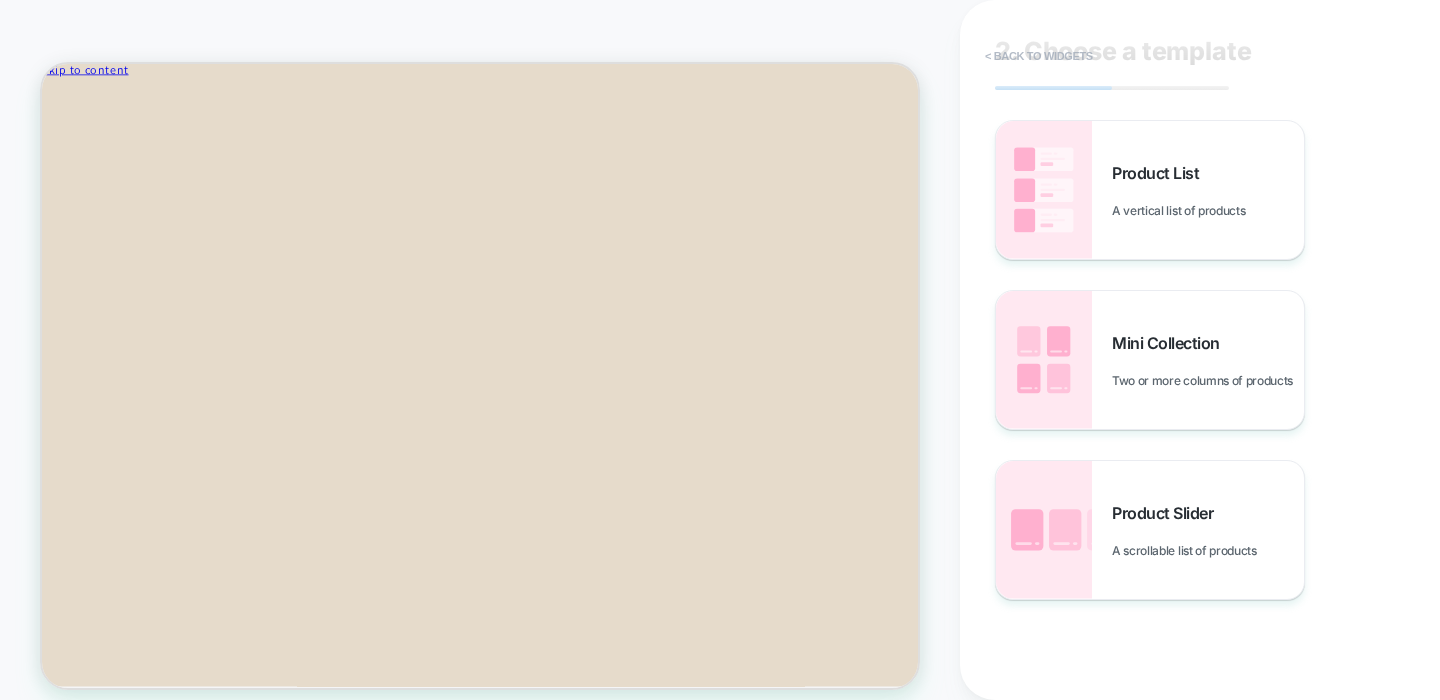click on "< Back to widgets" at bounding box center [1039, 56] 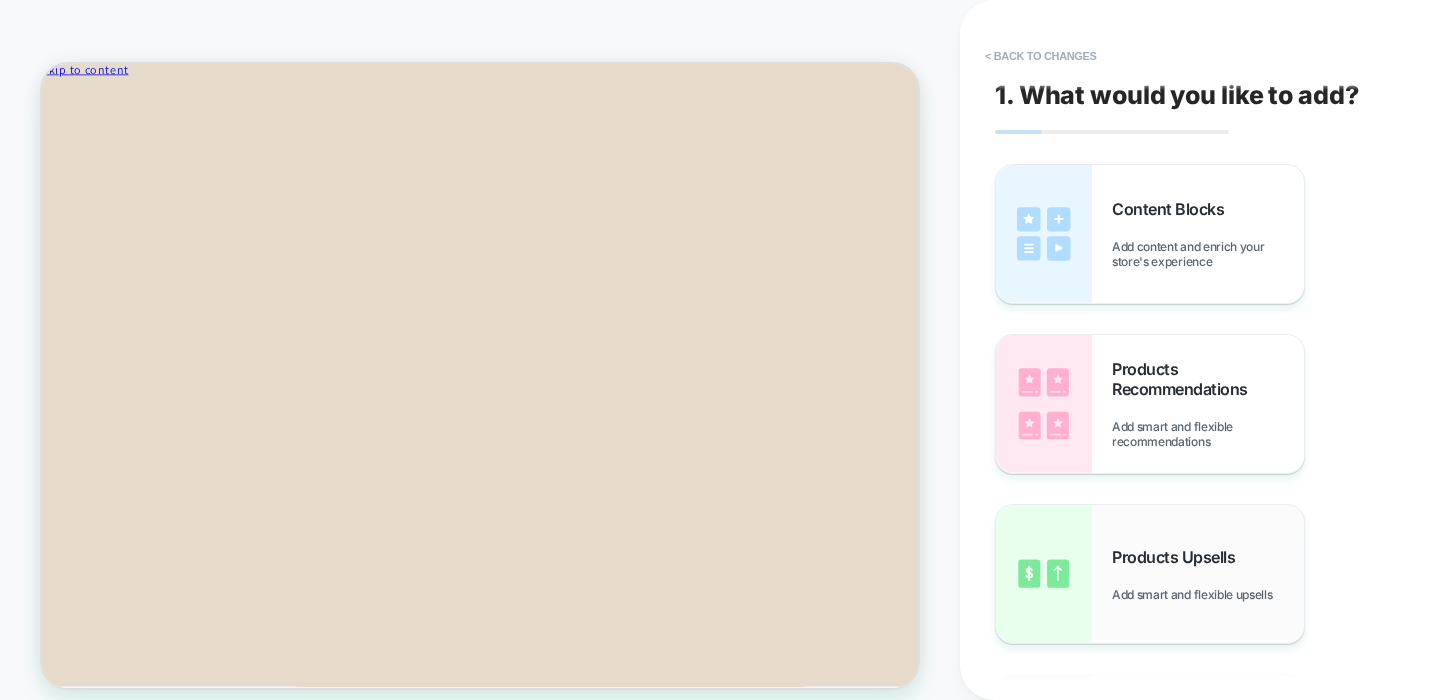 click on "Products Upsells Add smart and flexible upsells" at bounding box center [1208, 574] 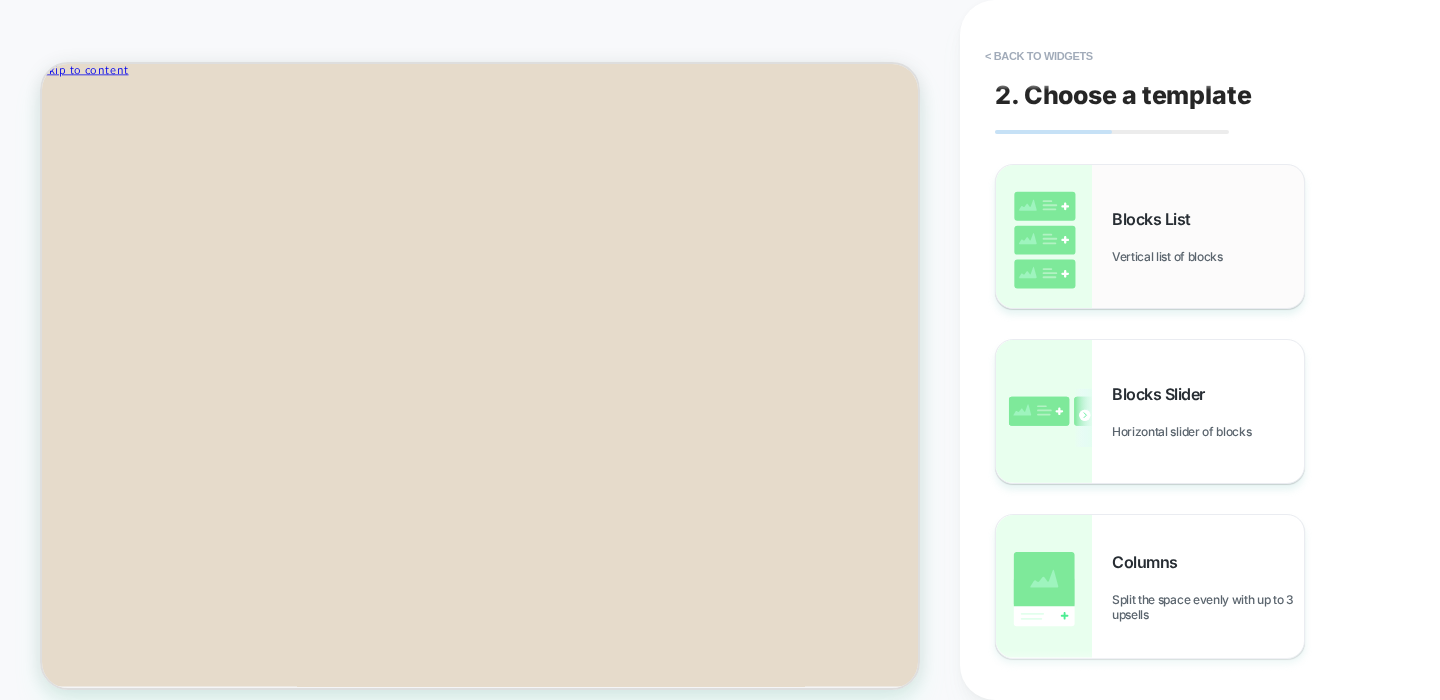 click on "Blocks List Vertical list of blocks" at bounding box center (1150, 236) 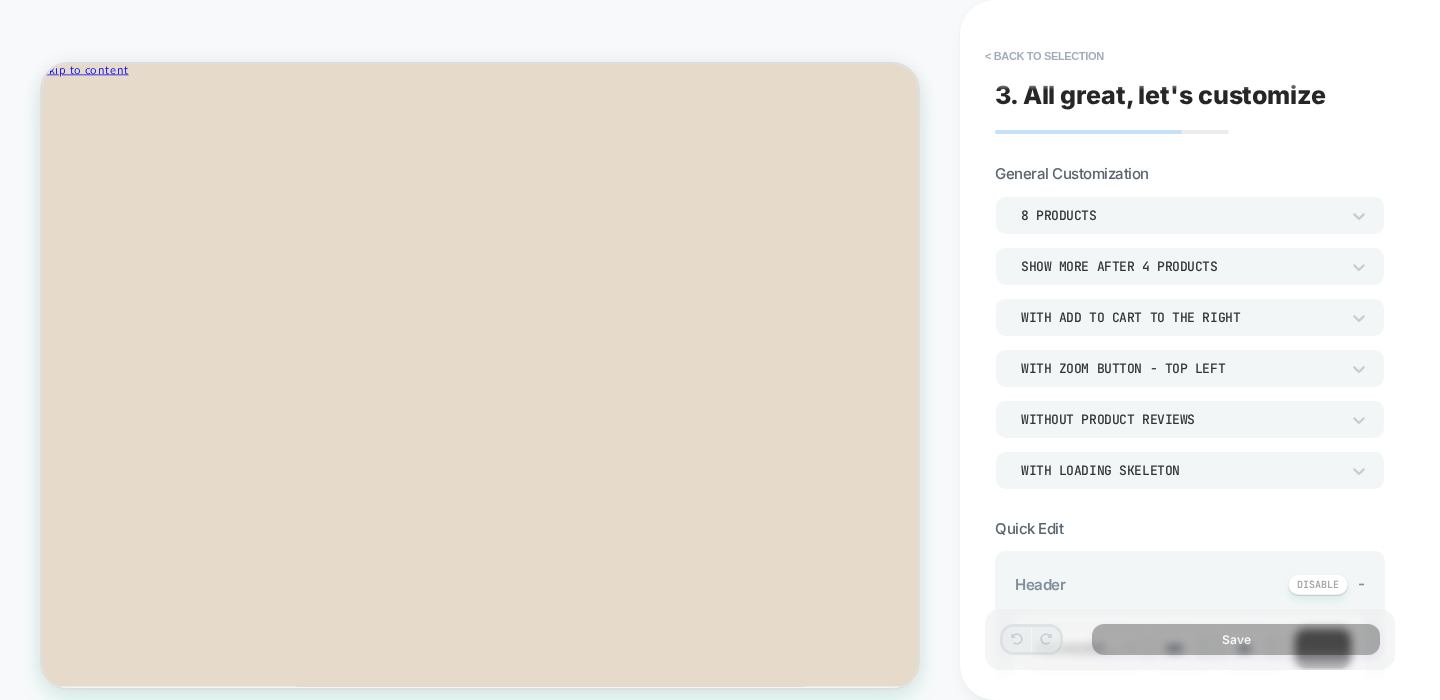 scroll, scrollTop: 0, scrollLeft: 0, axis: both 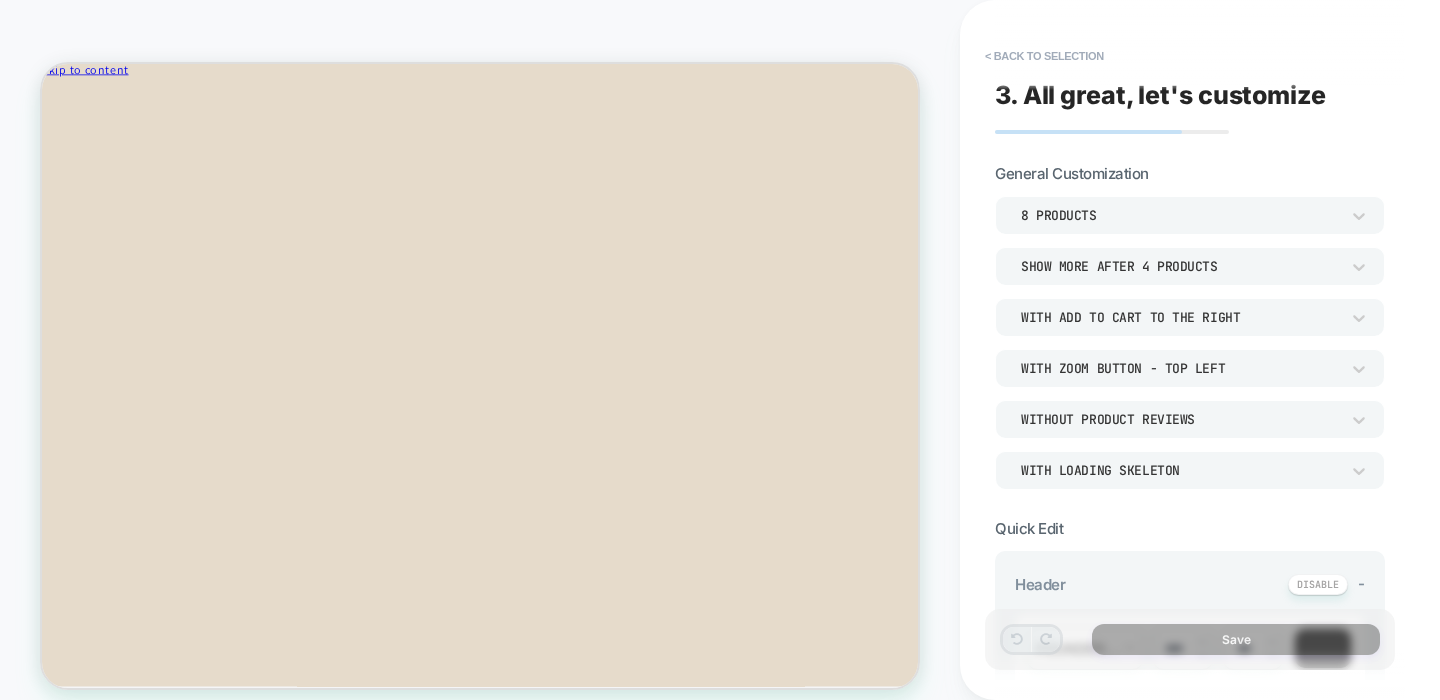 click on "8 Products" at bounding box center (1180, 215) 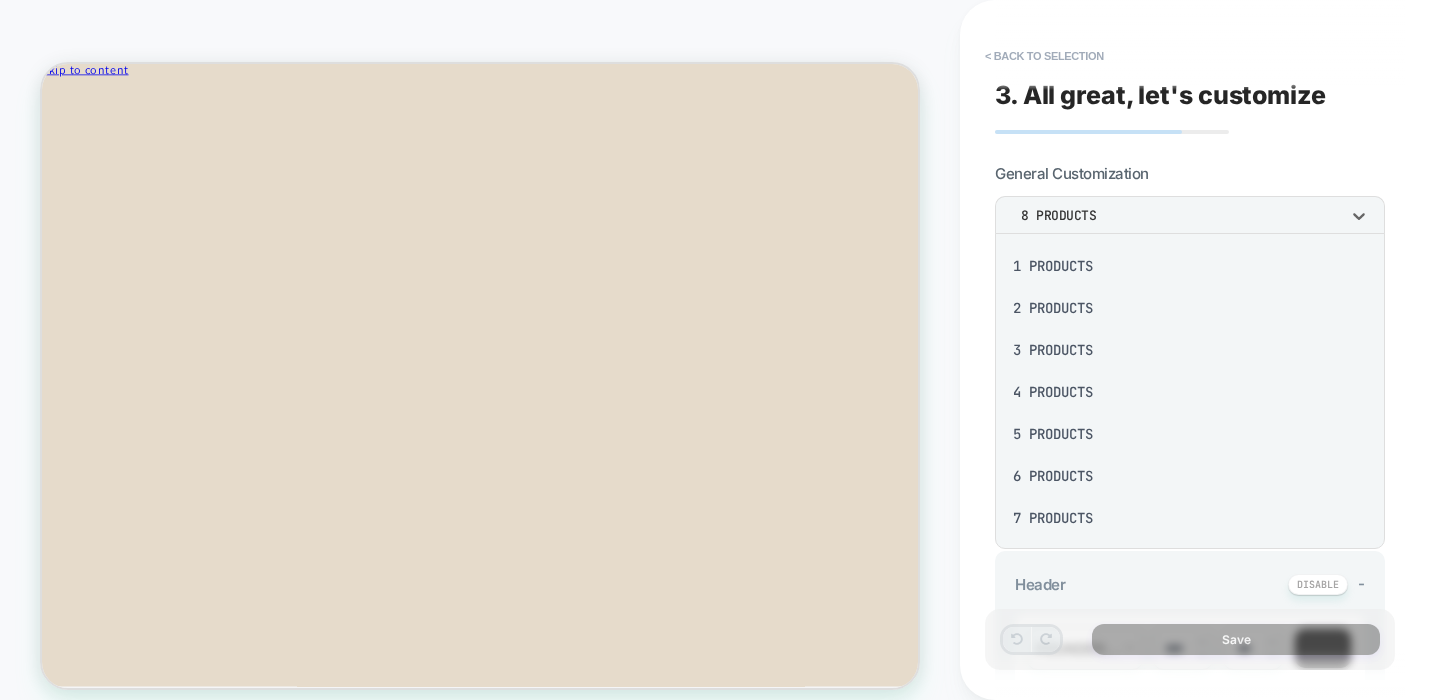 click on "4 Products" at bounding box center (1190, 392) 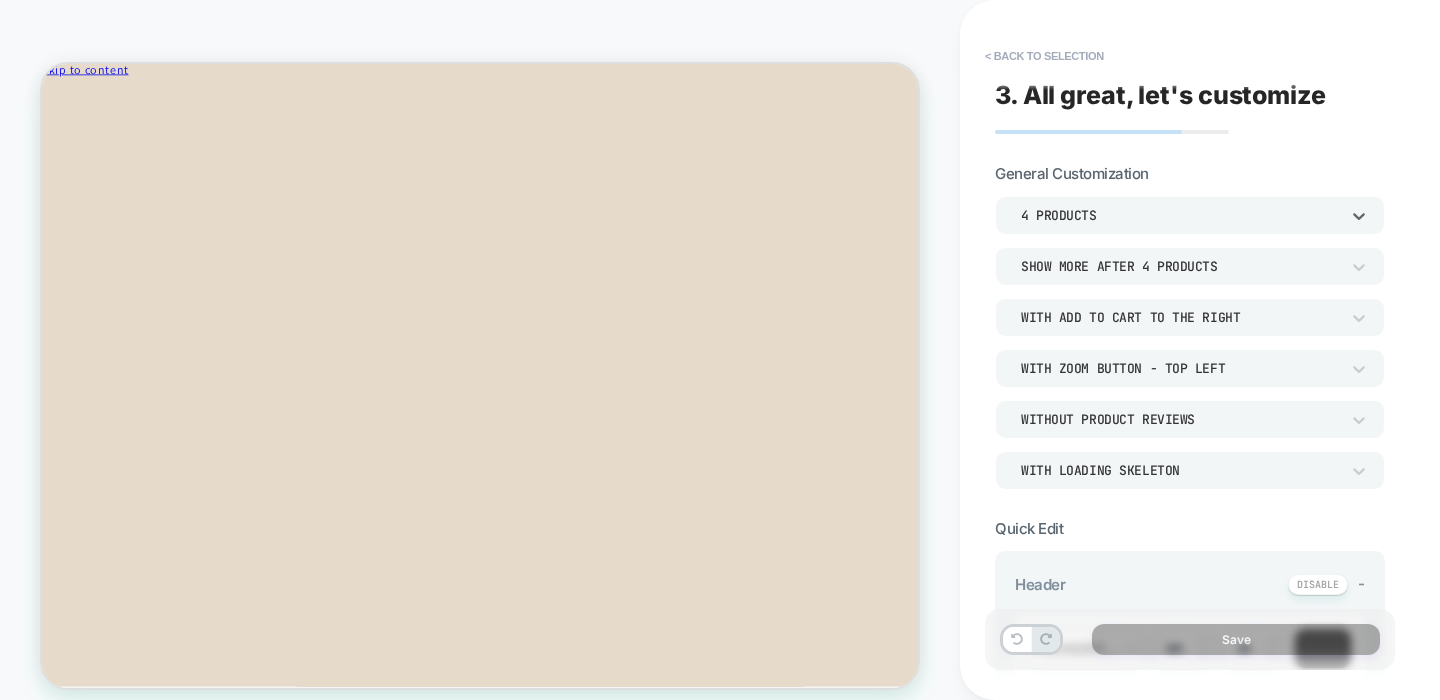 click on "4 Products" at bounding box center (1180, 215) 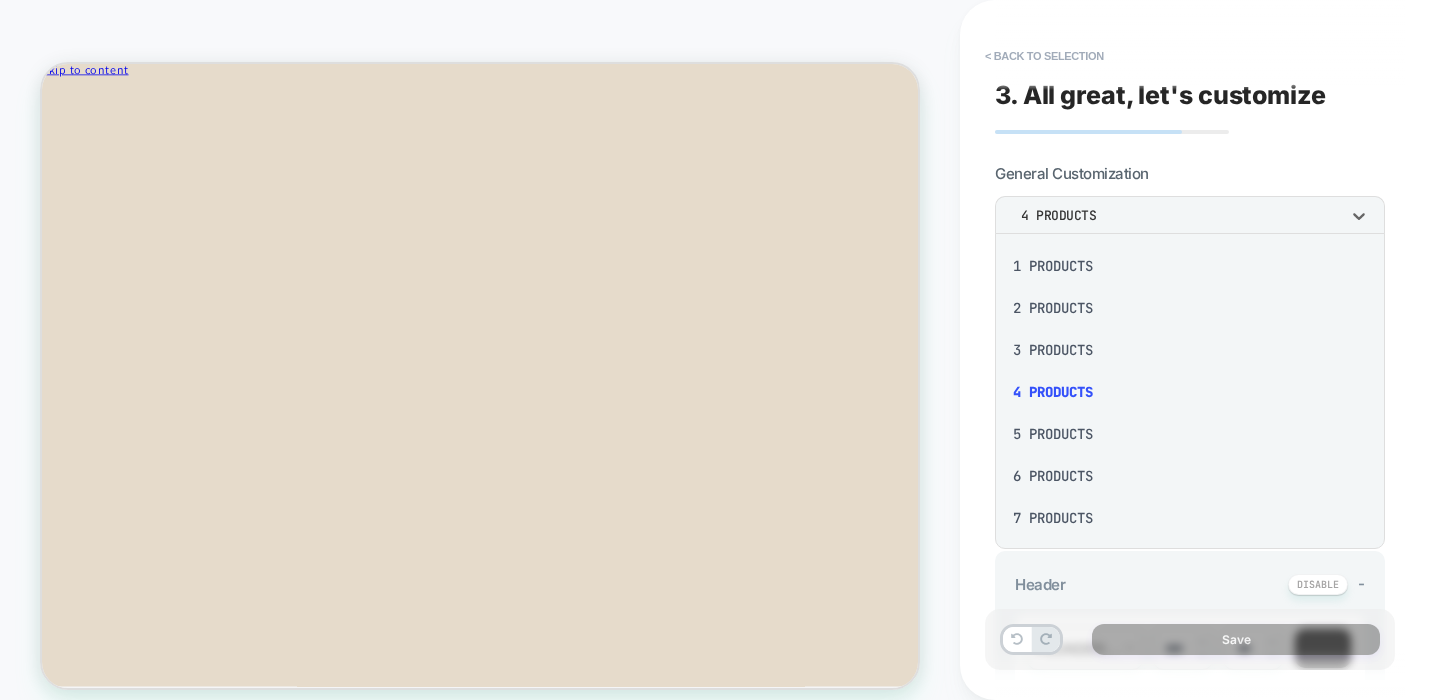 click on "2 Products" at bounding box center (1190, 308) 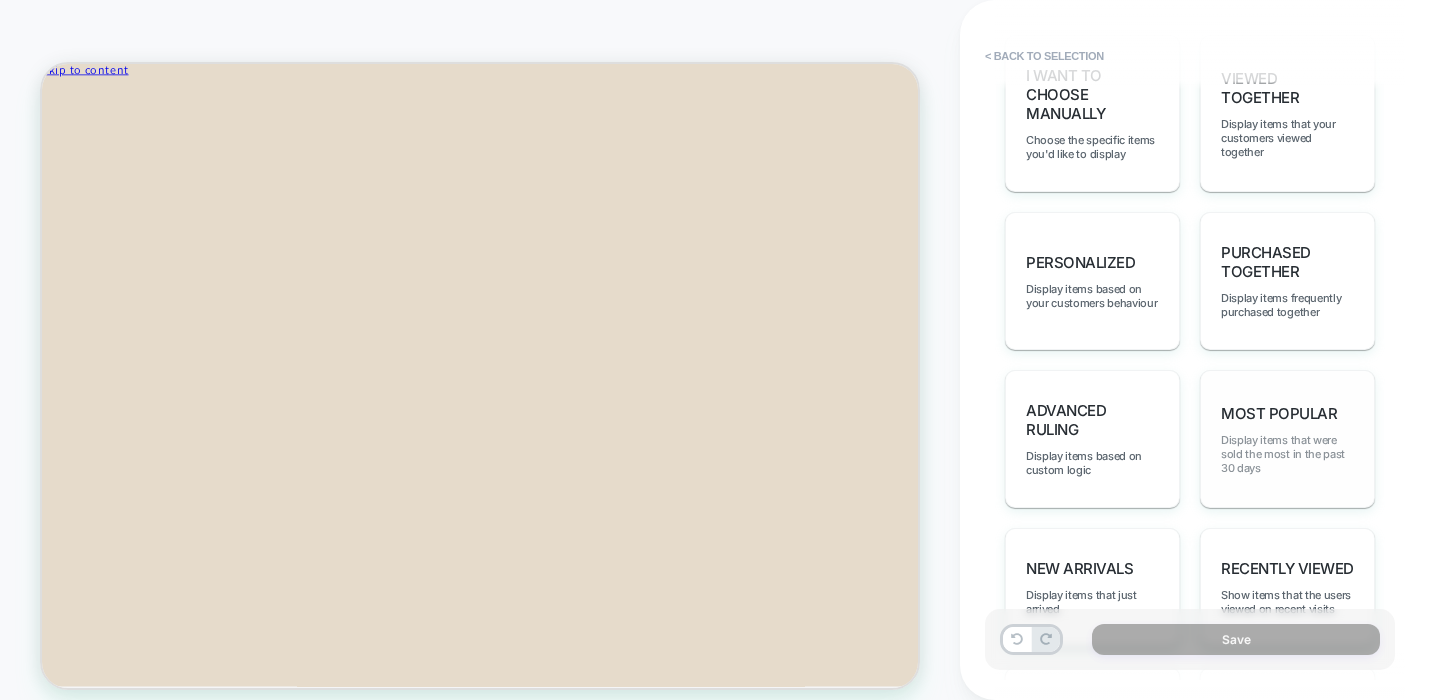 scroll, scrollTop: 1077, scrollLeft: 0, axis: vertical 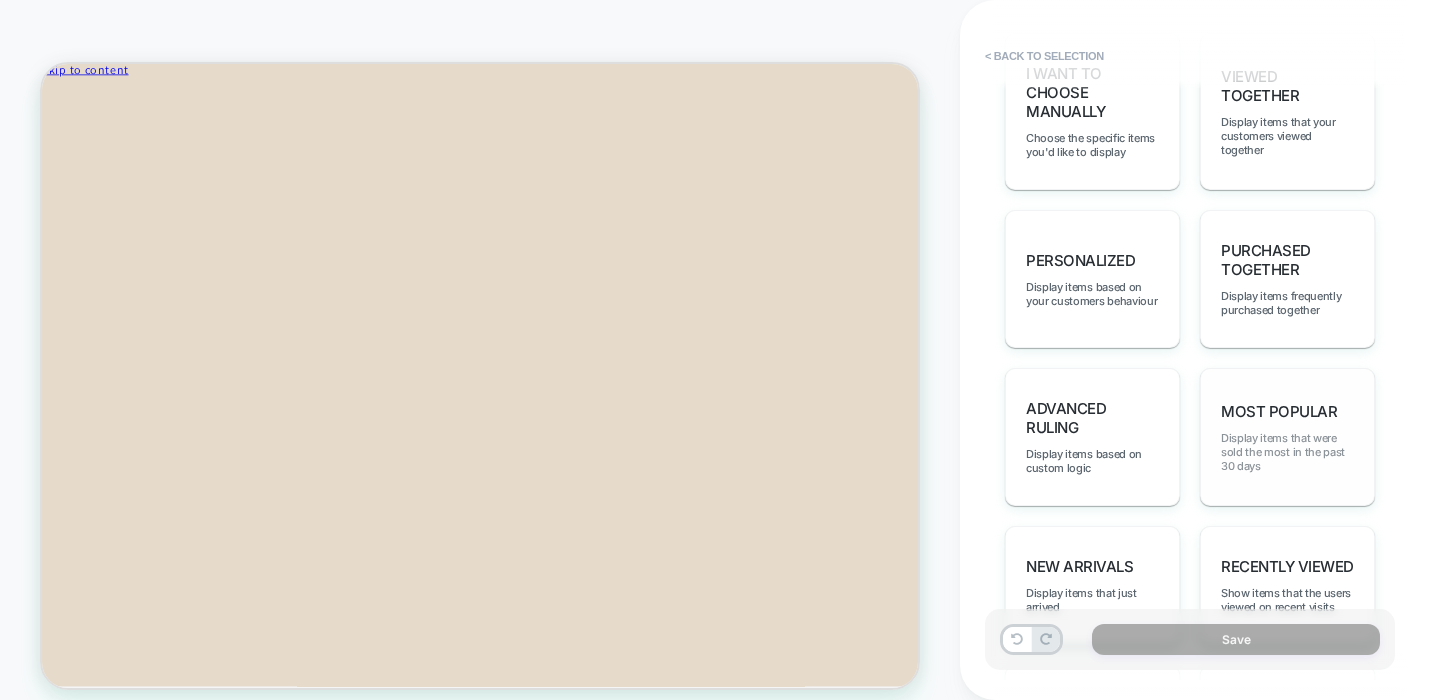 click on "Display items that were sold the most in the past 30 days" at bounding box center [1287, 452] 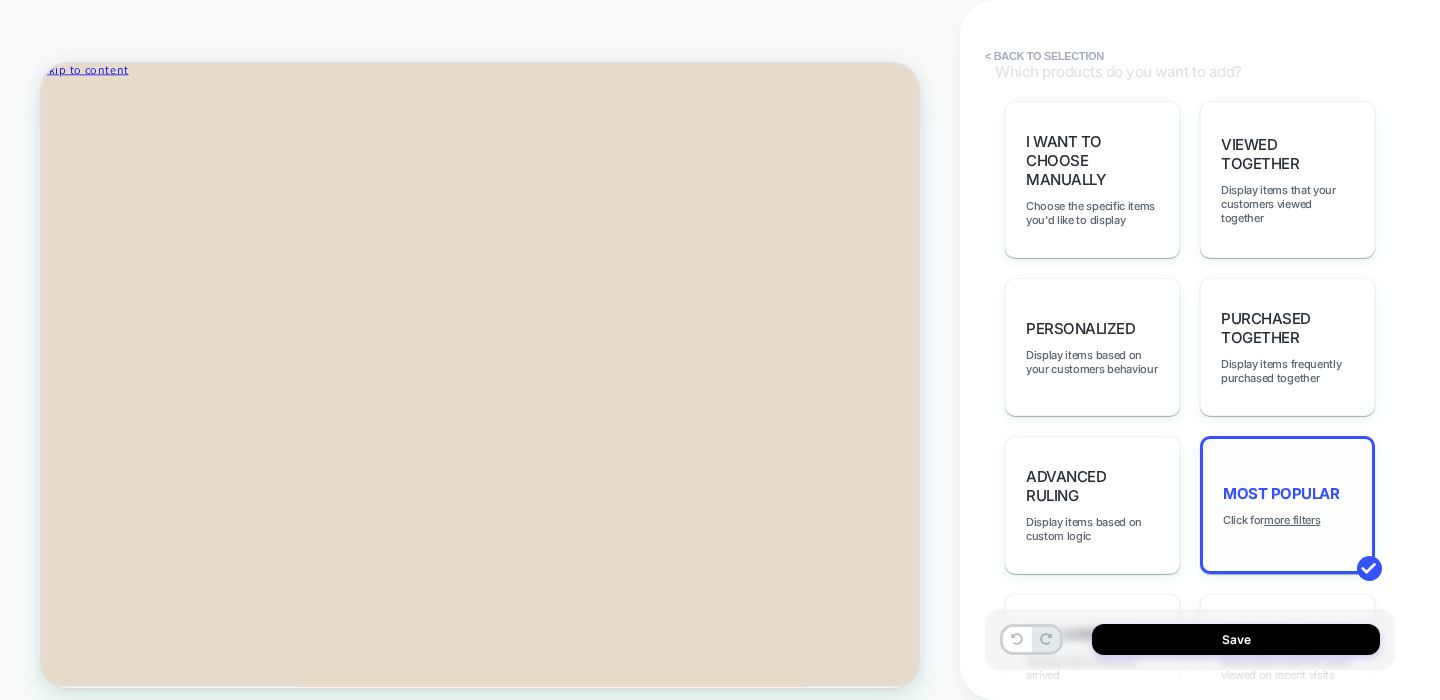scroll, scrollTop: 1008, scrollLeft: 0, axis: vertical 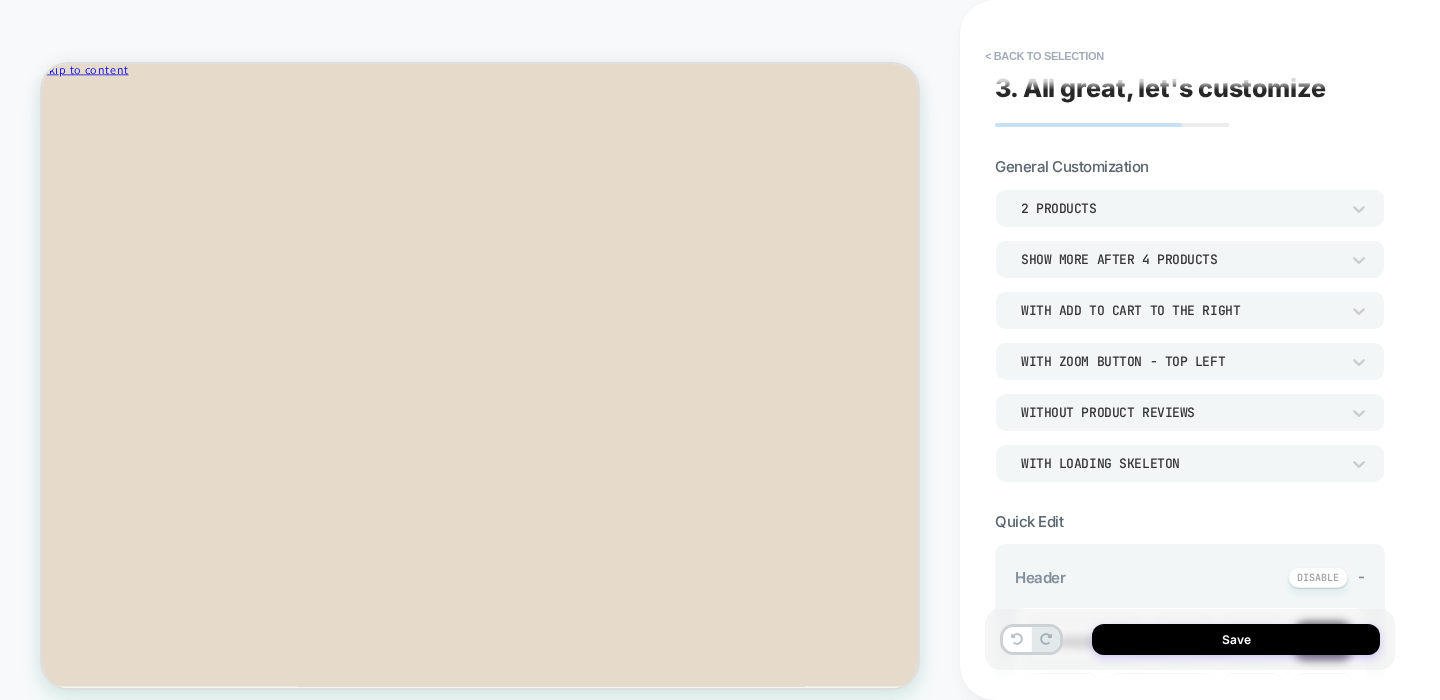 click on "2 Products" at bounding box center (1180, 208) 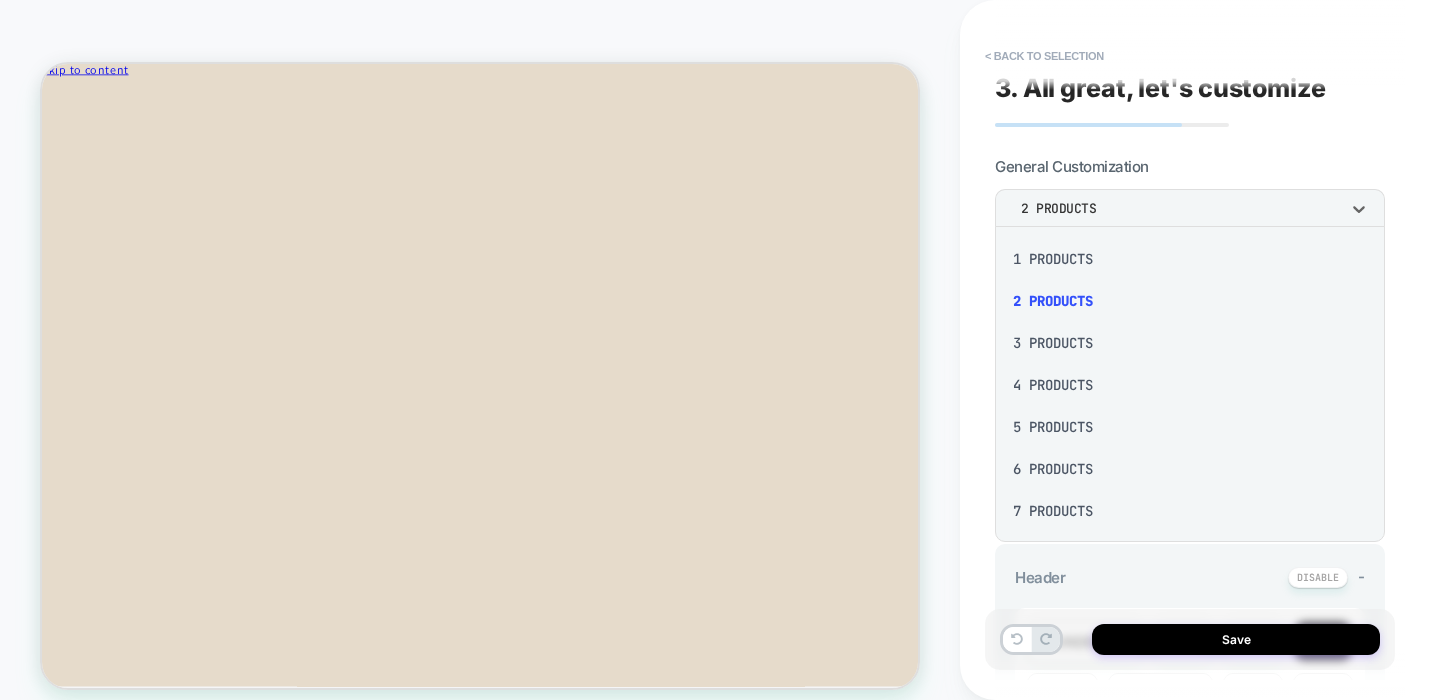 click at bounding box center (720, 350) 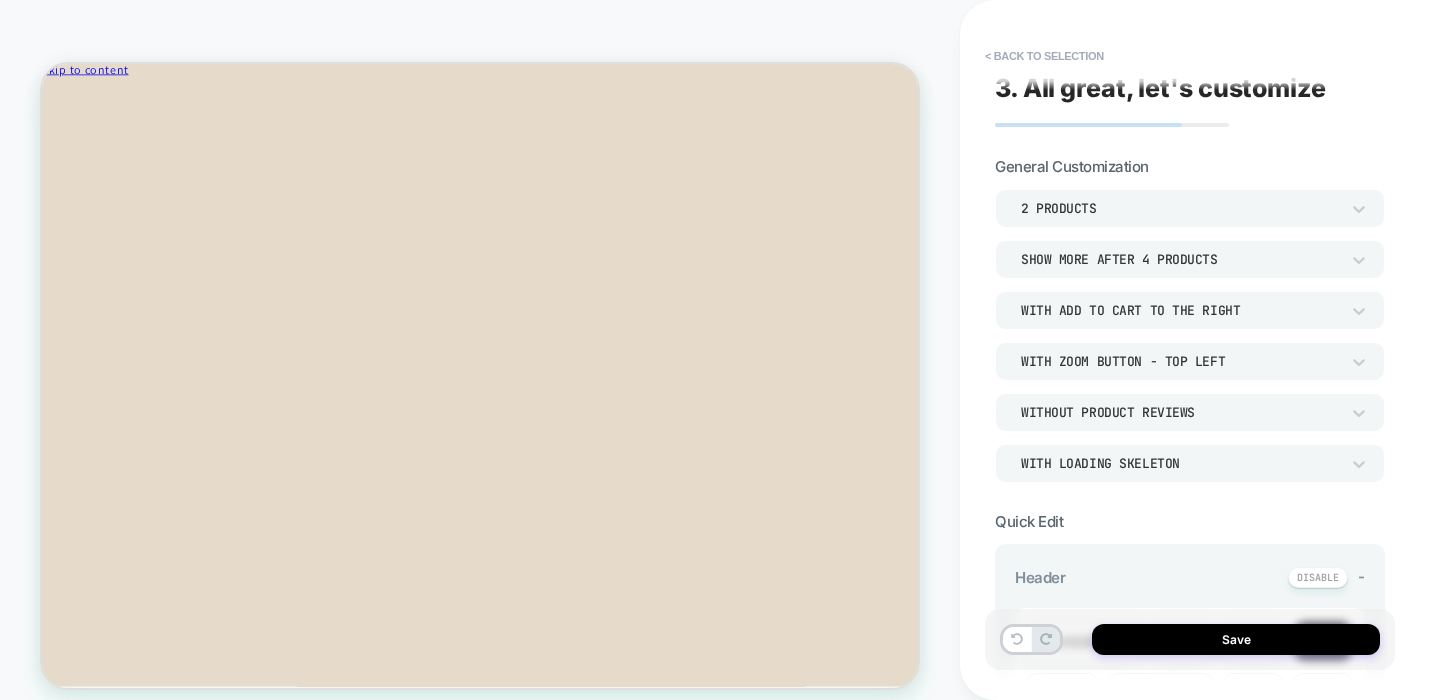 click on "Show more after 4 Products" at bounding box center [1180, 259] 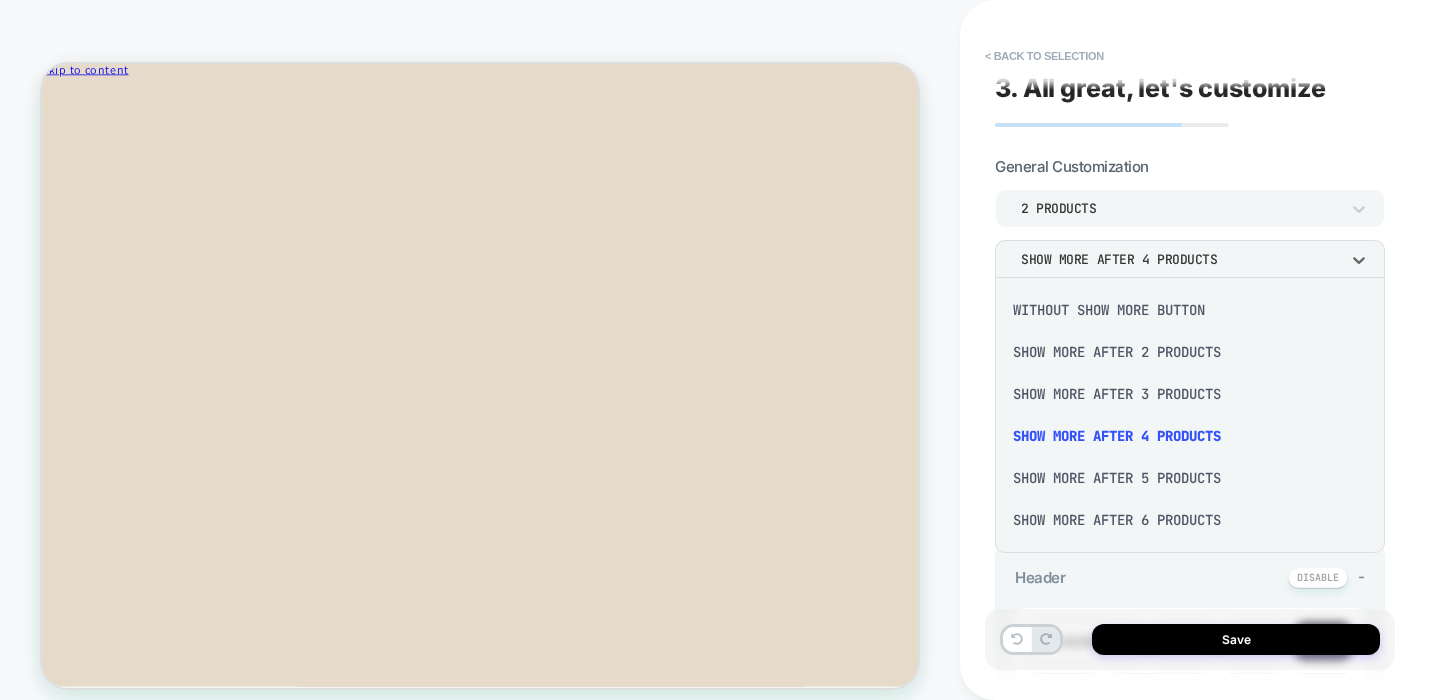 click on "Show more after 2 Products" at bounding box center (1190, 352) 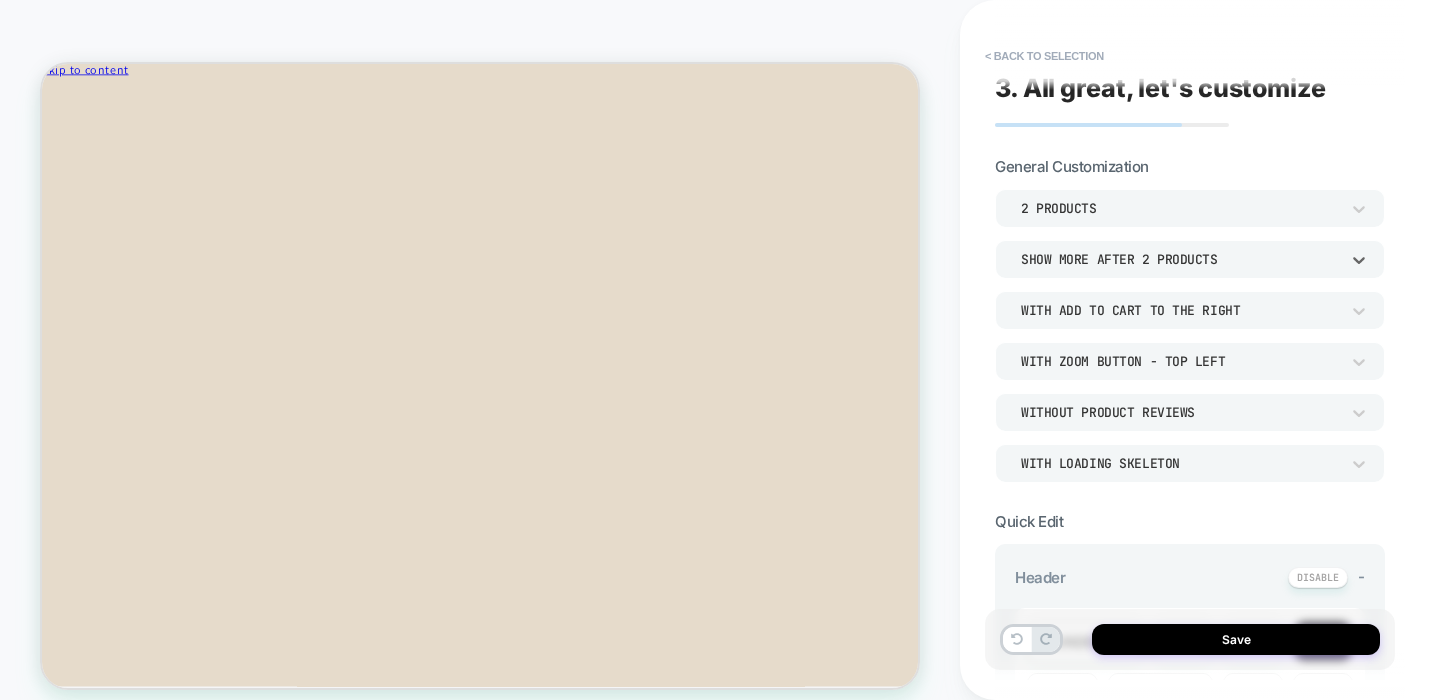 click on "2 Products" at bounding box center (1180, 208) 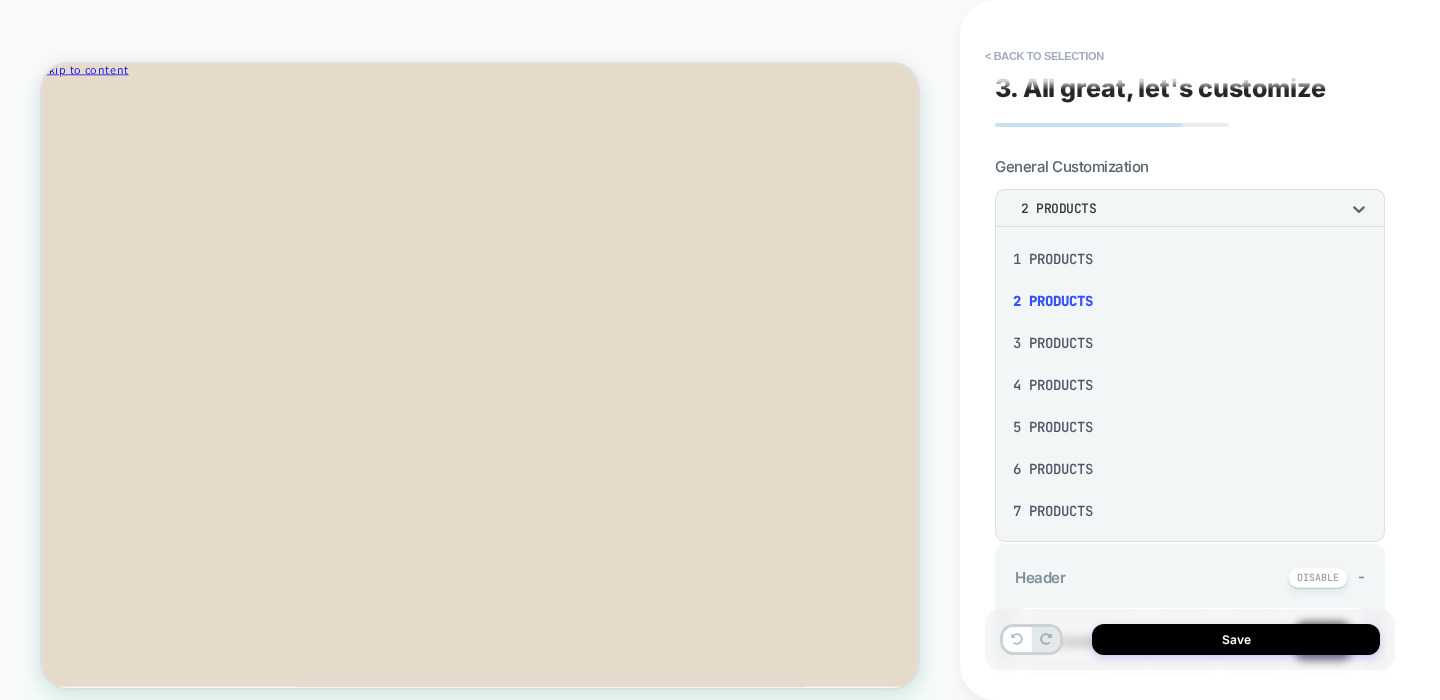 click on "3 Products" at bounding box center [1190, 343] 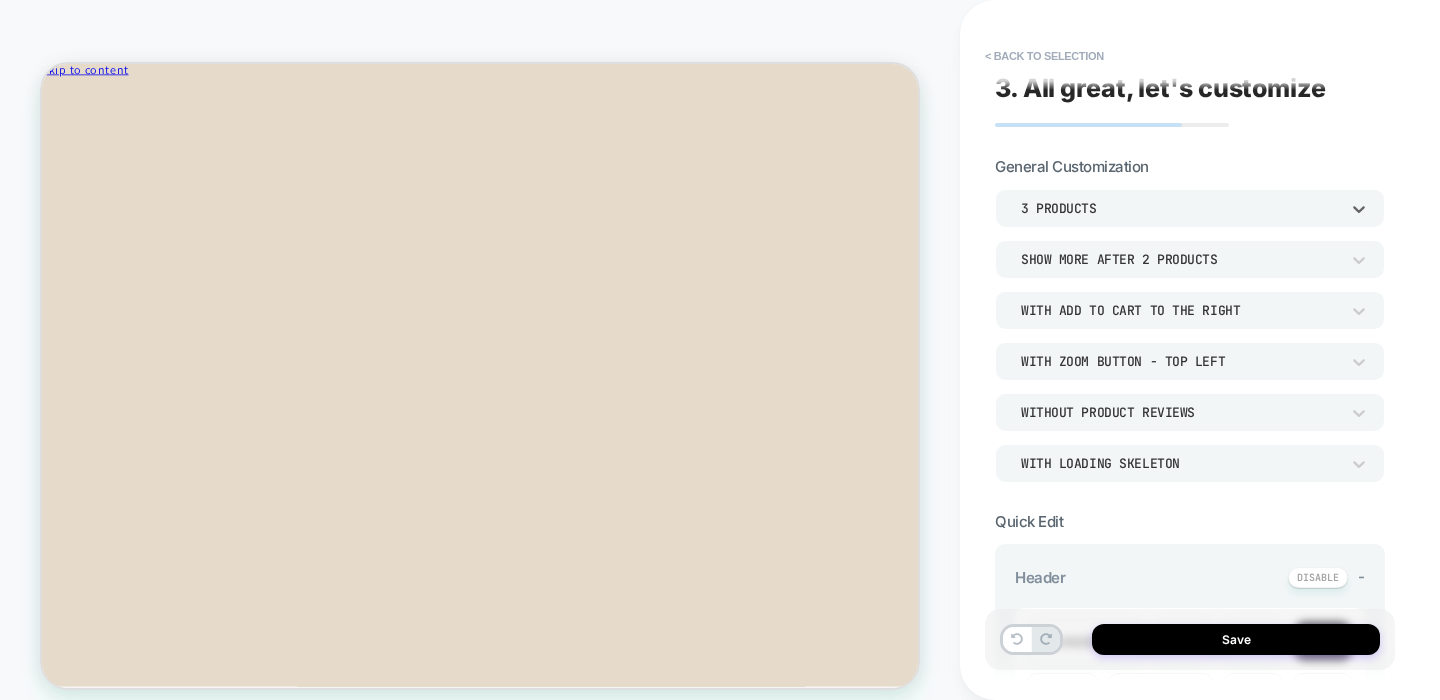 click on "Show more after 2 Products" at bounding box center (1180, 259) 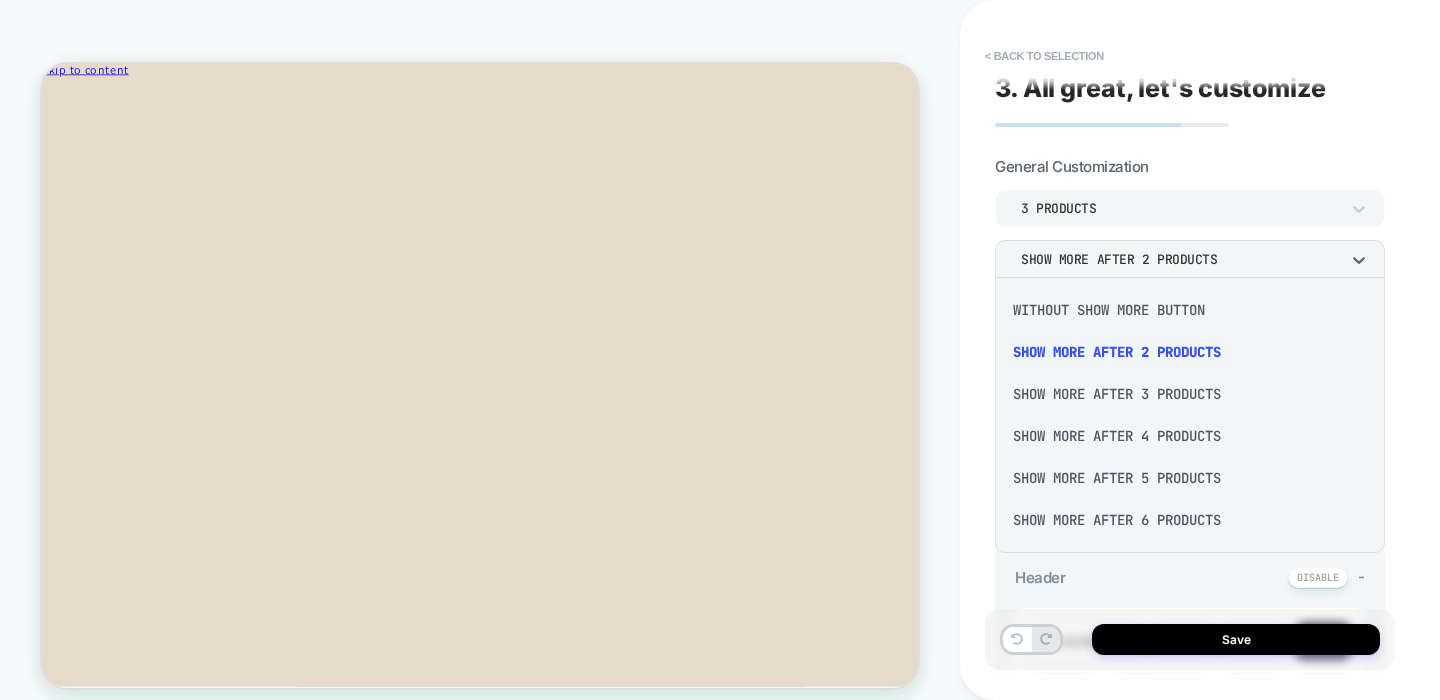click on "Show more after 4 Products" at bounding box center [1190, 436] 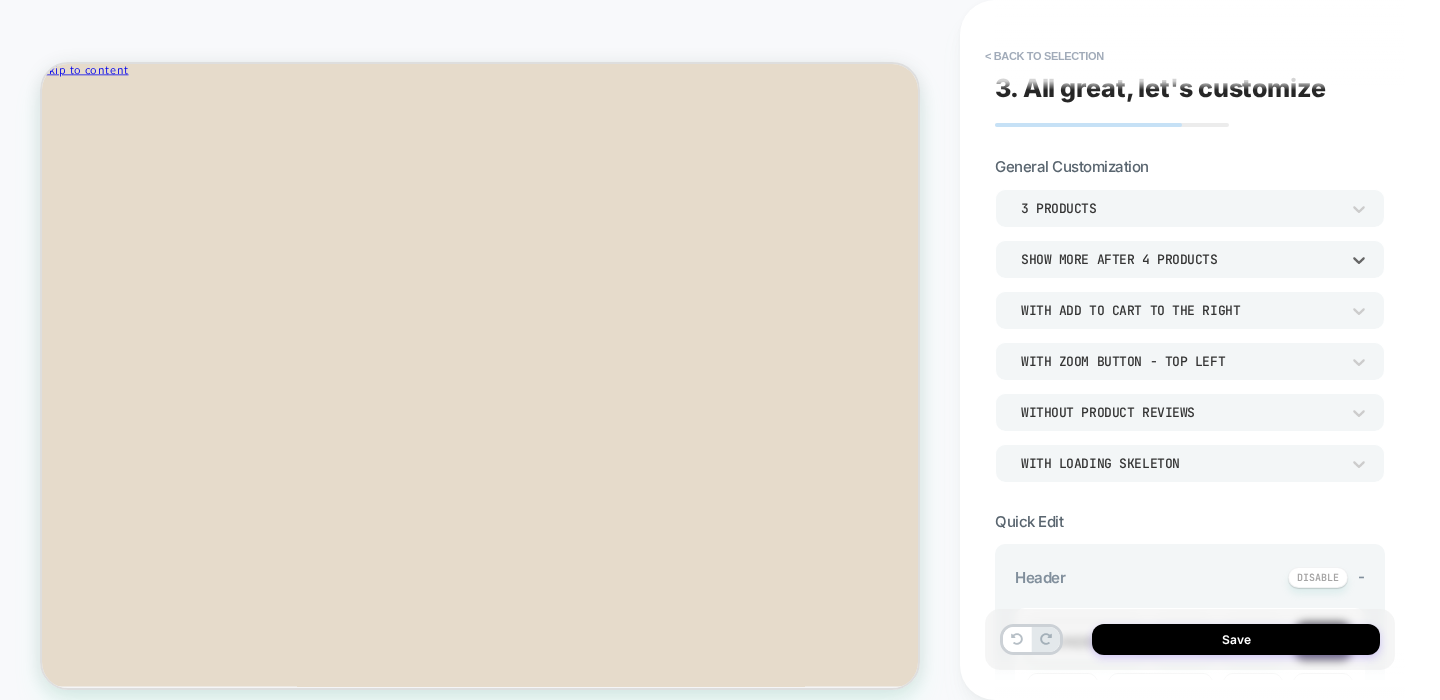 click on "3 Products" at bounding box center (1190, 208) 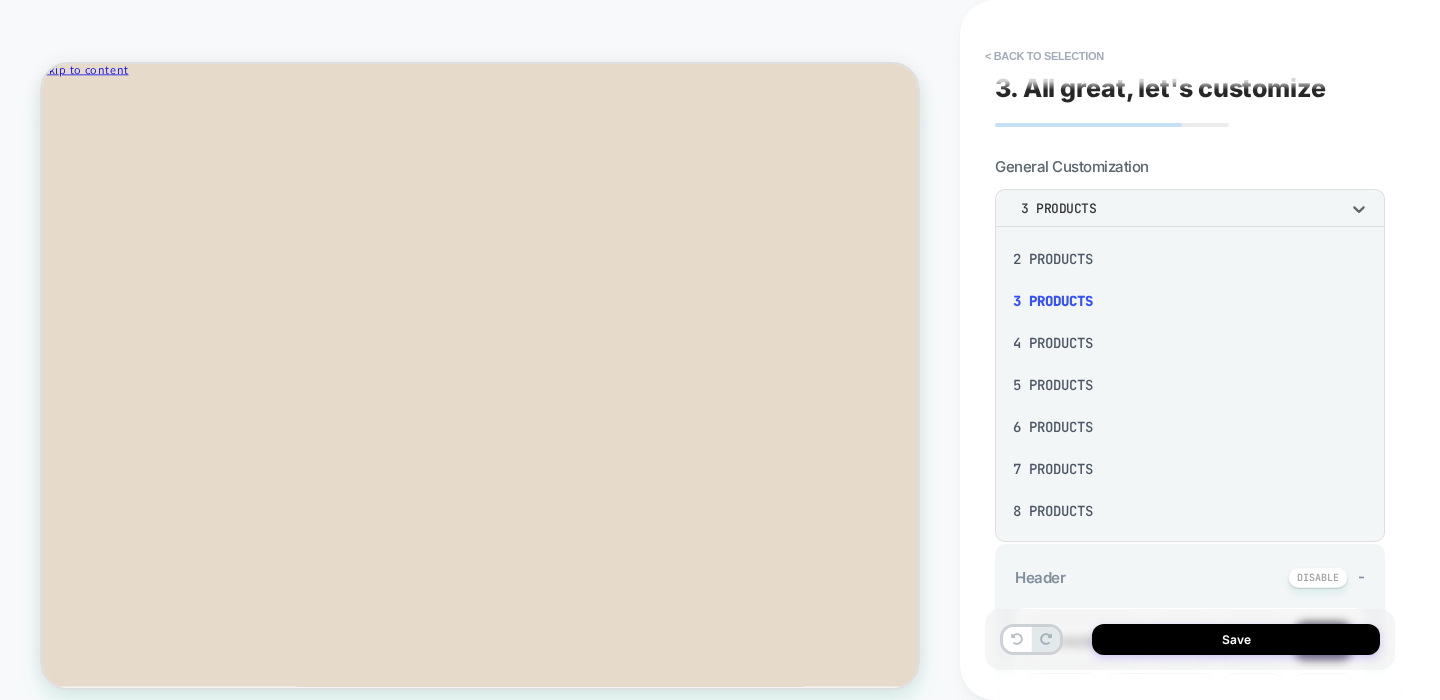 scroll, scrollTop: 45, scrollLeft: 0, axis: vertical 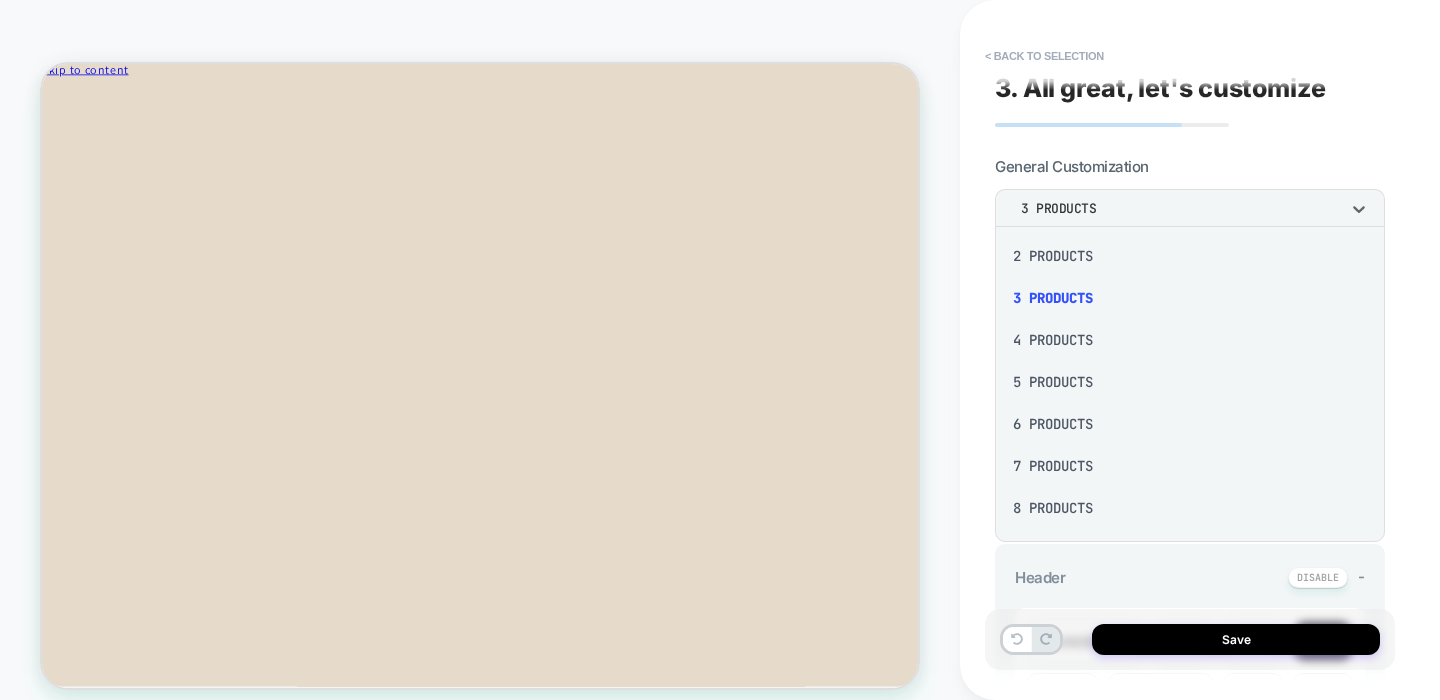 click on "6 Products" at bounding box center [1190, 424] 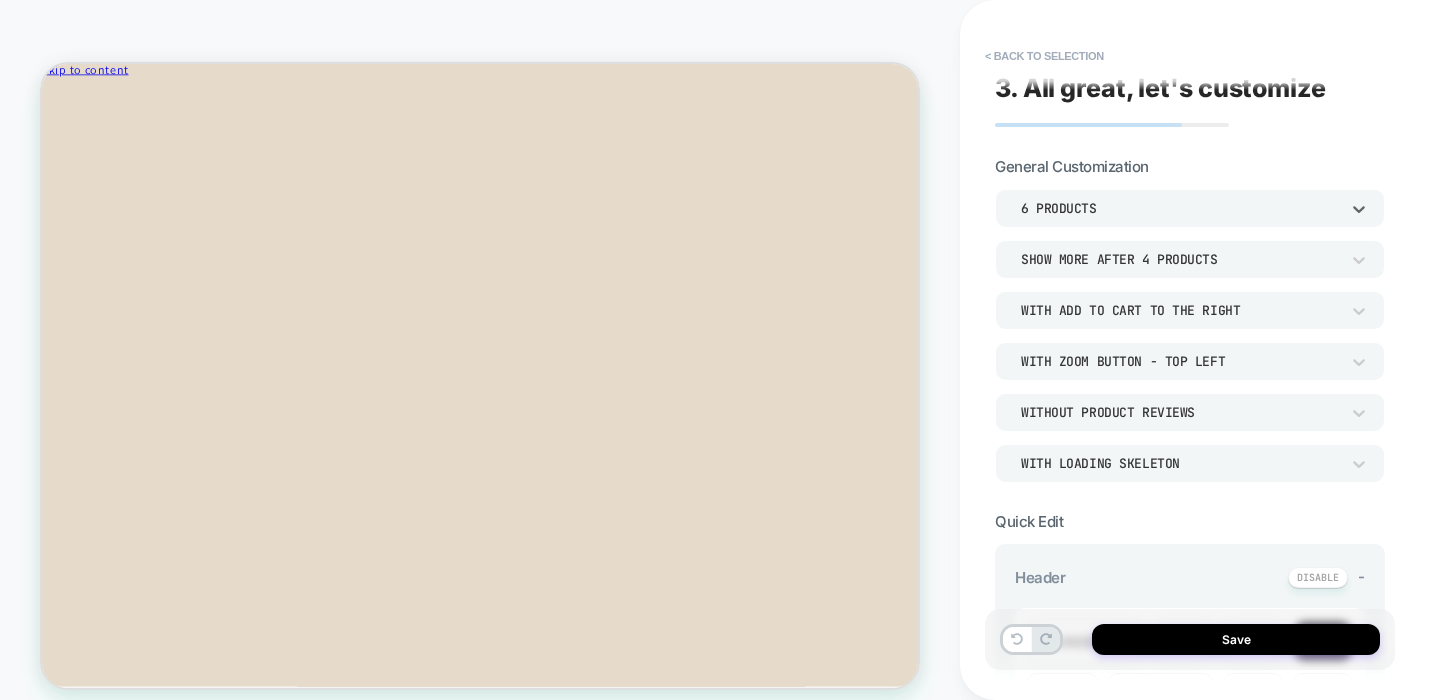 scroll, scrollTop: 0, scrollLeft: 0, axis: both 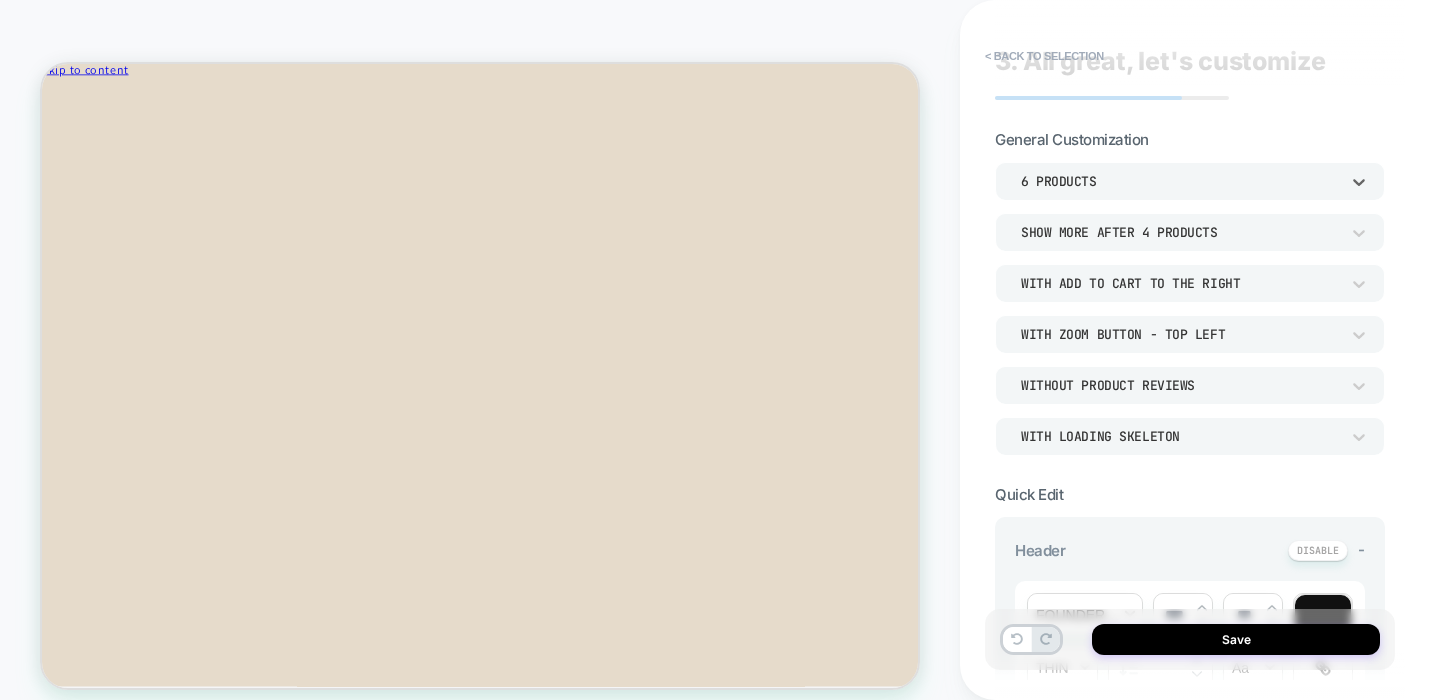 click on "Show more after 4 Products" at bounding box center [1180, 232] 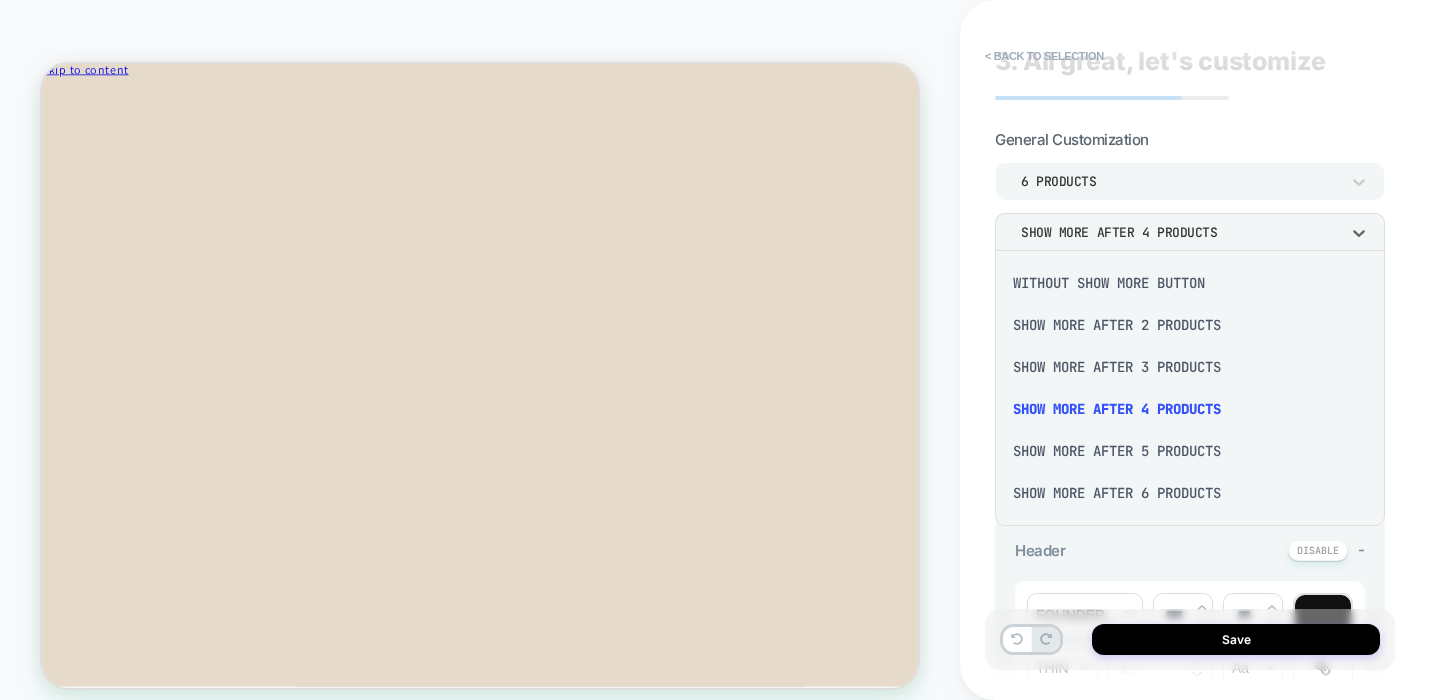 click on "Show more after 2 Products" at bounding box center [1190, 325] 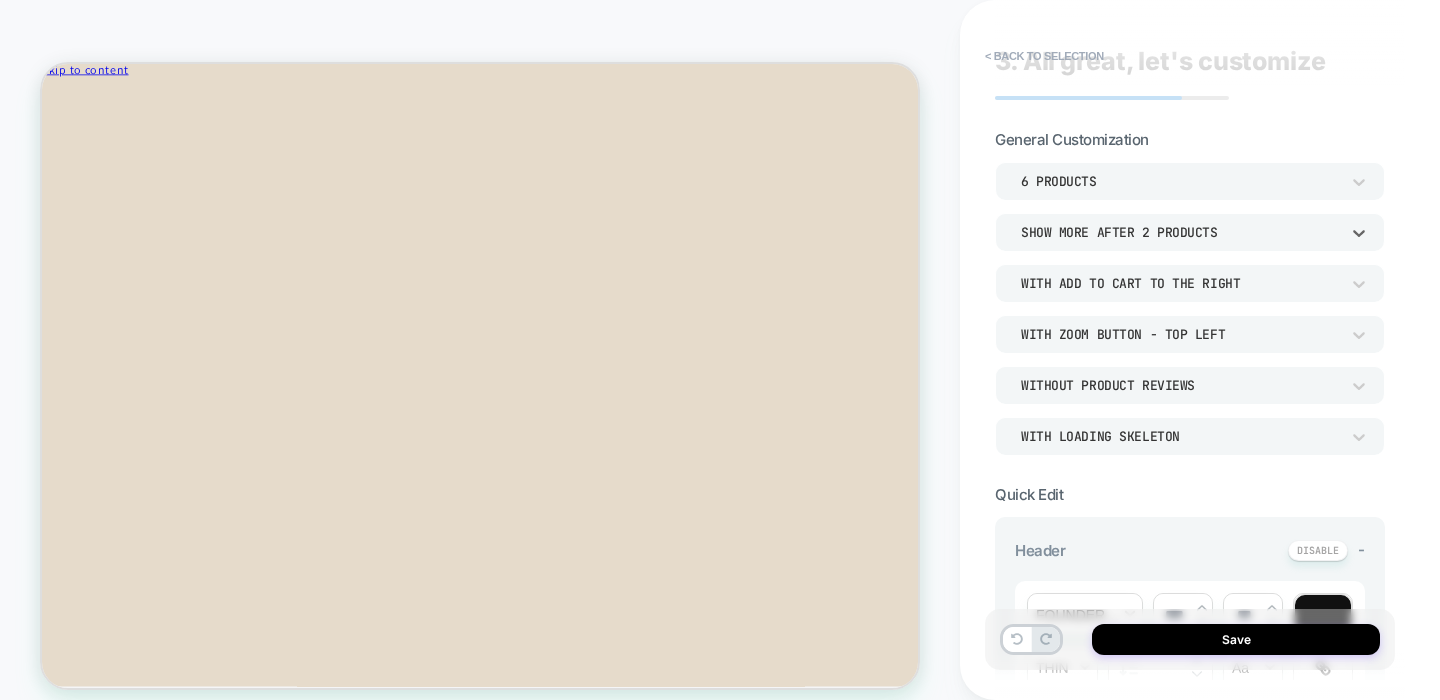 scroll, scrollTop: 0, scrollLeft: 0, axis: both 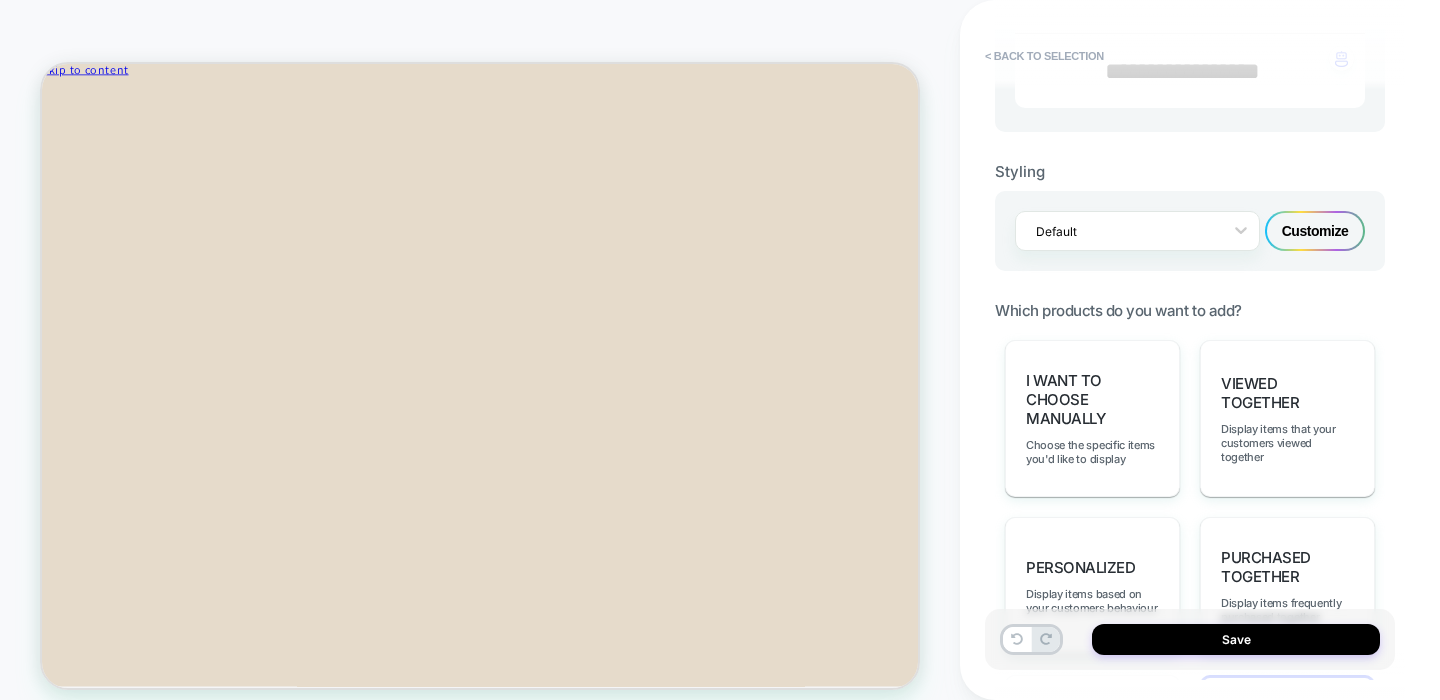 click on "Customize" at bounding box center (1315, 231) 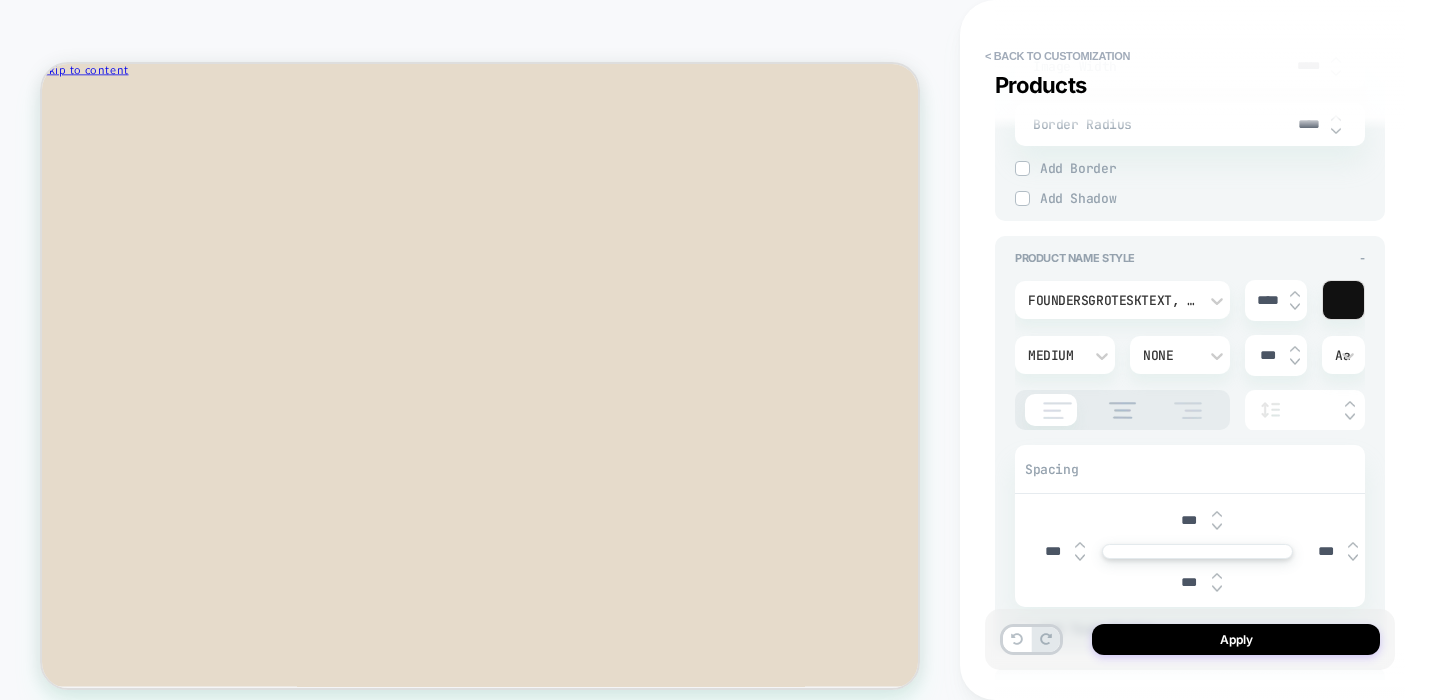 scroll, scrollTop: 0, scrollLeft: 0, axis: both 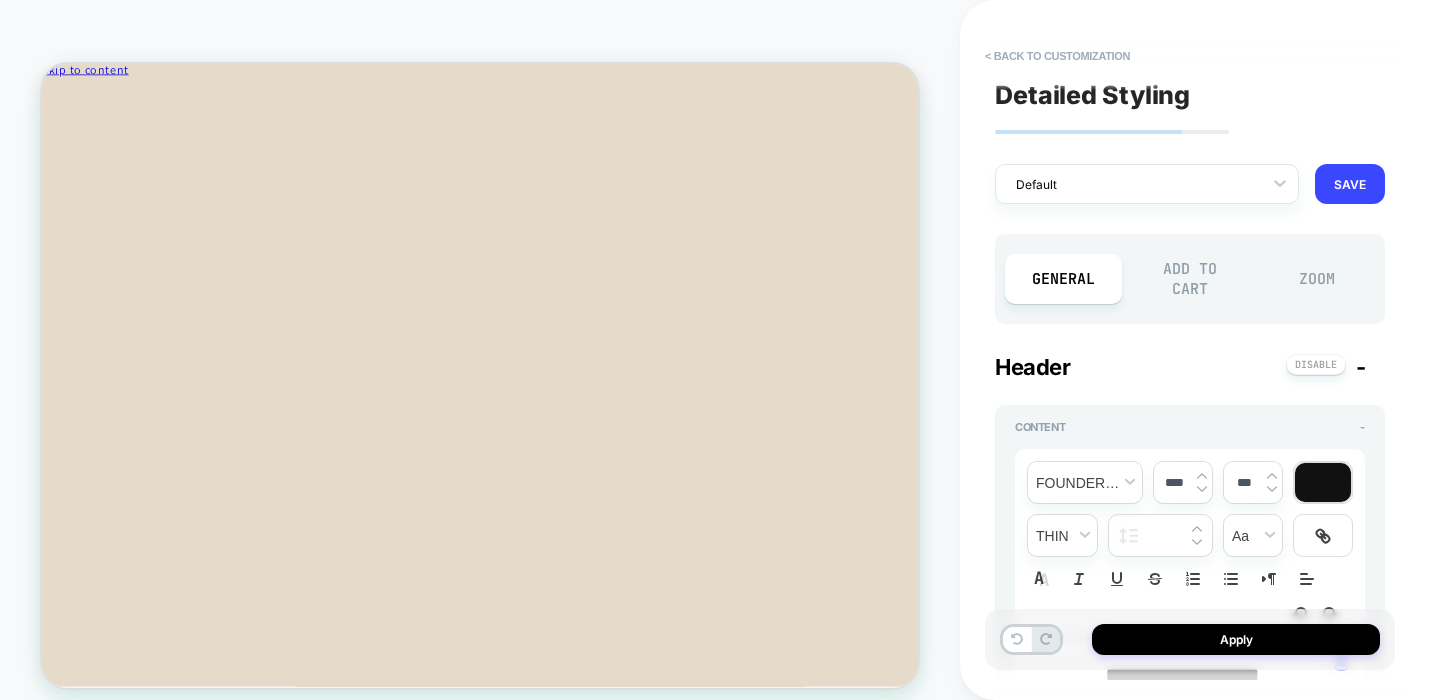 click on "Add to Cart" at bounding box center [1190, 279] 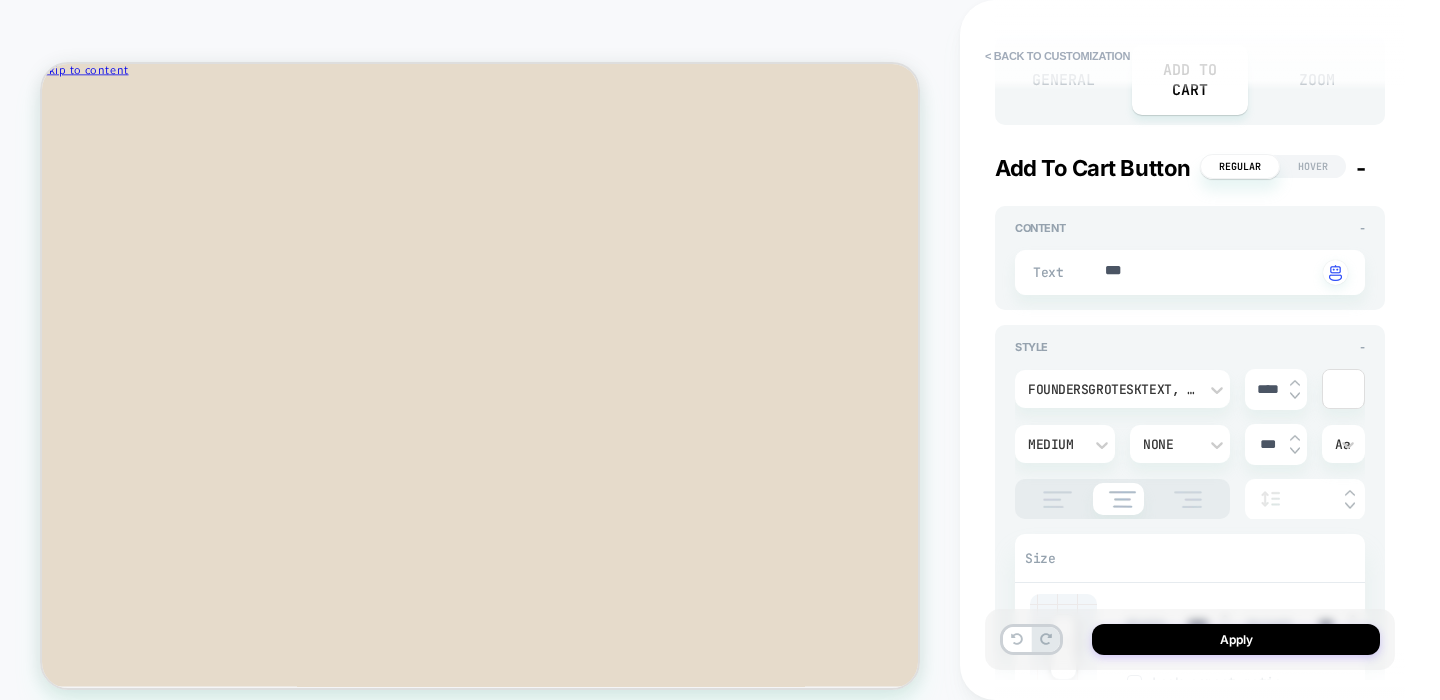 type on "*" 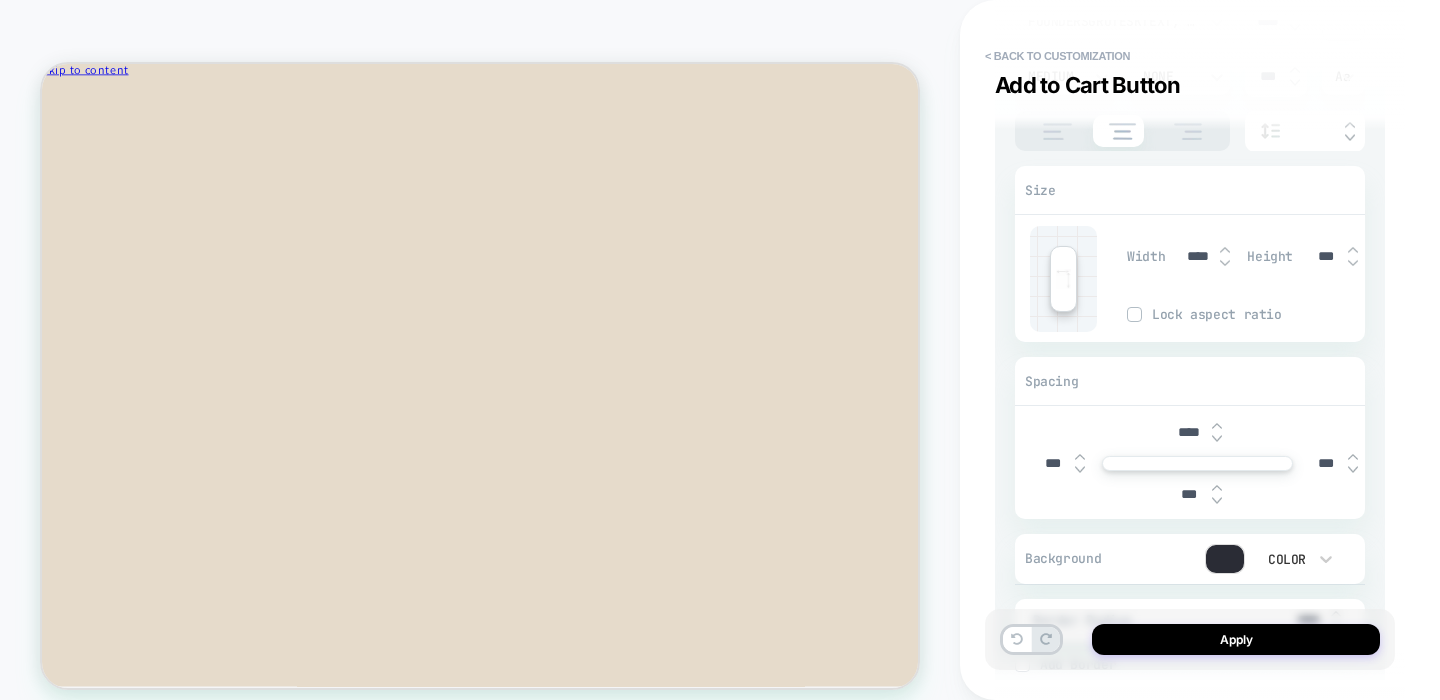 scroll, scrollTop: 800, scrollLeft: 0, axis: vertical 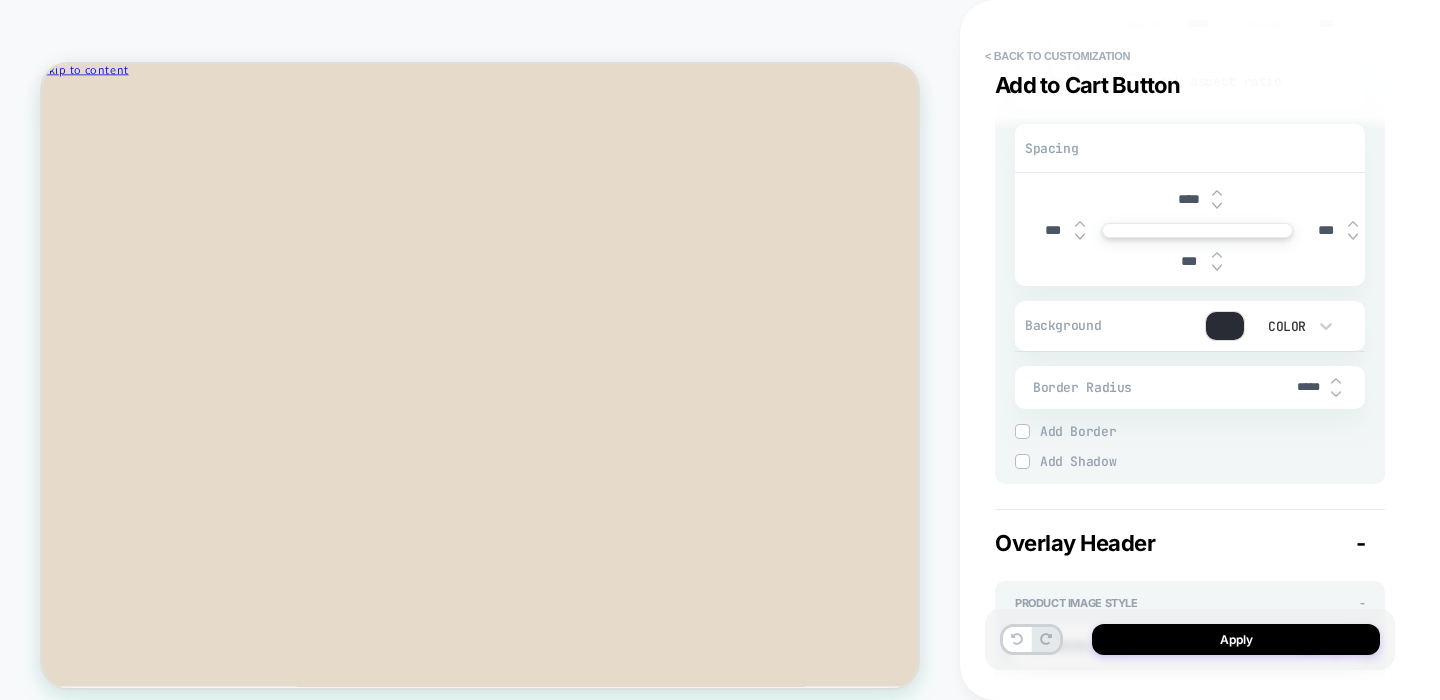 click on "*****" at bounding box center [1308, 387] 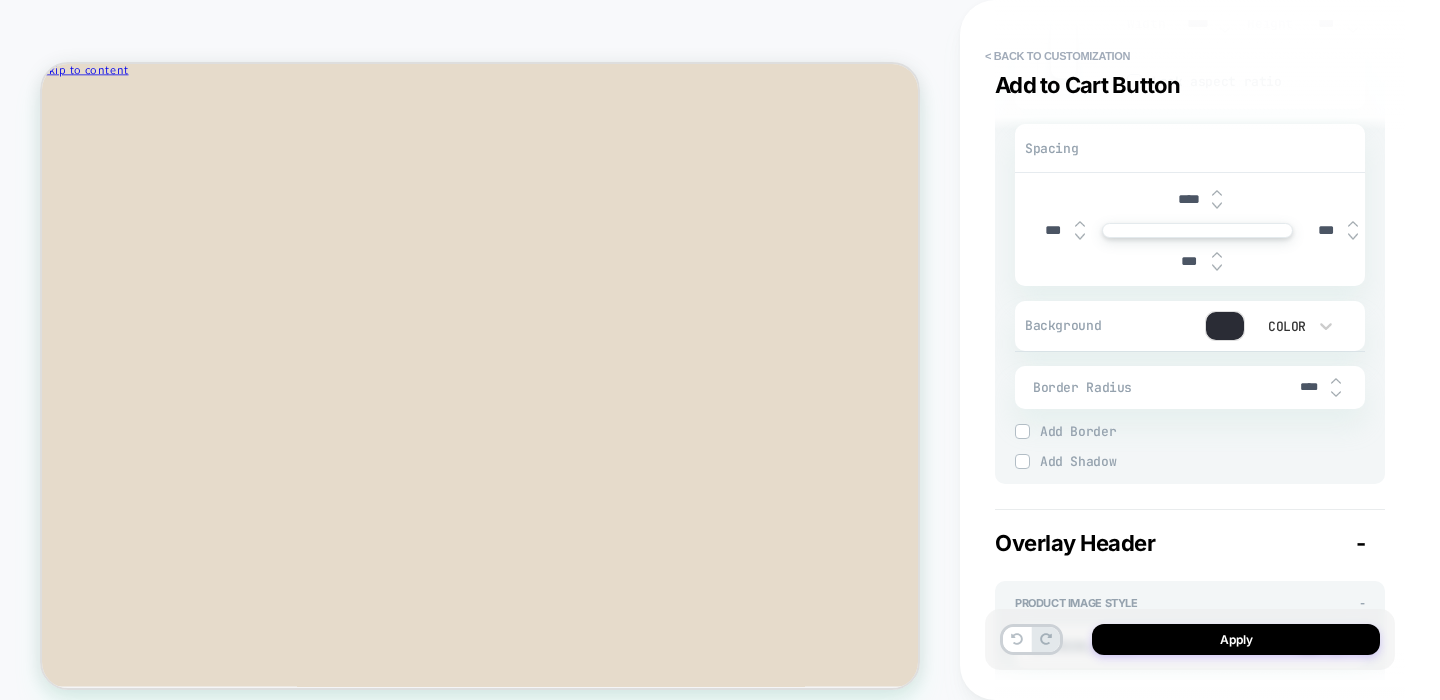 type on "*" 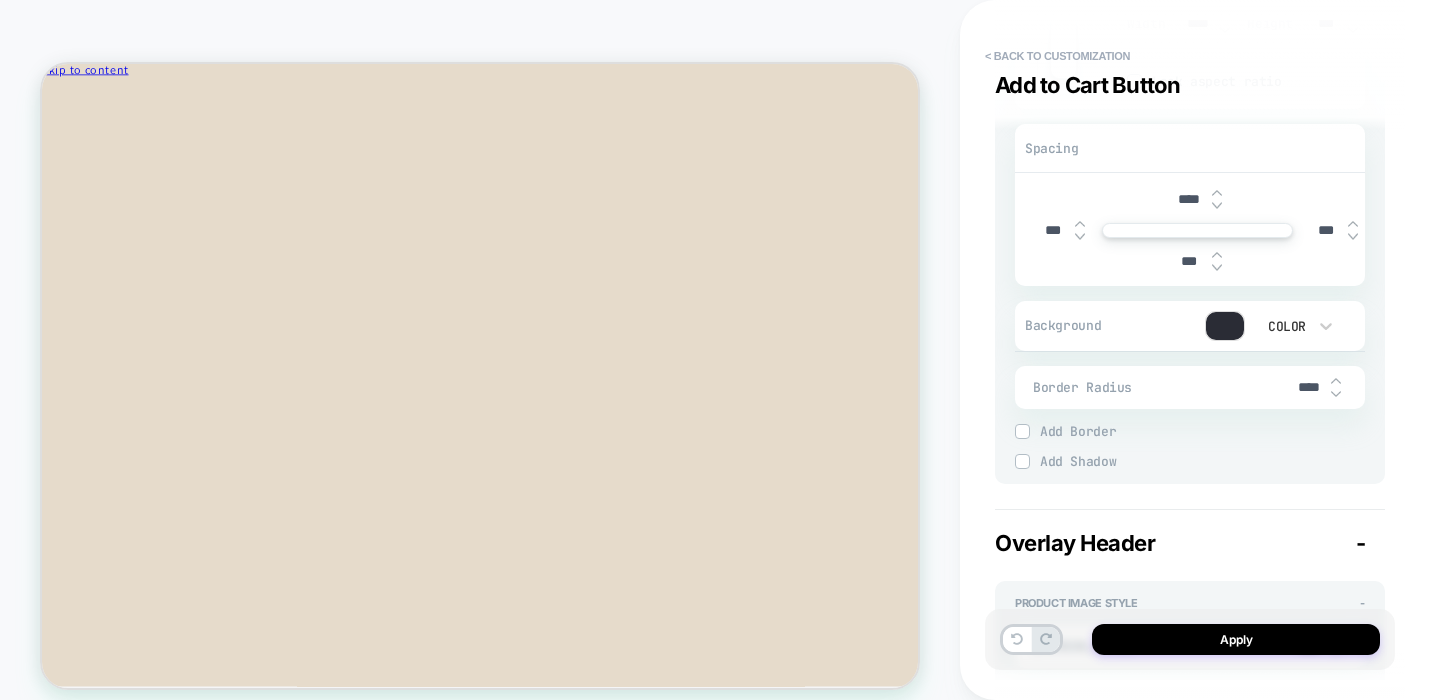 type on "***" 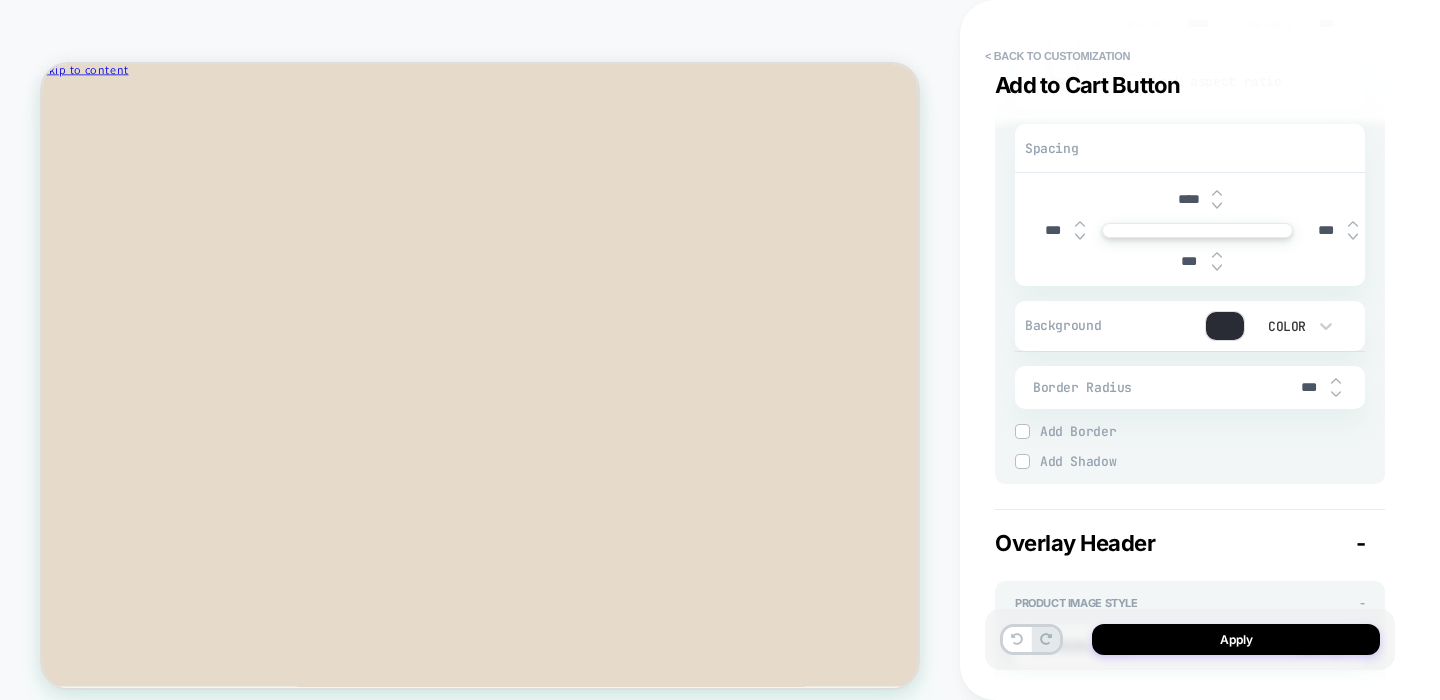 type on "*" 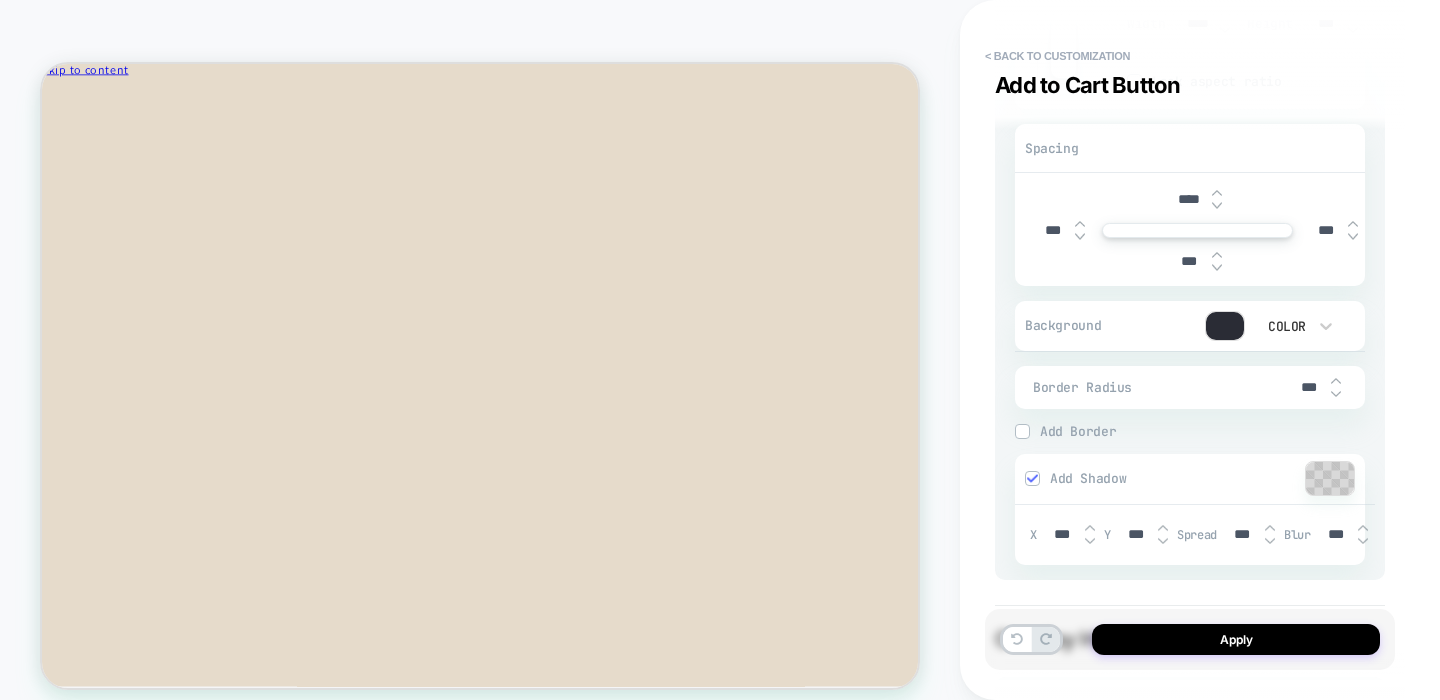 click on "Detailed Styling Default RENAME SAVE General Add to Cart Zoom Add to Cart Button Regular Hover - Content - Text *** Click to change to  alternative text Style - FoundersGroteskText, Arial, sans-serif **** Medium None *** Aa Size Width **** Height *** Lock aspect ratio Spacing **** *** *** *** Background Color Border Radius *** Border *** Border Style Solid Add Border Add Shadow X *** Y *** Spread *** Blur *** Add Shadow Overlay Header - Product Image Style - Max Width **** Border Radius *** Border *** Border Style Solid Add Border Add Text Shadow X *** Y *** Blur *** Add Text Shadow Product Name Style - FoundersGroteskText, Arial, sans-serif **** Normal None *** Aa Add Text Shadow X *** Y *** Blur *** Add Text Shadow Spacing *** *** *** *** Single Price (without discount) - FoundersGroteskText, Arial, sans-serif **** Normal None *** Aa Spacing *** *** *** *** Add Text Shadow X *** Y *** Blur *** Add Text Shadow After Discount Price - $After Discount  $Before $Before  $After Discount **** Normal None *** Aa X" at bounding box center [1200, 350] 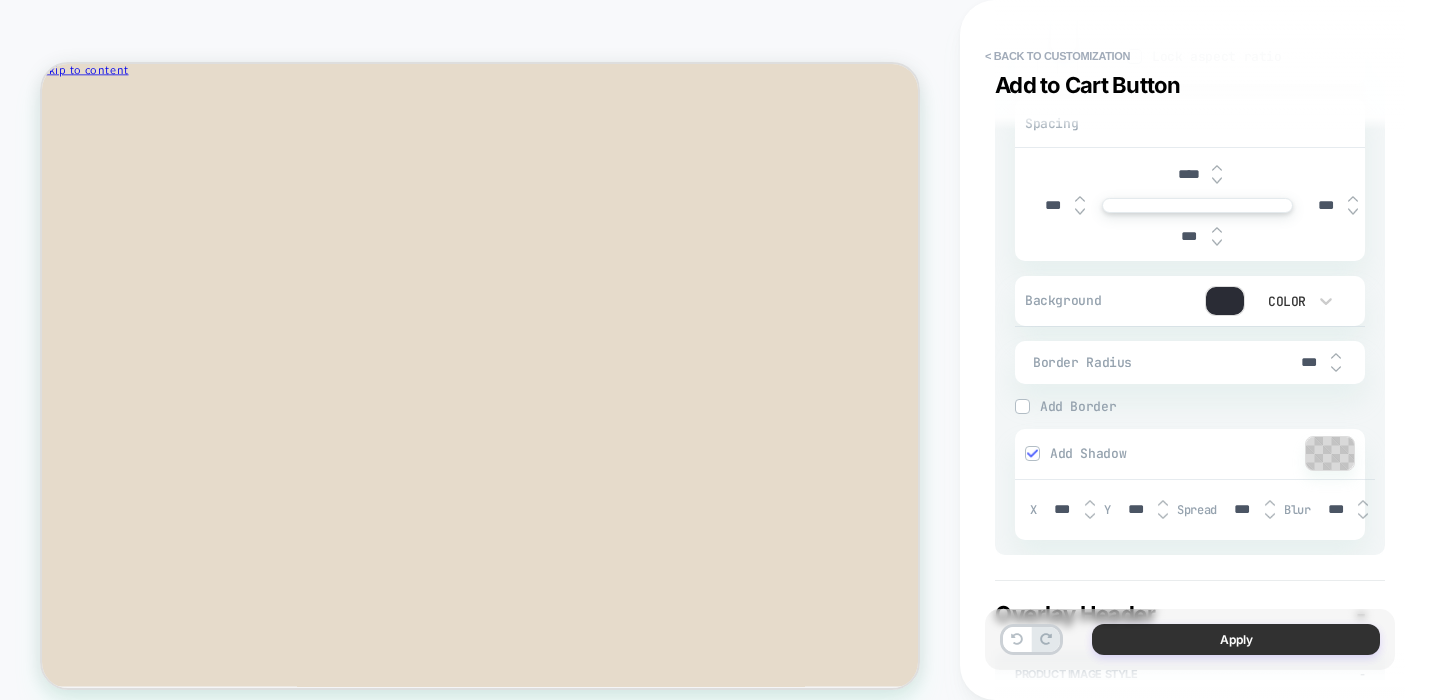 click on "Apply" at bounding box center [1236, 639] 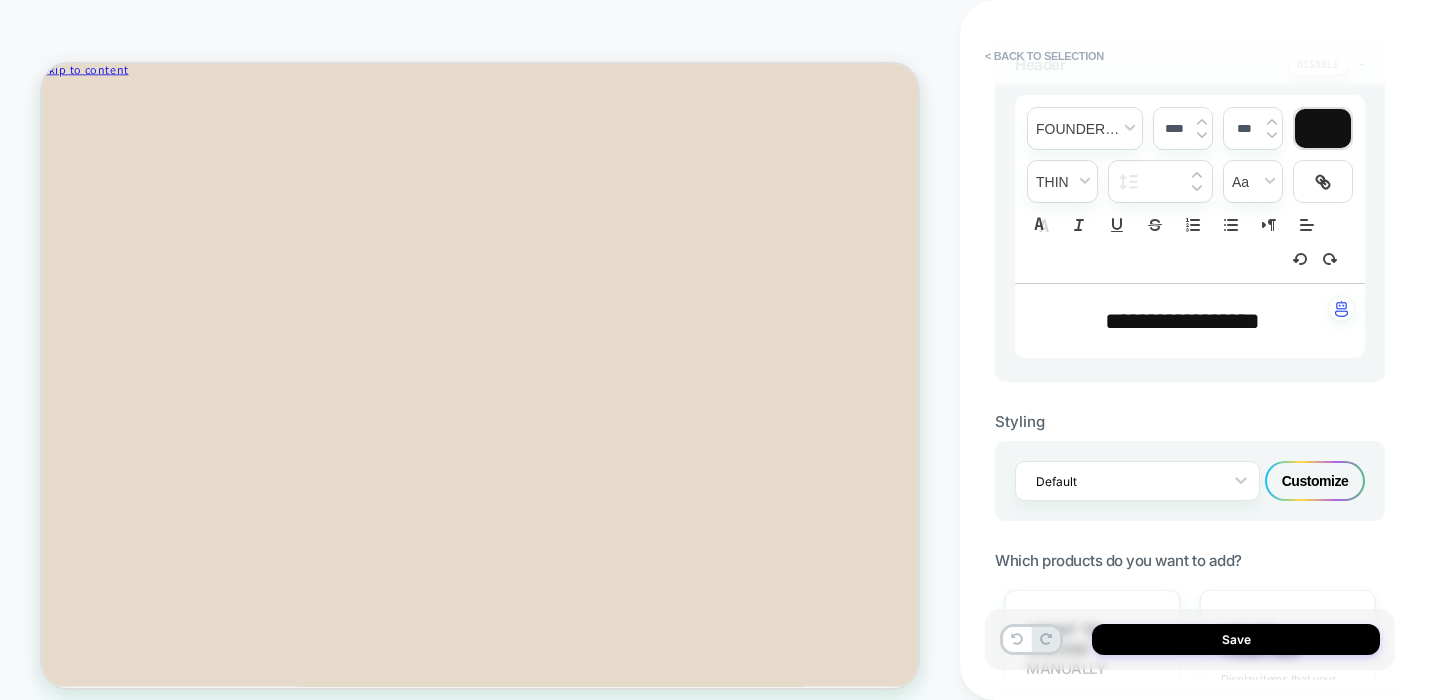 scroll, scrollTop: 535, scrollLeft: 0, axis: vertical 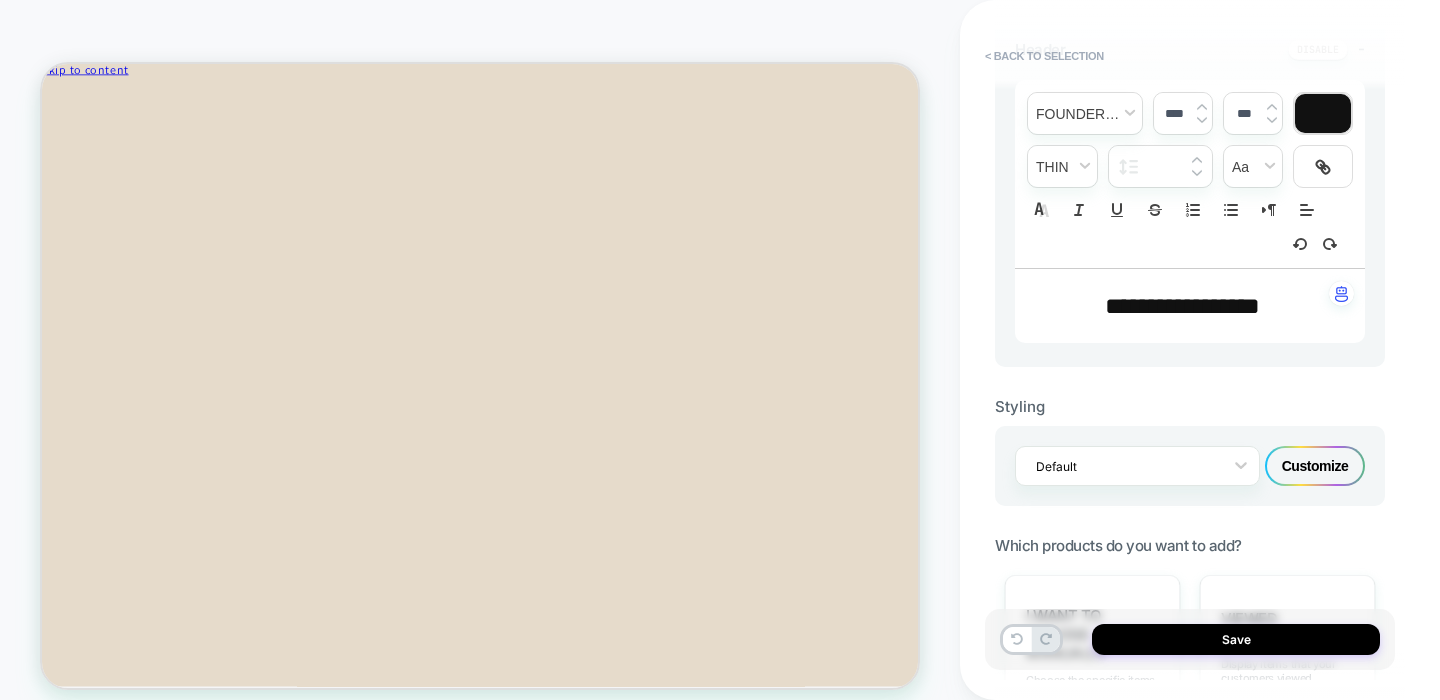 click on "Customize" at bounding box center (1315, 466) 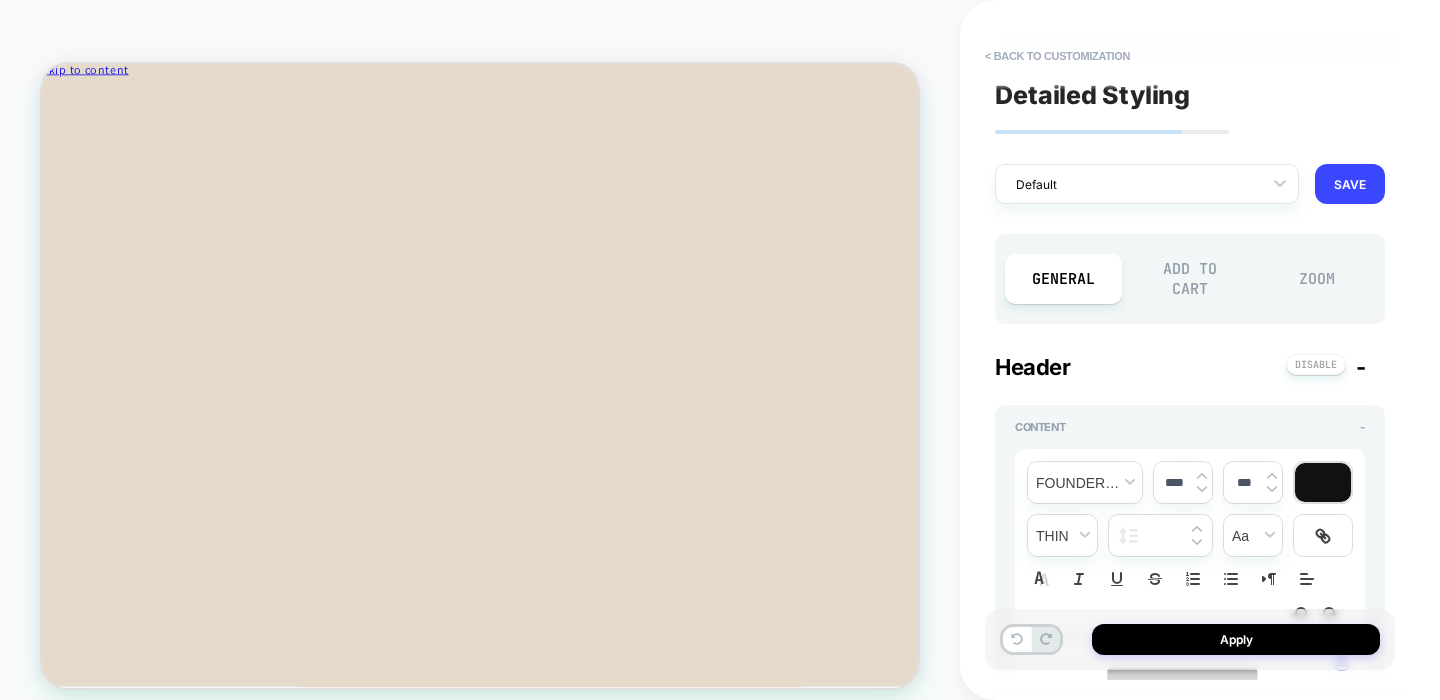 click on "Add to Cart" at bounding box center [1190, 279] 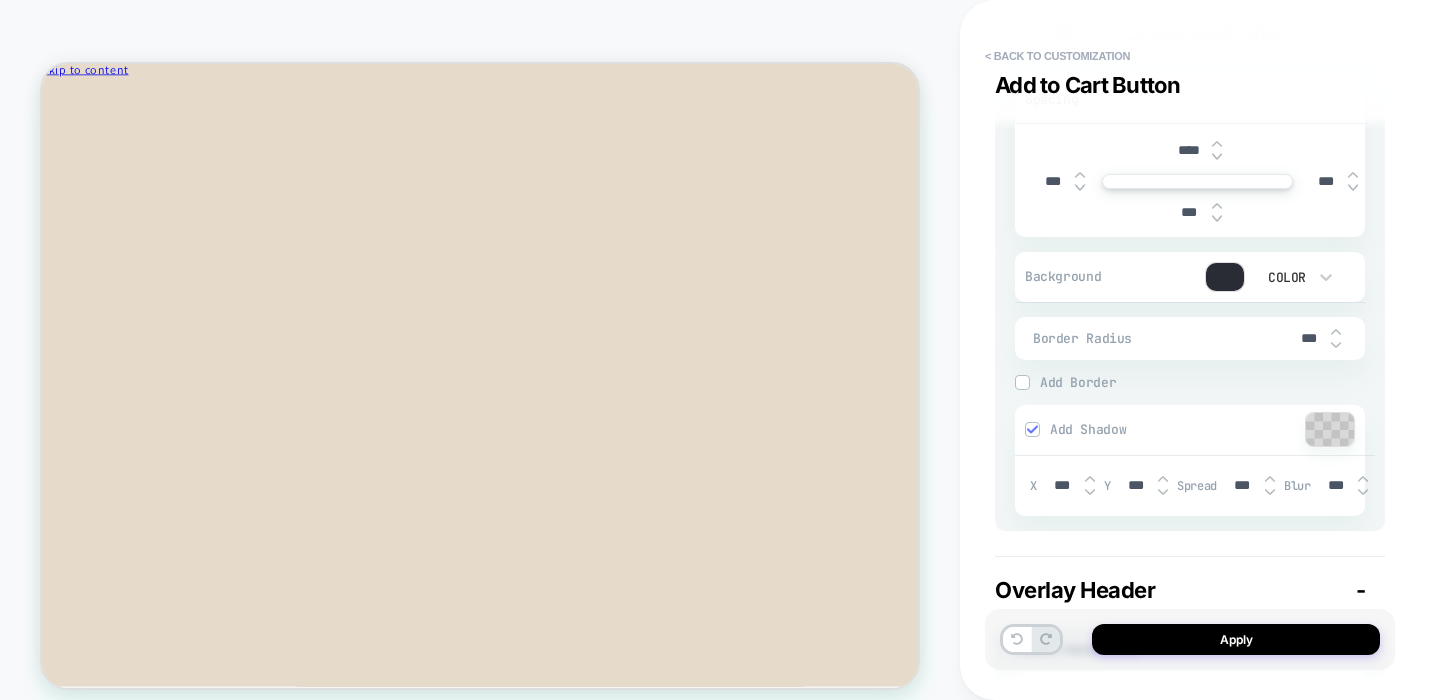 scroll, scrollTop: 857, scrollLeft: 0, axis: vertical 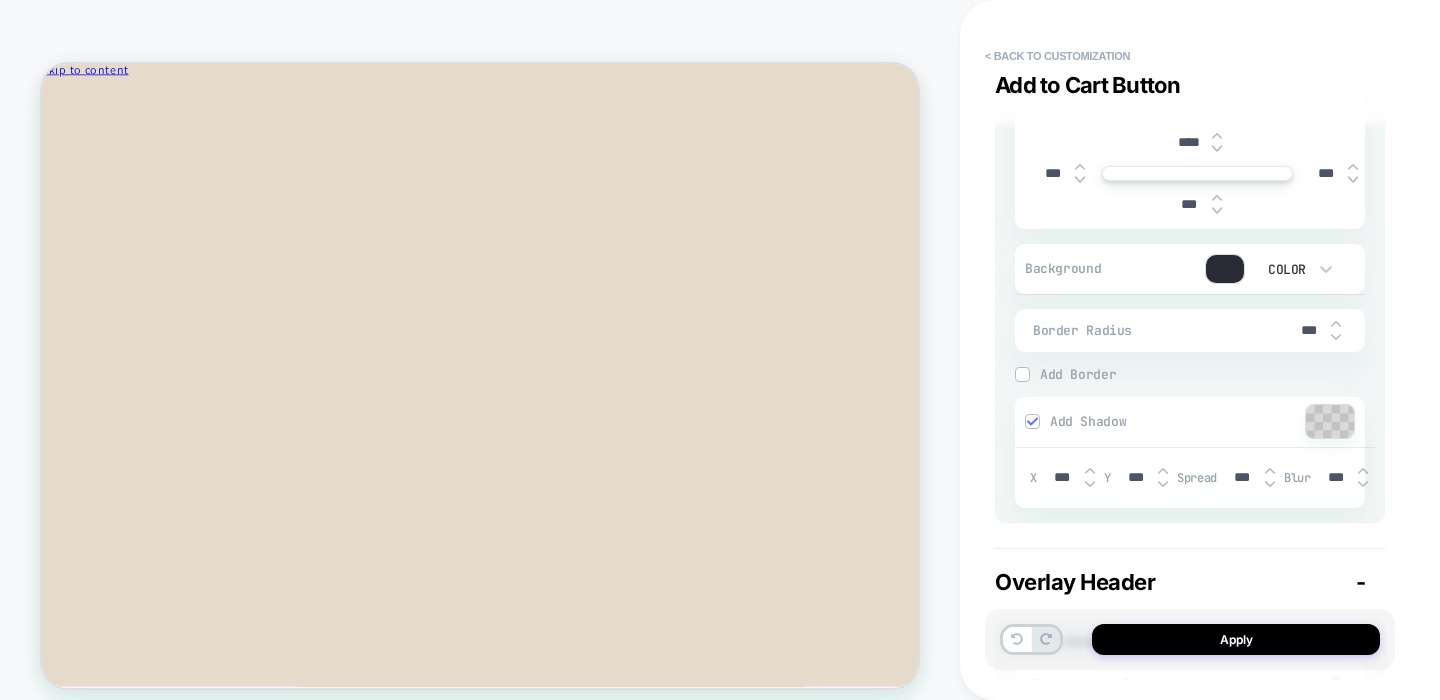 click at bounding box center (1225, 269) 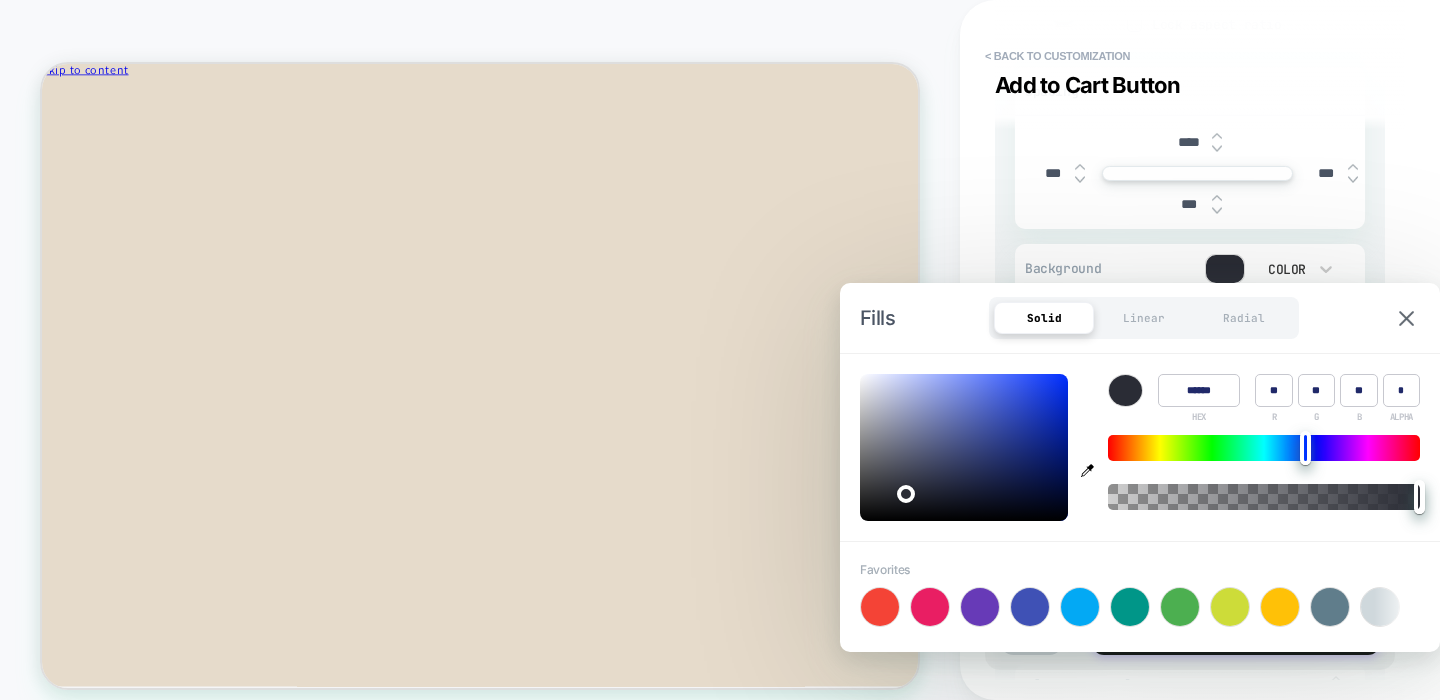 type on "*" 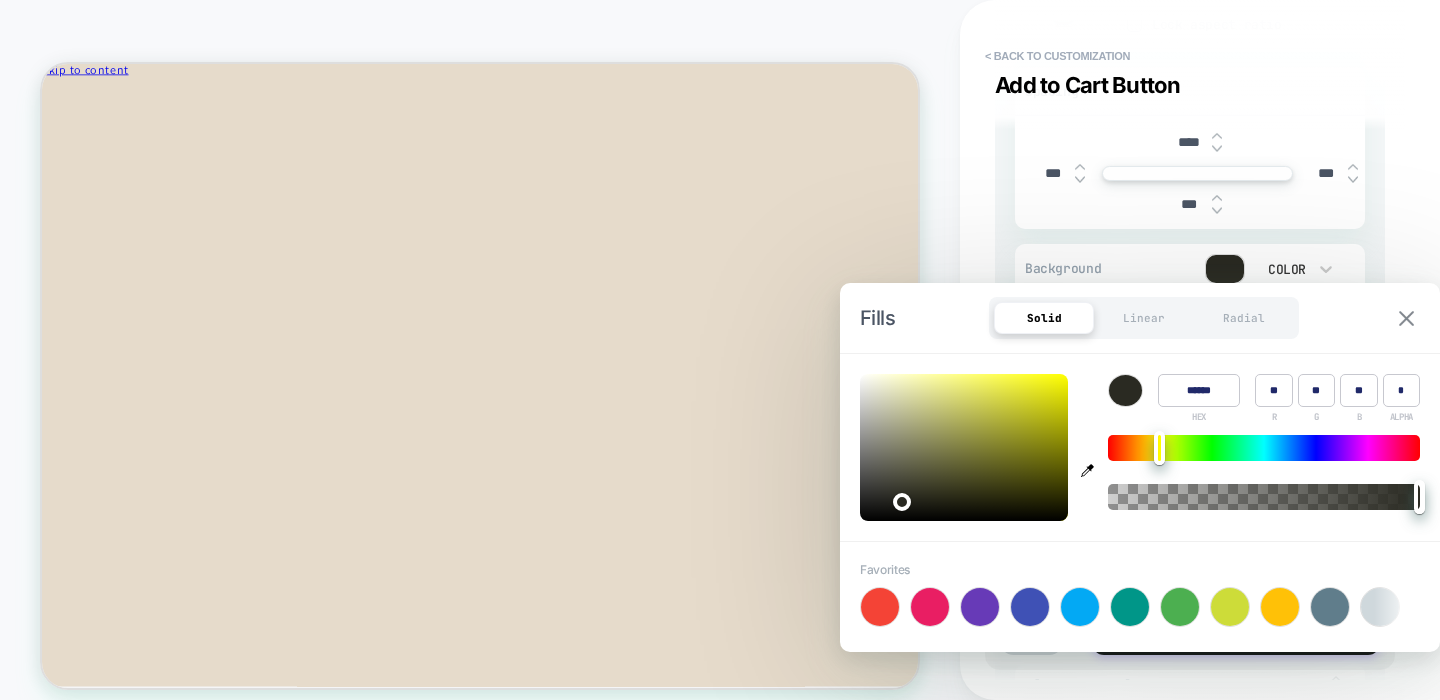 click at bounding box center (1406, 318) 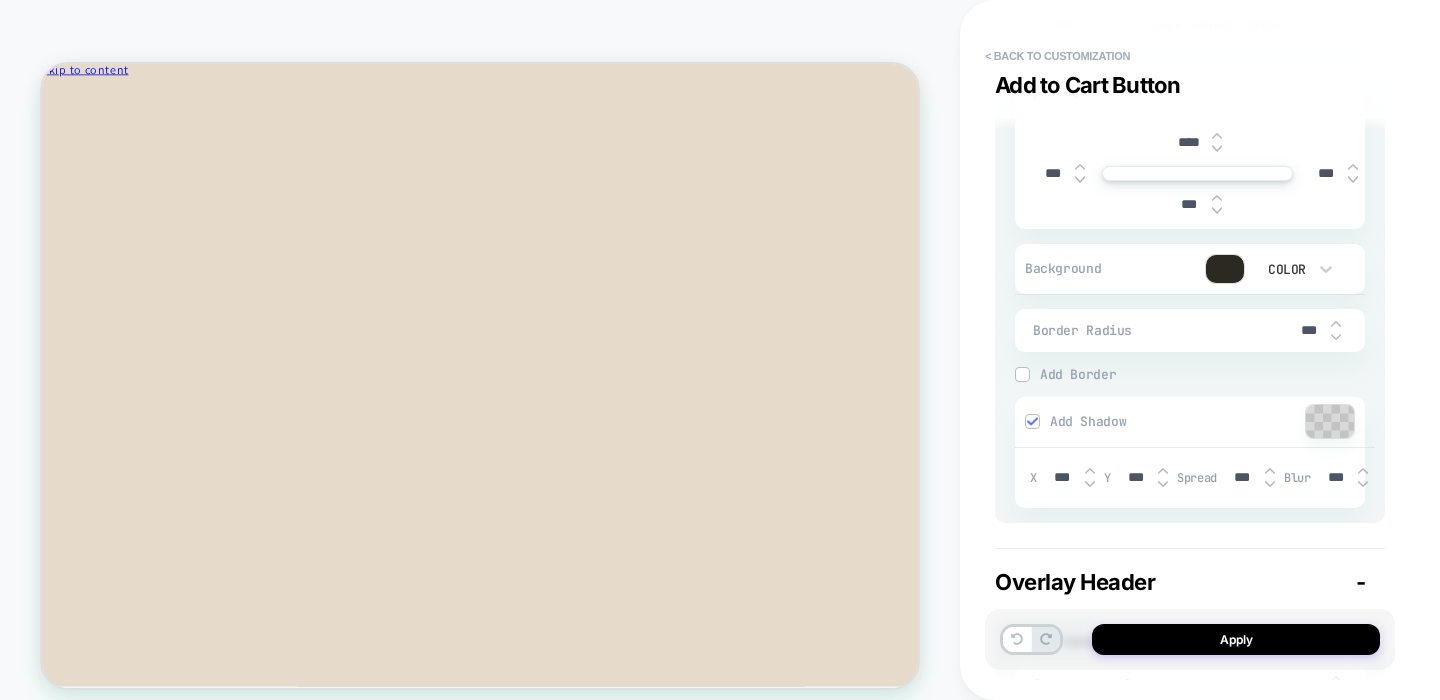 type on "*" 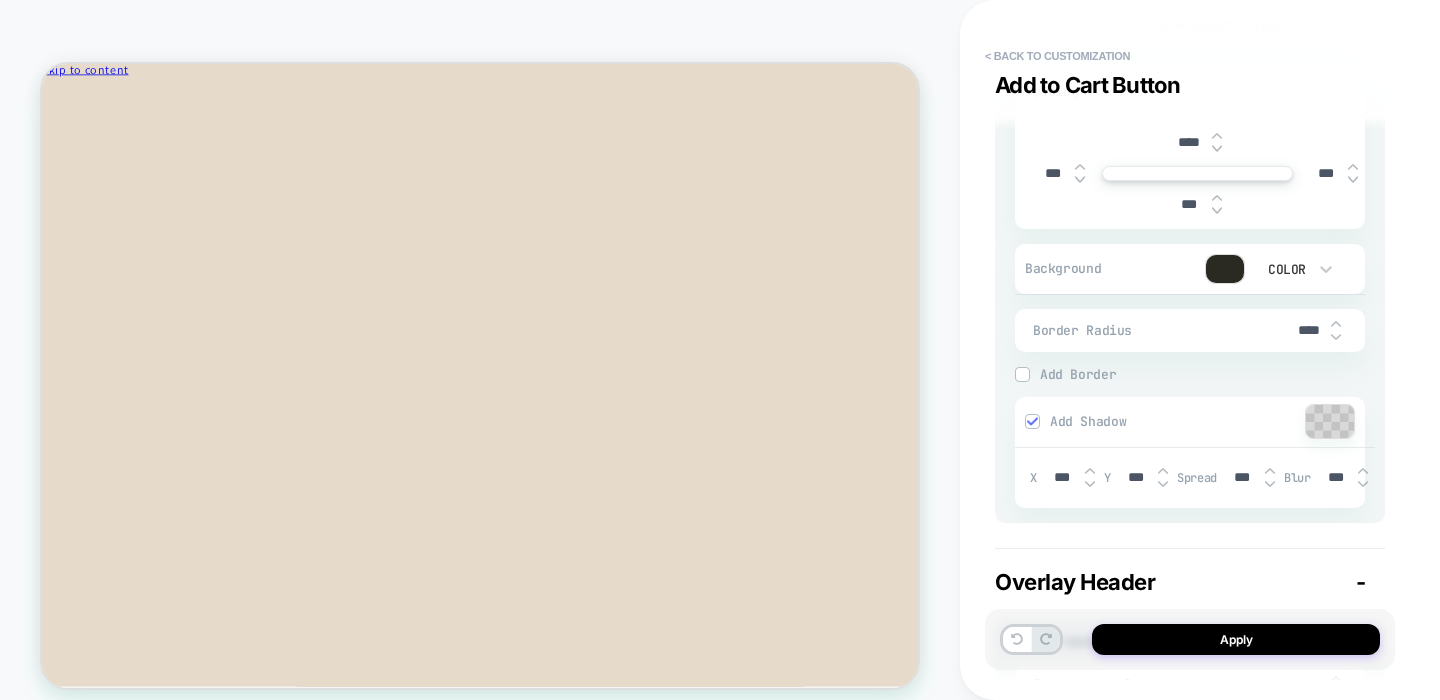 type on "*" 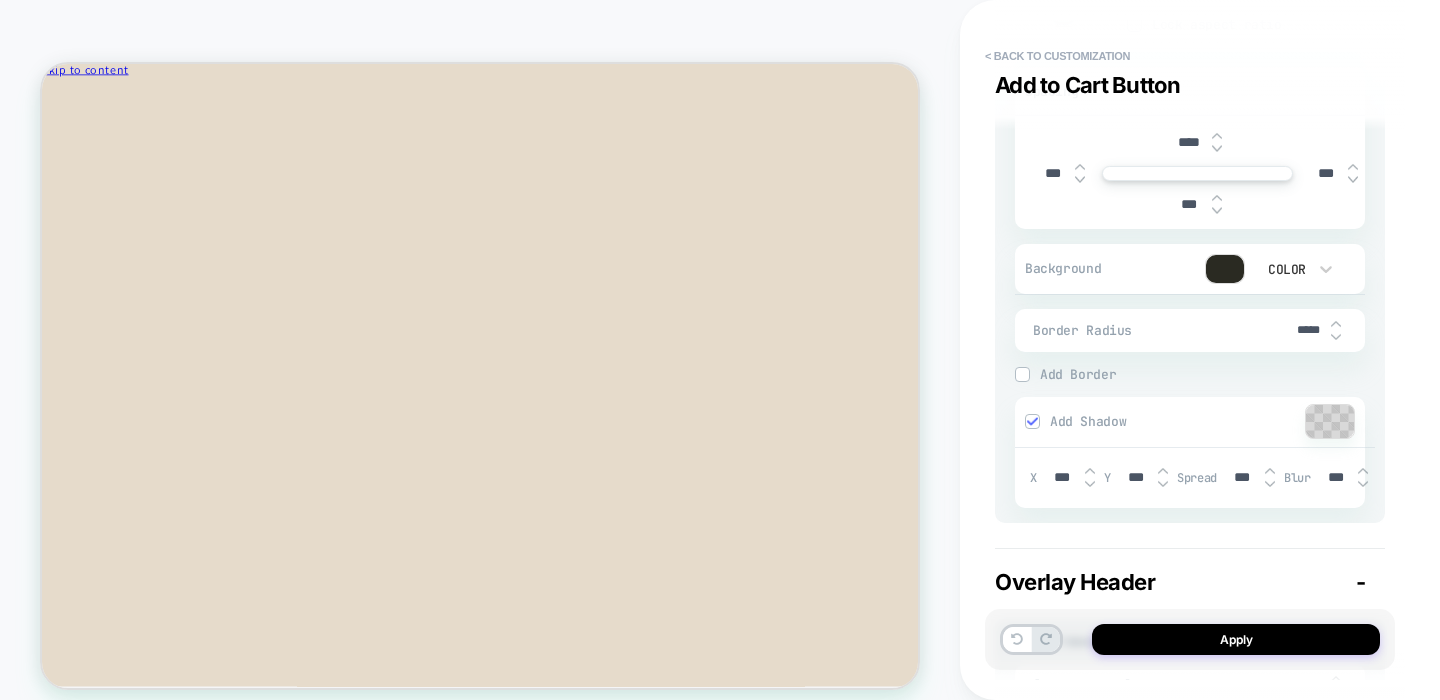type on "*" 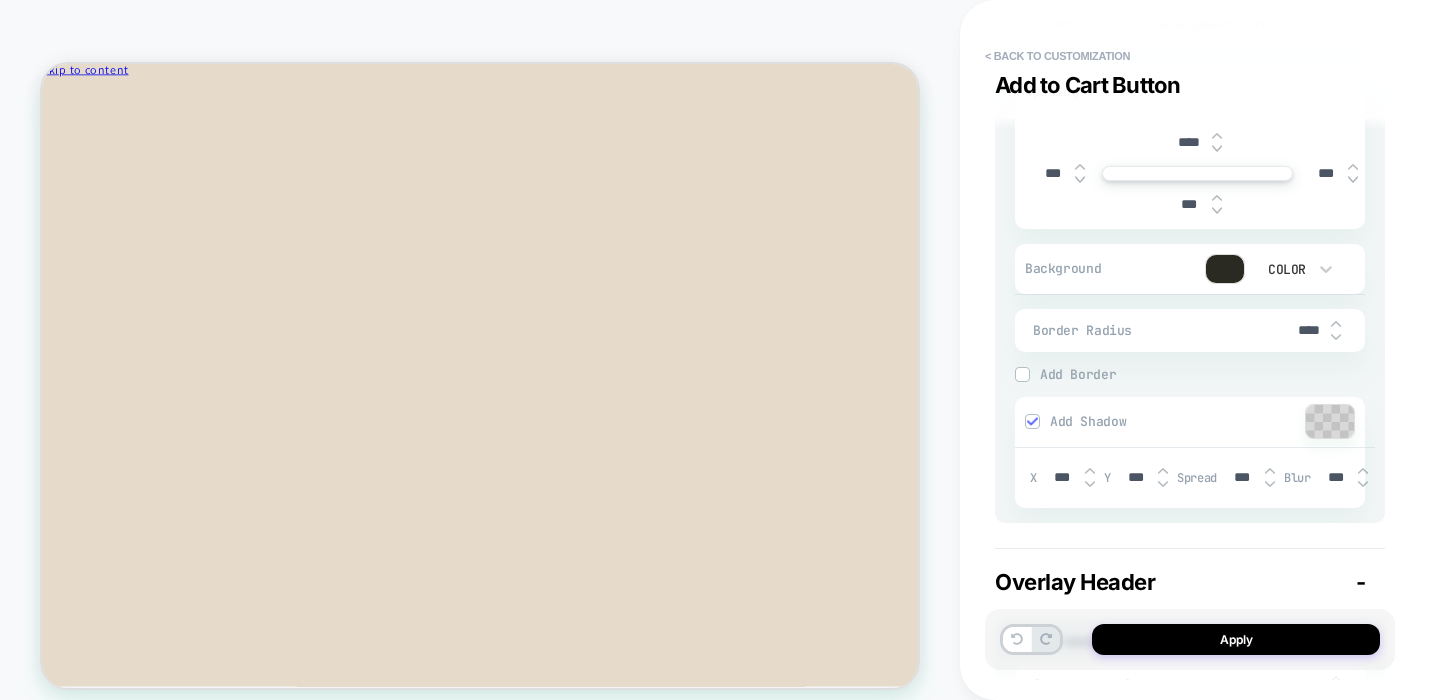 type on "*" 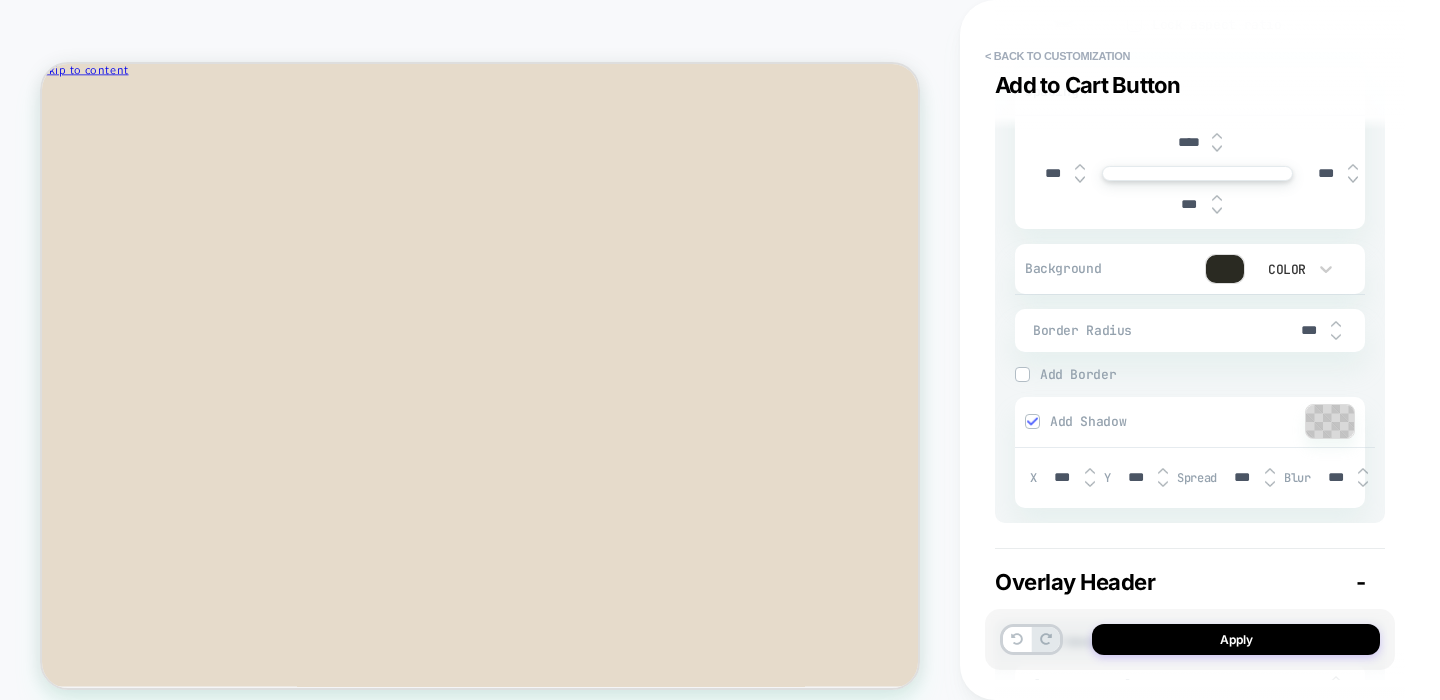 type on "*" 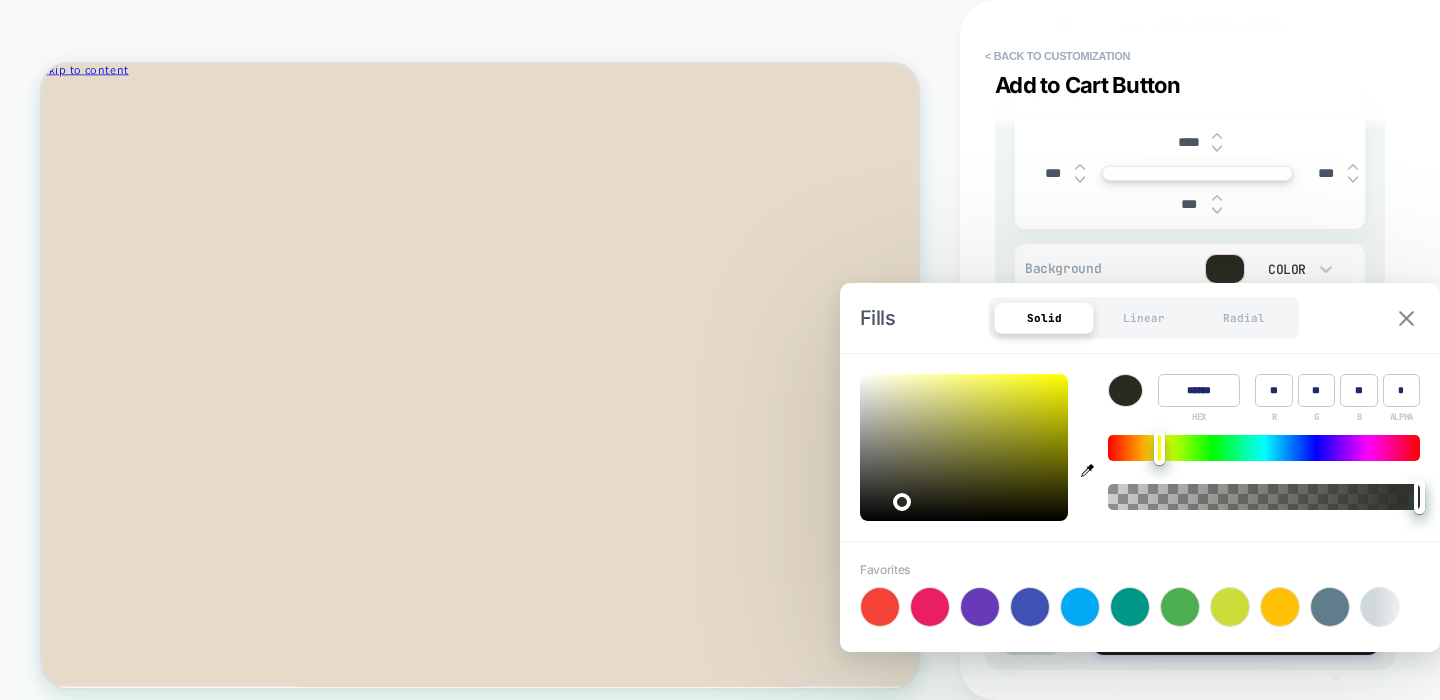 click at bounding box center (1406, 318) 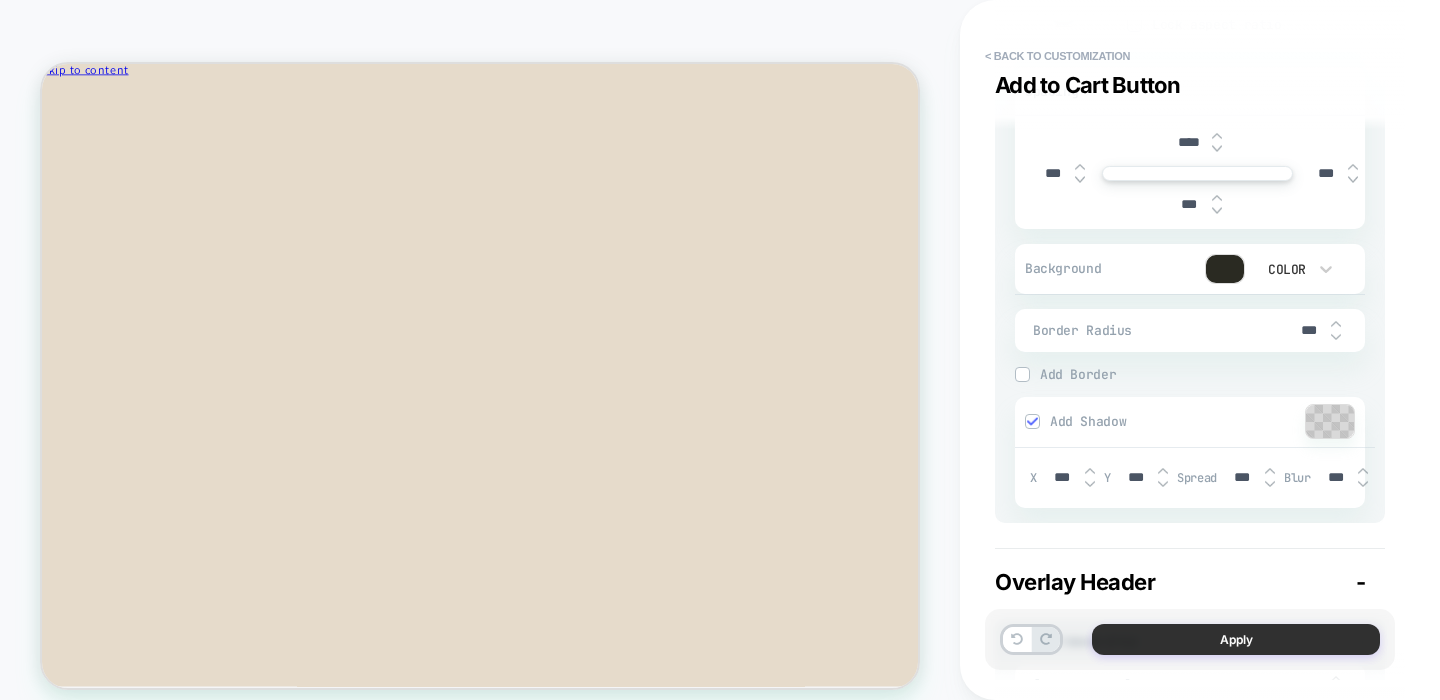 click on "Apply" at bounding box center (1236, 639) 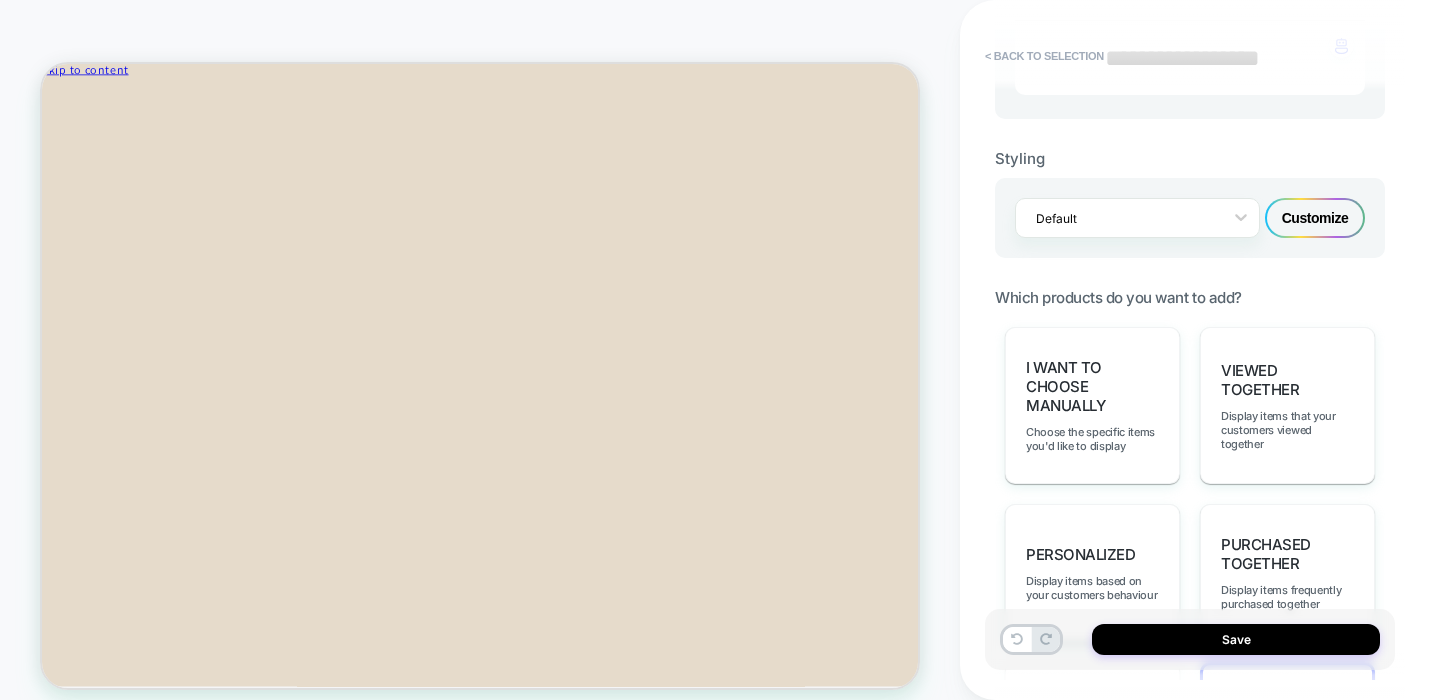 scroll, scrollTop: 786, scrollLeft: 0, axis: vertical 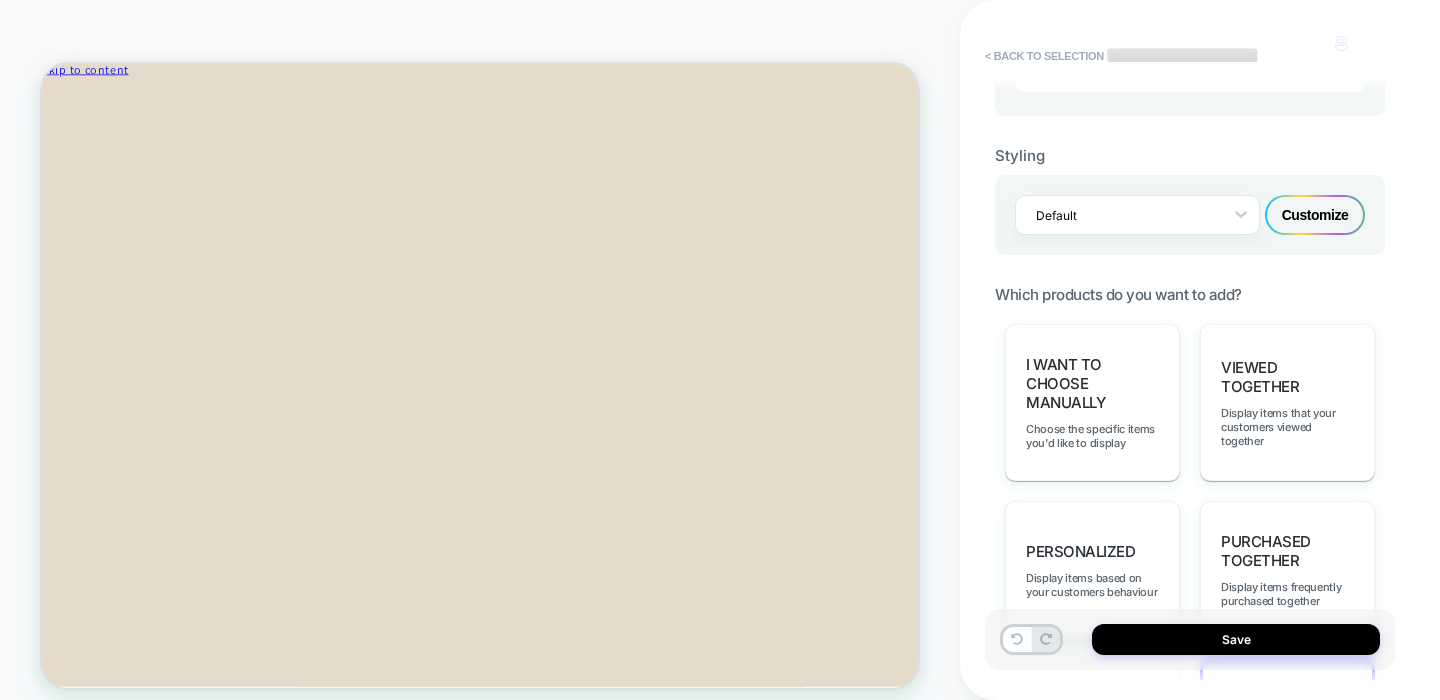 click on "Customize" at bounding box center (1315, 215) 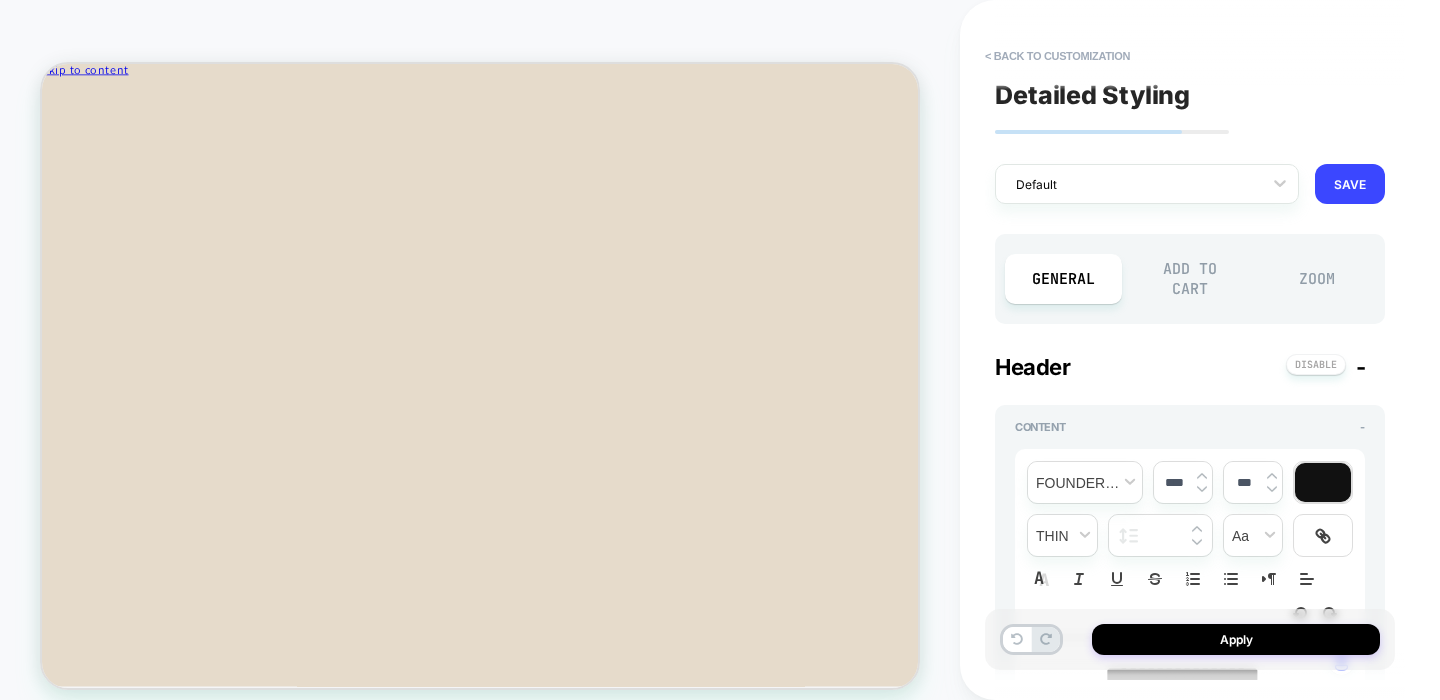 click on "Add to Cart" at bounding box center [1190, 279] 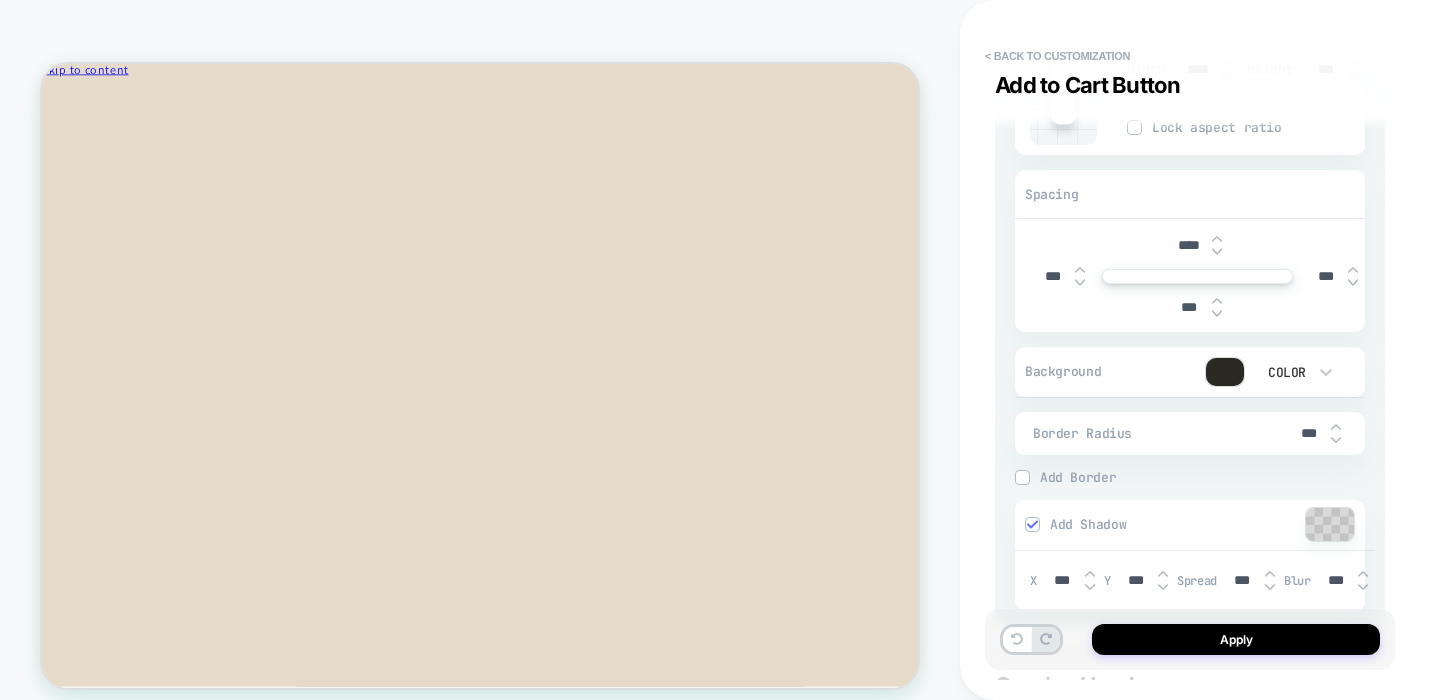 scroll, scrollTop: 753, scrollLeft: 0, axis: vertical 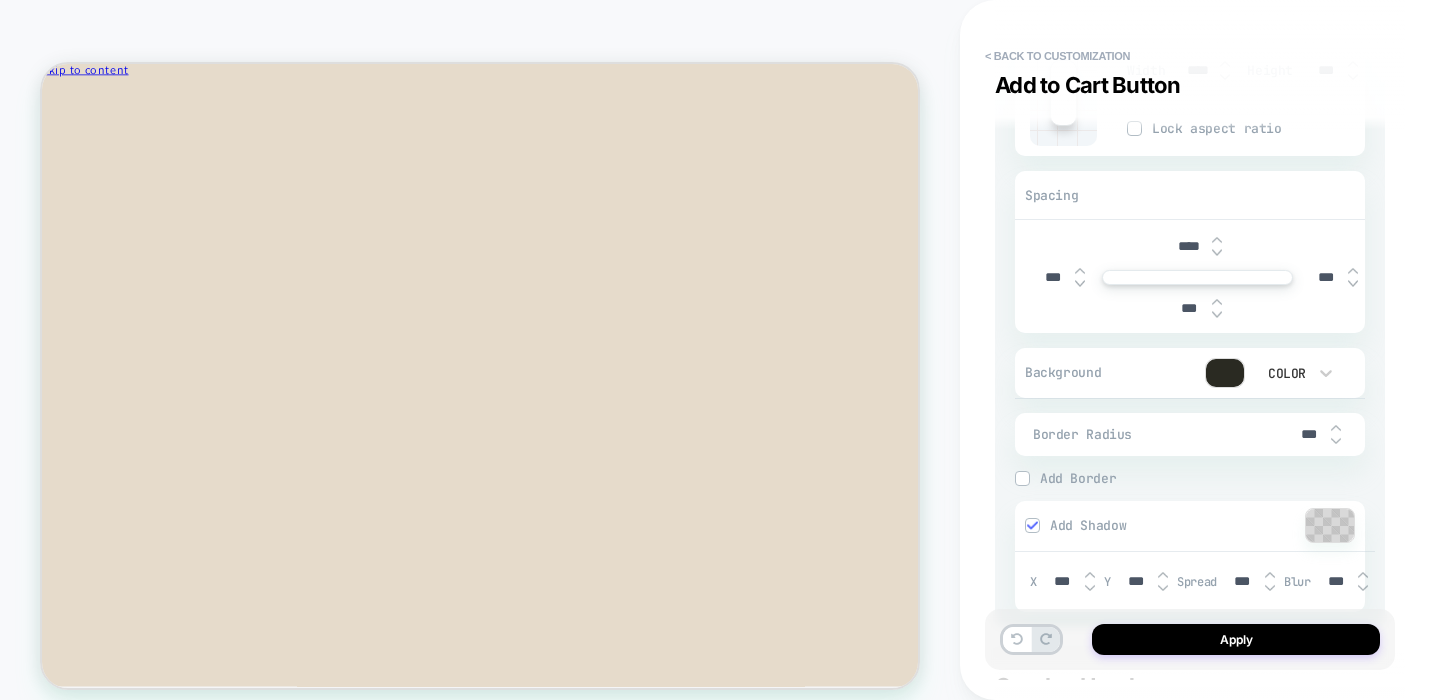 click at bounding box center [1225, 373] 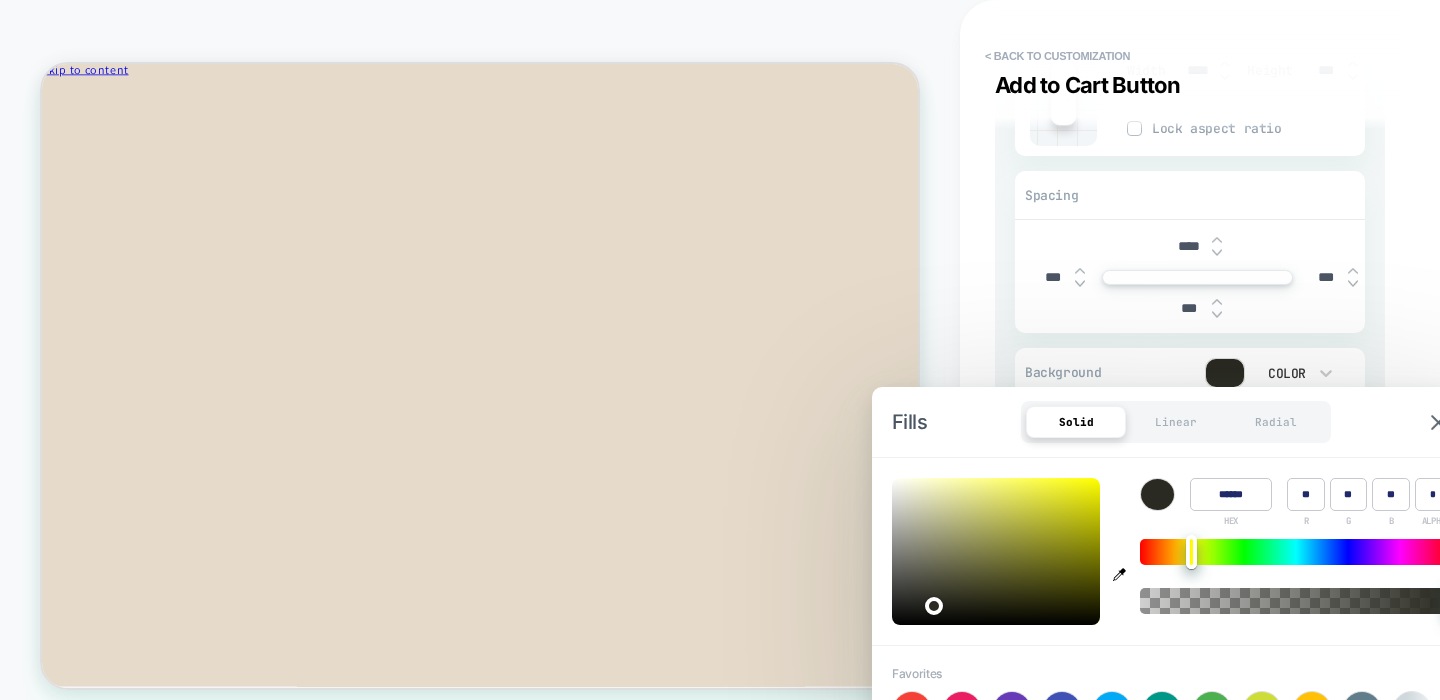 click 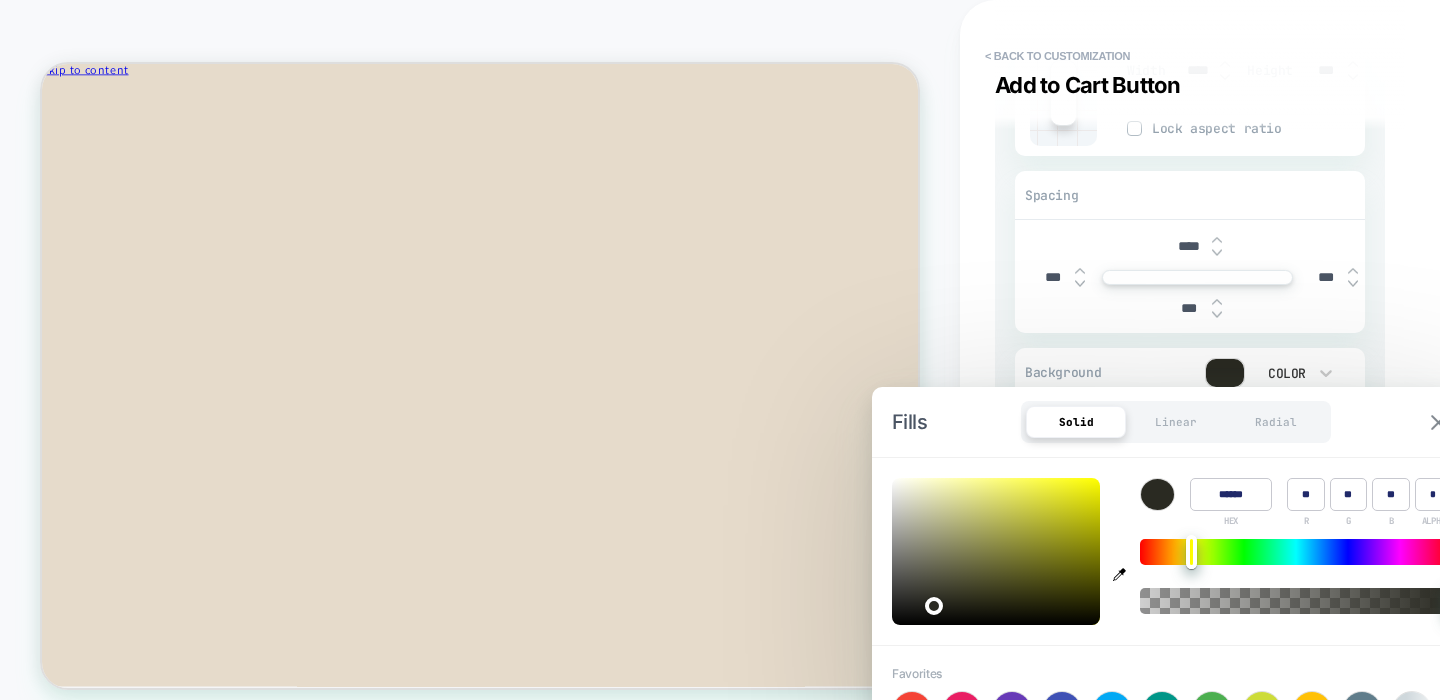 click at bounding box center [1438, 422] 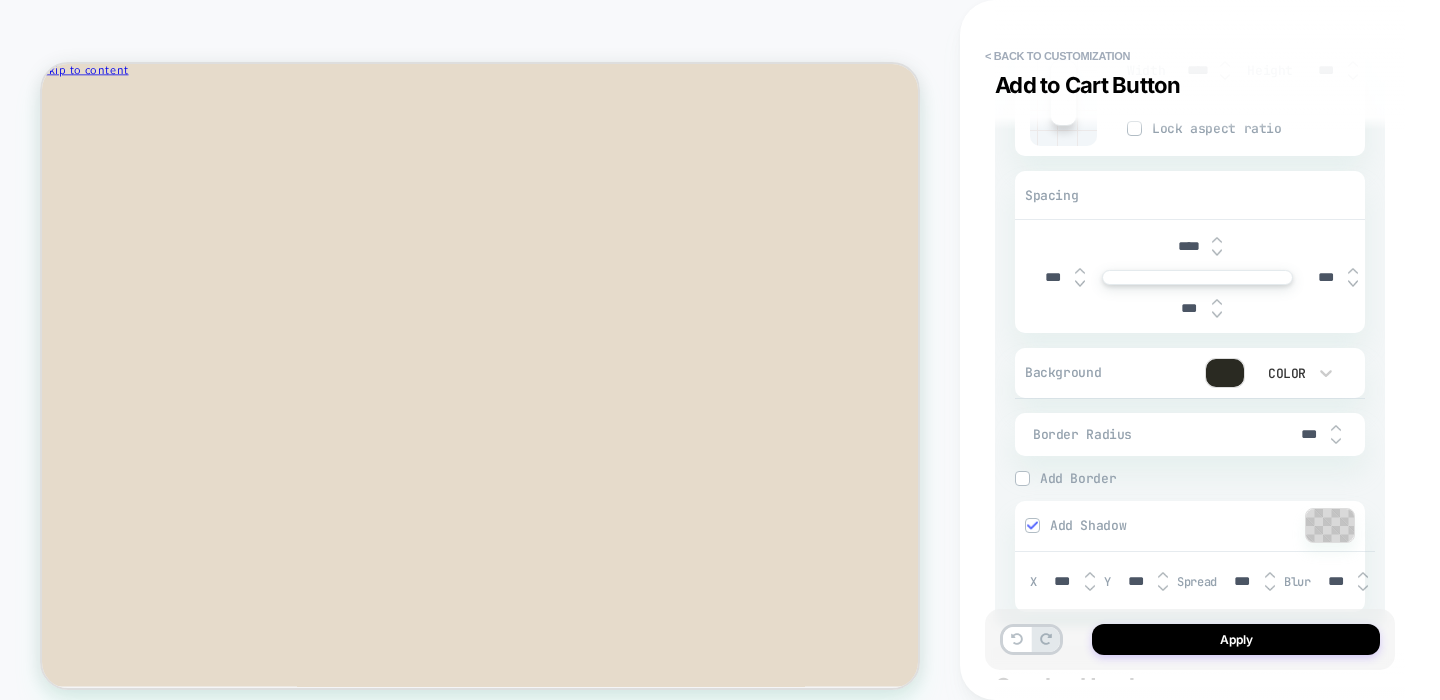 click at bounding box center [1336, 434] 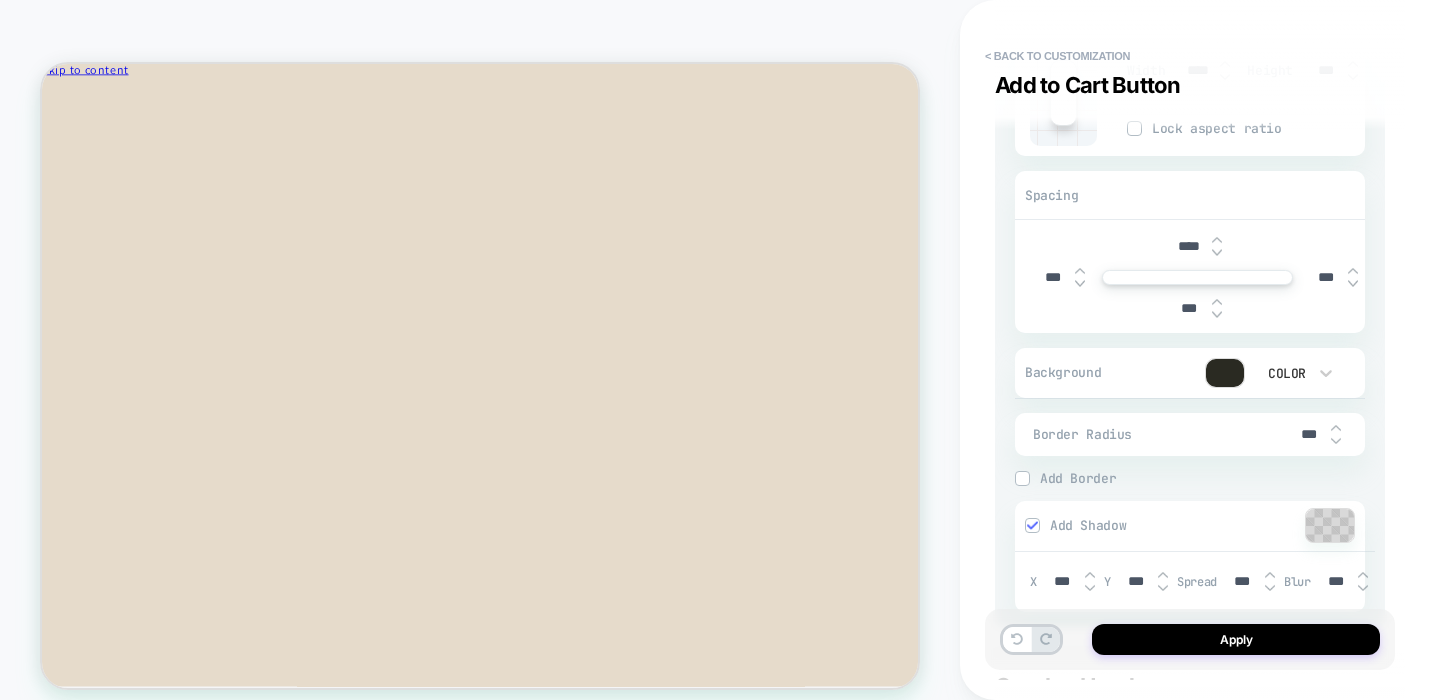type on "*" 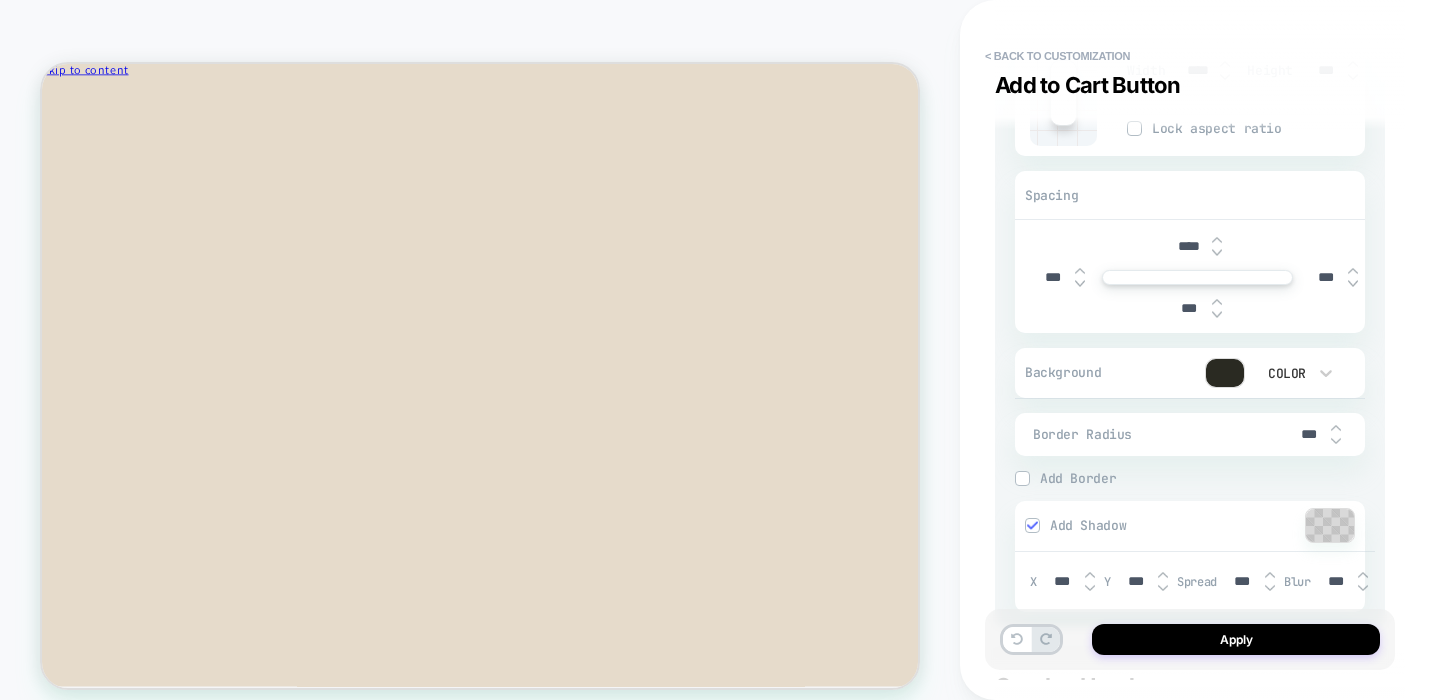 type on "****" 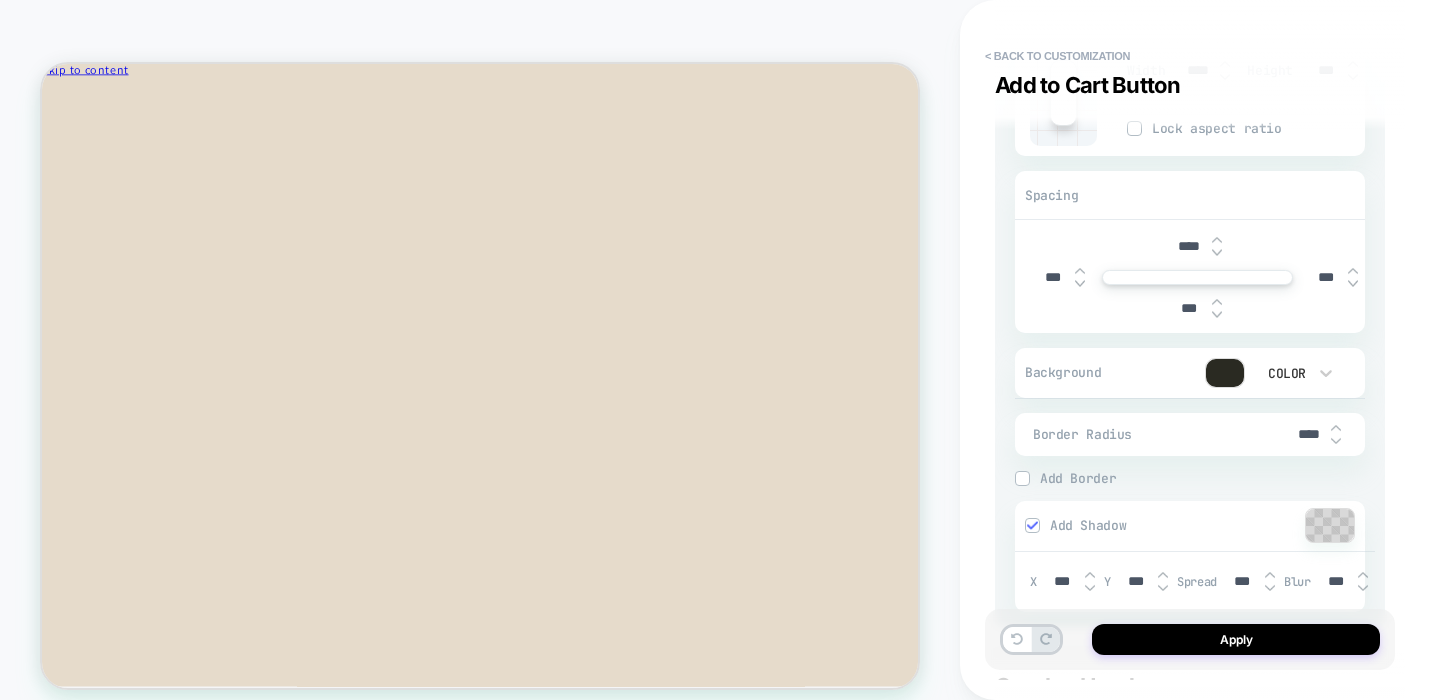 click on "****" at bounding box center [1317, 434] 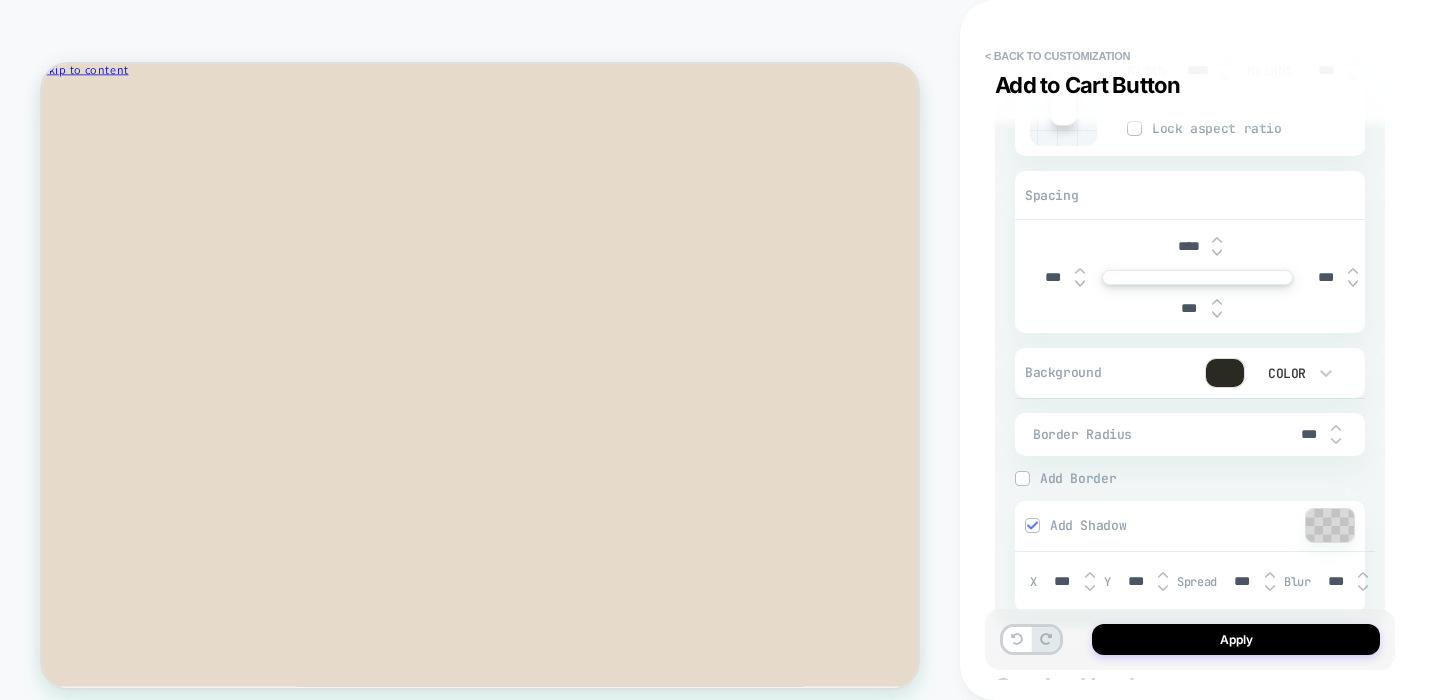 click at bounding box center (1336, 441) 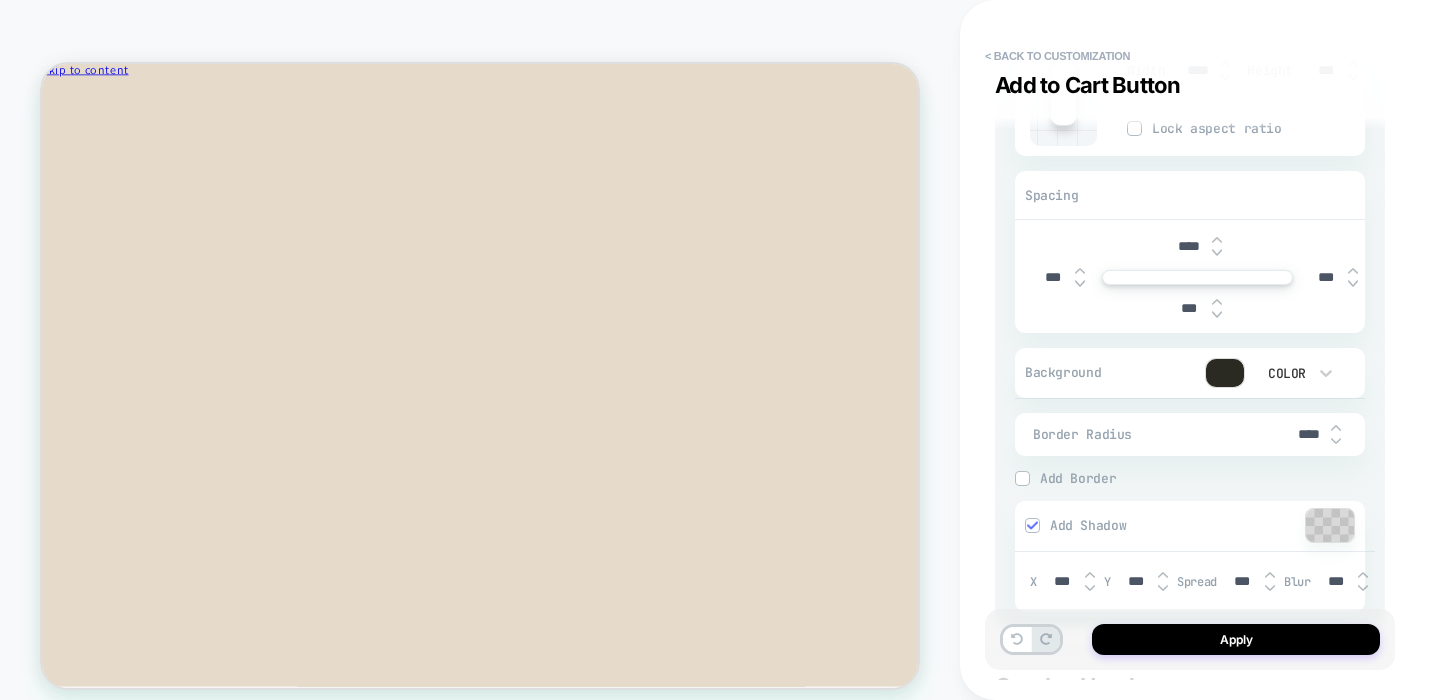 click at bounding box center [1336, 428] 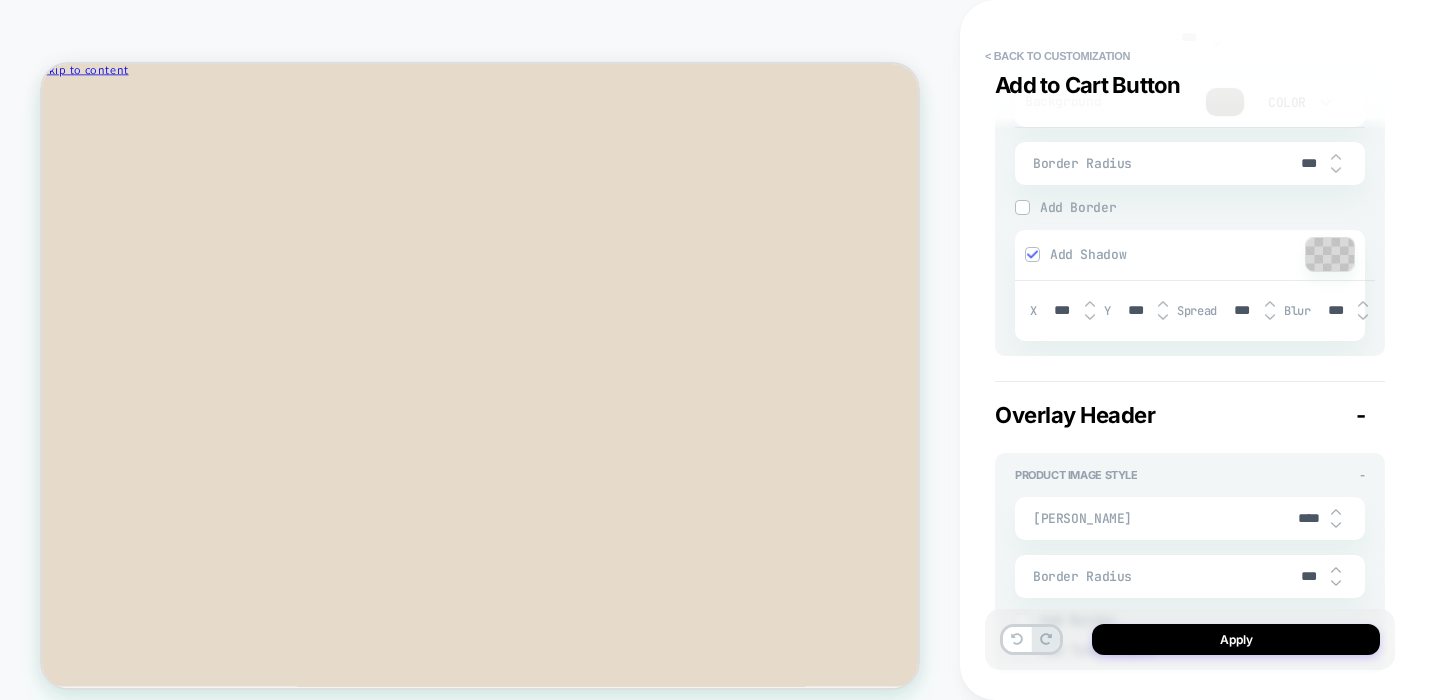 scroll, scrollTop: 1038, scrollLeft: 0, axis: vertical 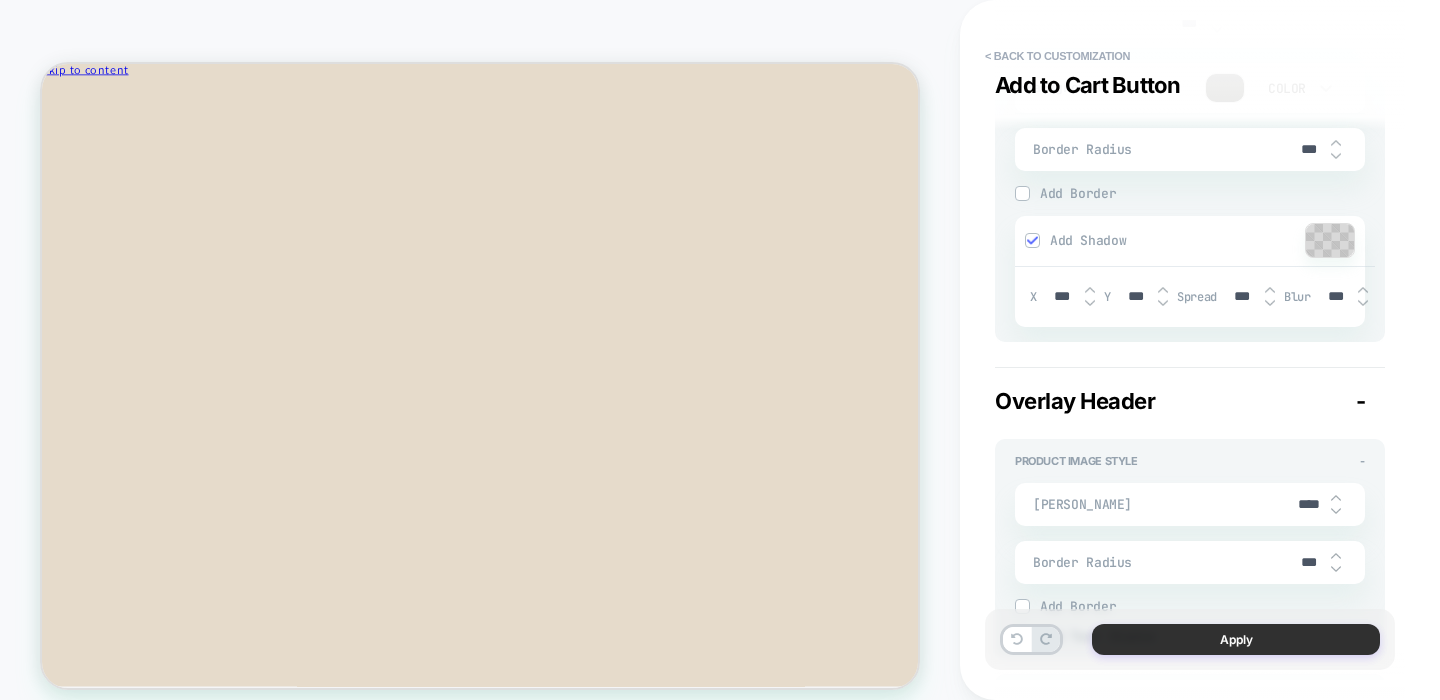 click on "Apply" at bounding box center (1236, 639) 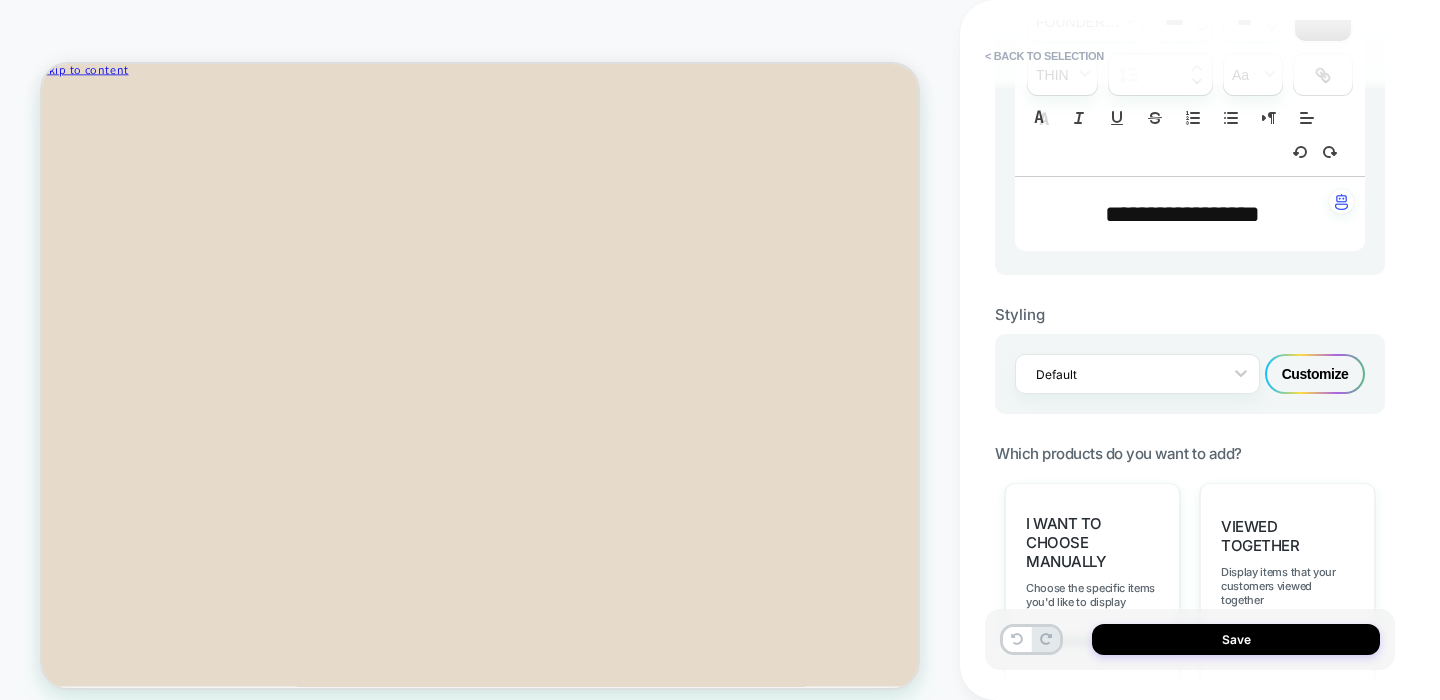 scroll, scrollTop: 628, scrollLeft: 0, axis: vertical 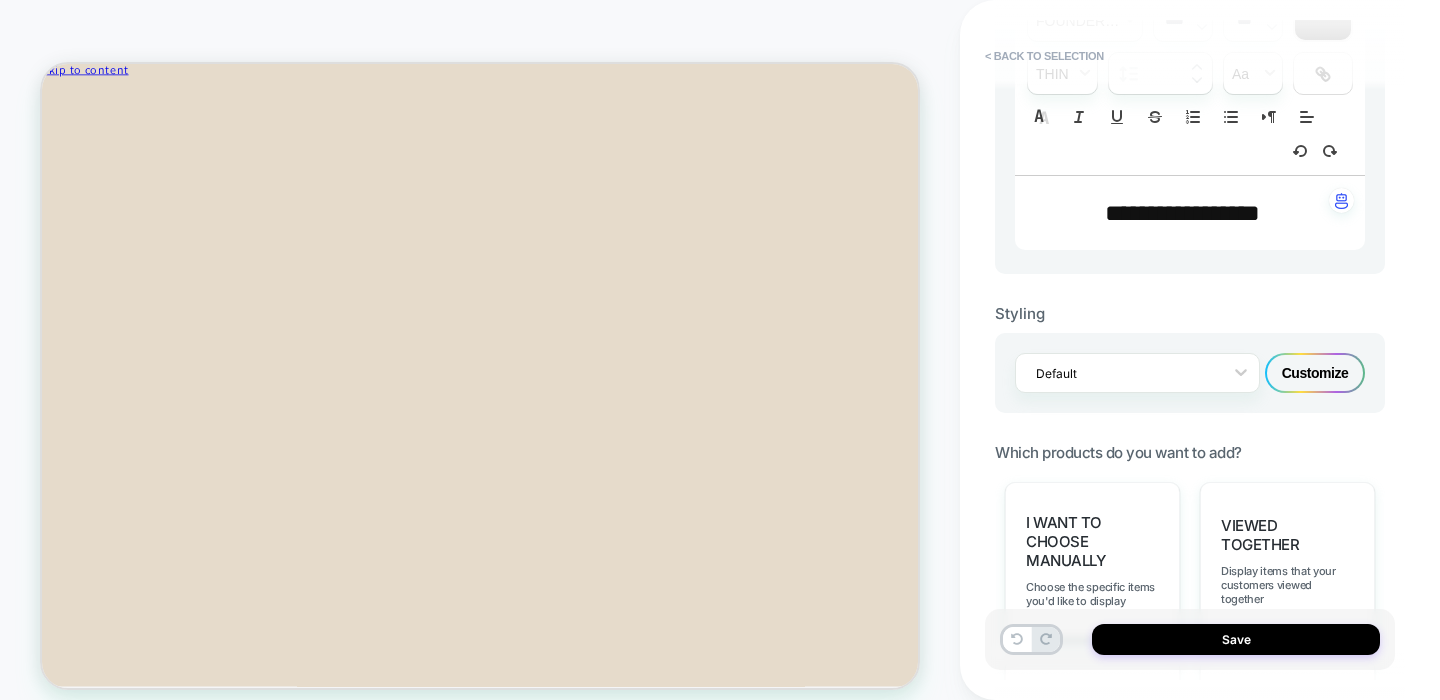 click on "You're $190 away from free shipping
You׳re $250 away from a FREE [PERSON_NAME] Backpack You May Also Like Short Sleeve Chambray Shirt  - Rinse Indigo $125 ADD Field Cargo Shorts - Washed Fatigue Green $185 ADD Show more
Oil Finish Wax
No Color
1oz Decrease quantity *" at bounding box center [626, 1279] 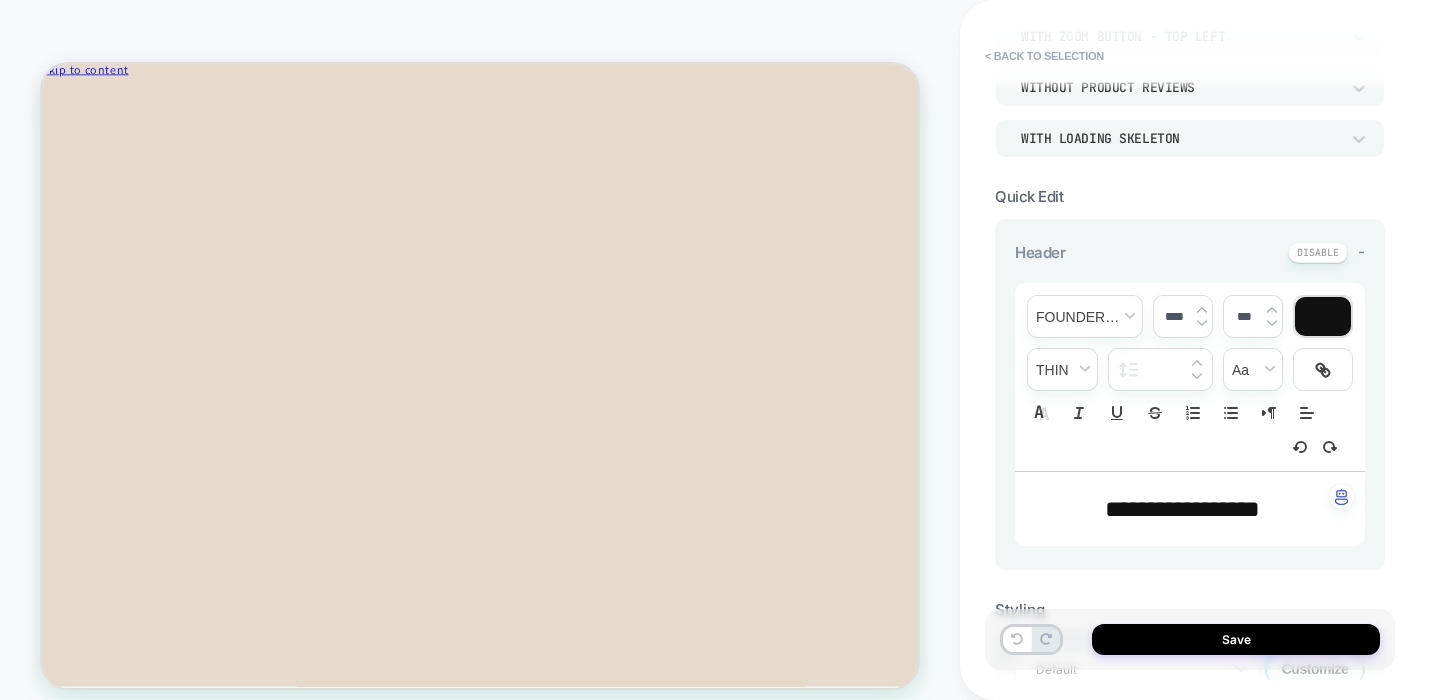 scroll, scrollTop: 637, scrollLeft: 0, axis: vertical 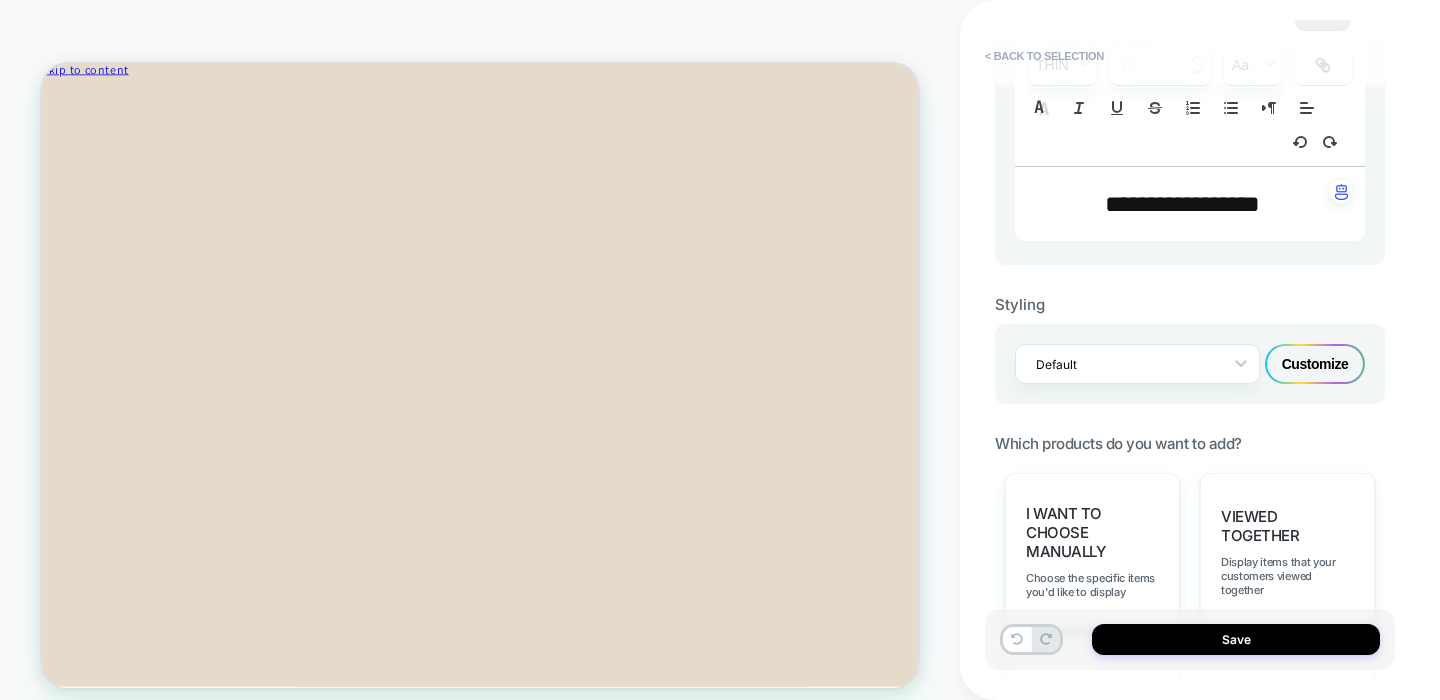 click on "Customize" at bounding box center [1315, 364] 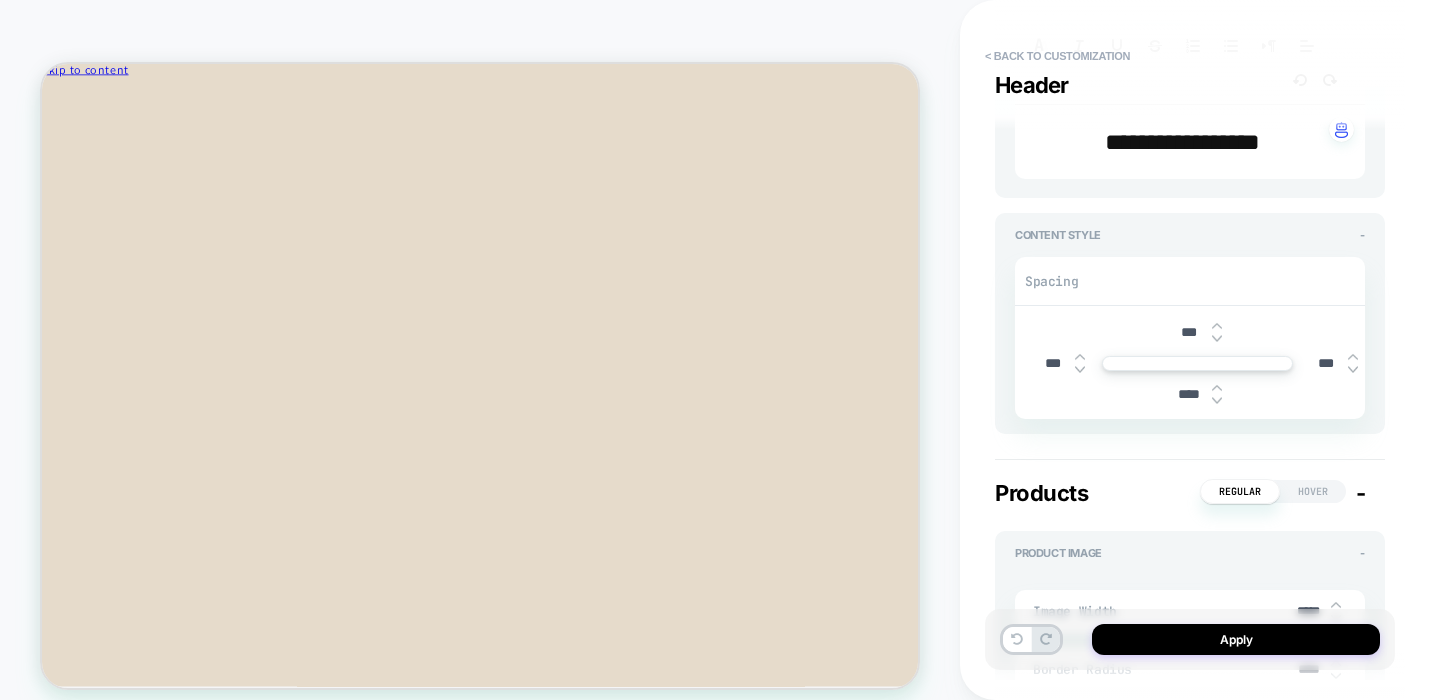 scroll, scrollTop: 534, scrollLeft: 0, axis: vertical 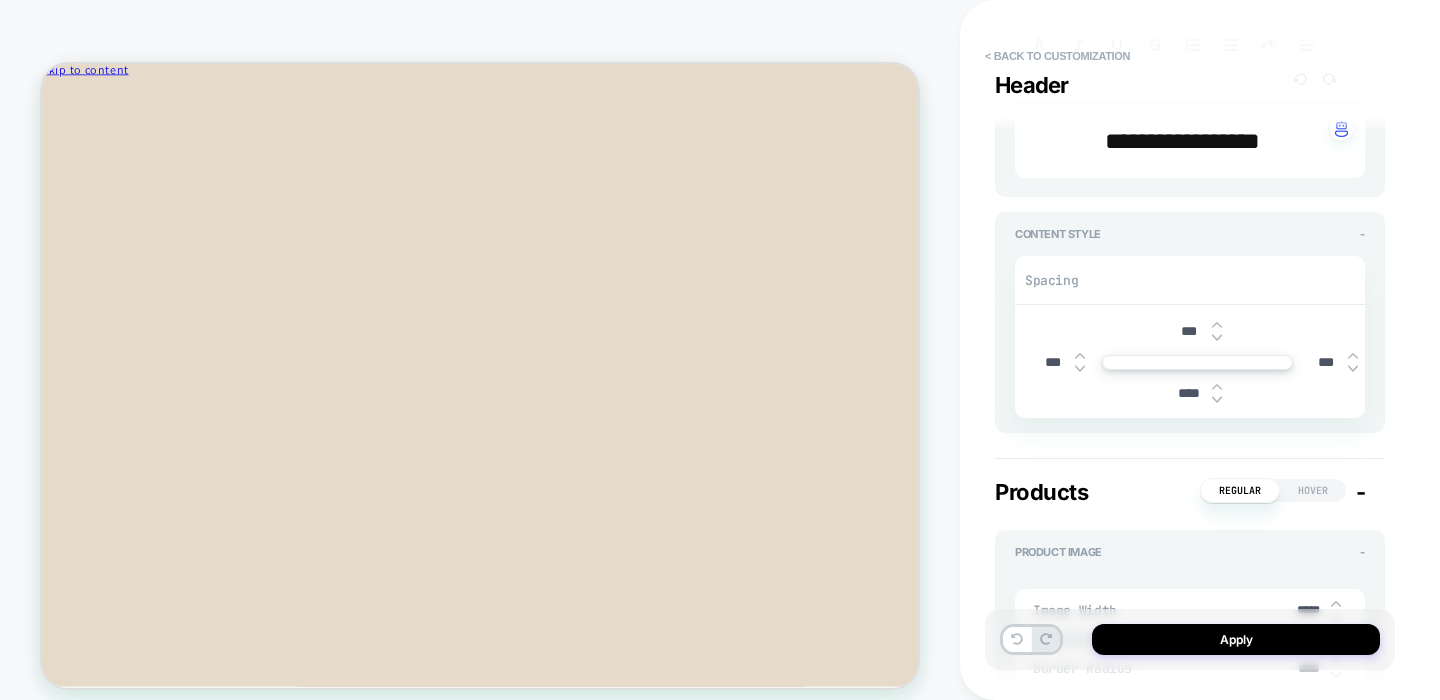 click on "***" at bounding box center [1189, 331] 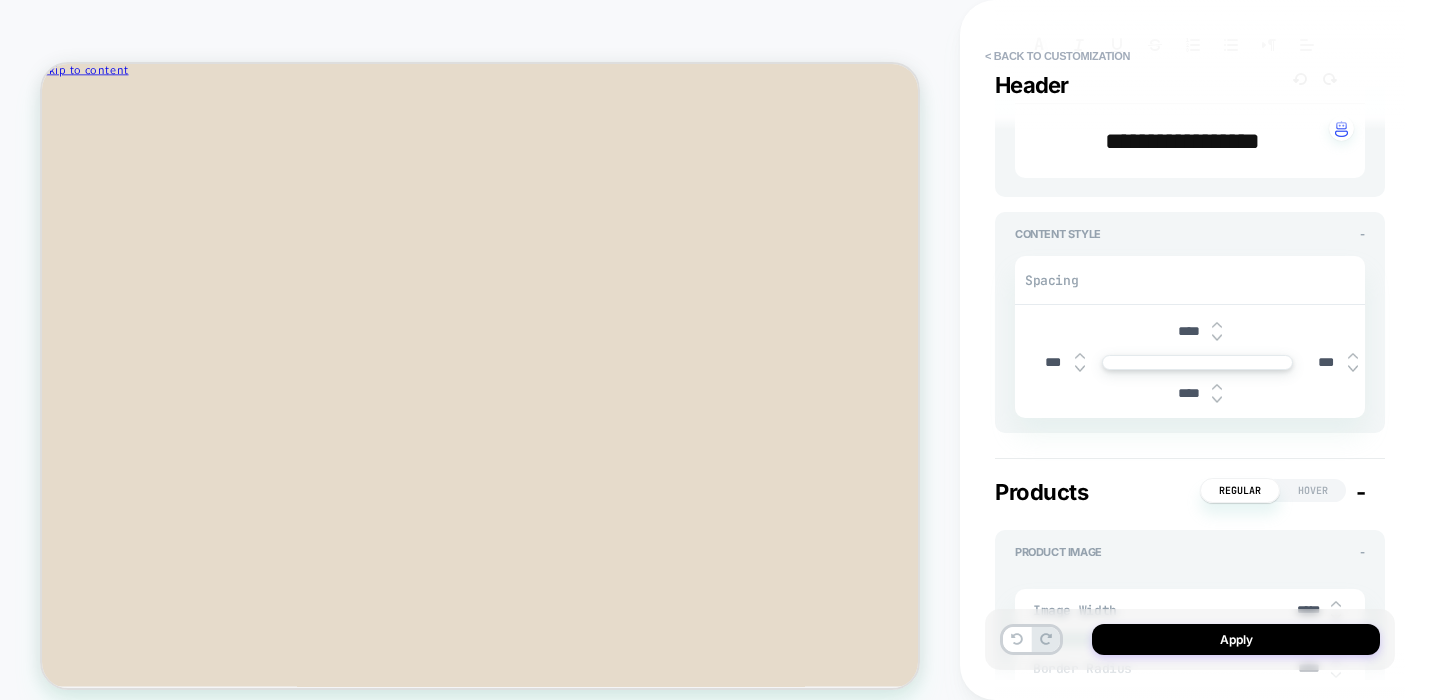 type on "*" 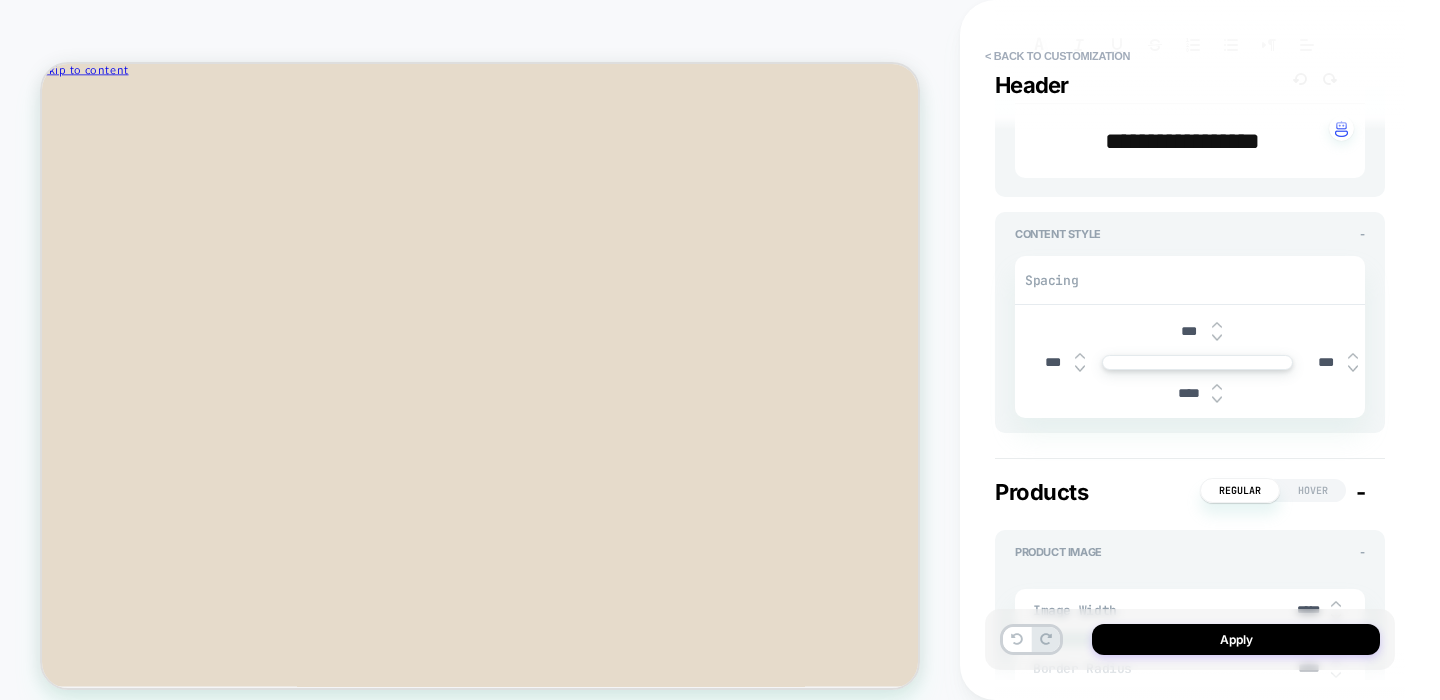 type on "*" 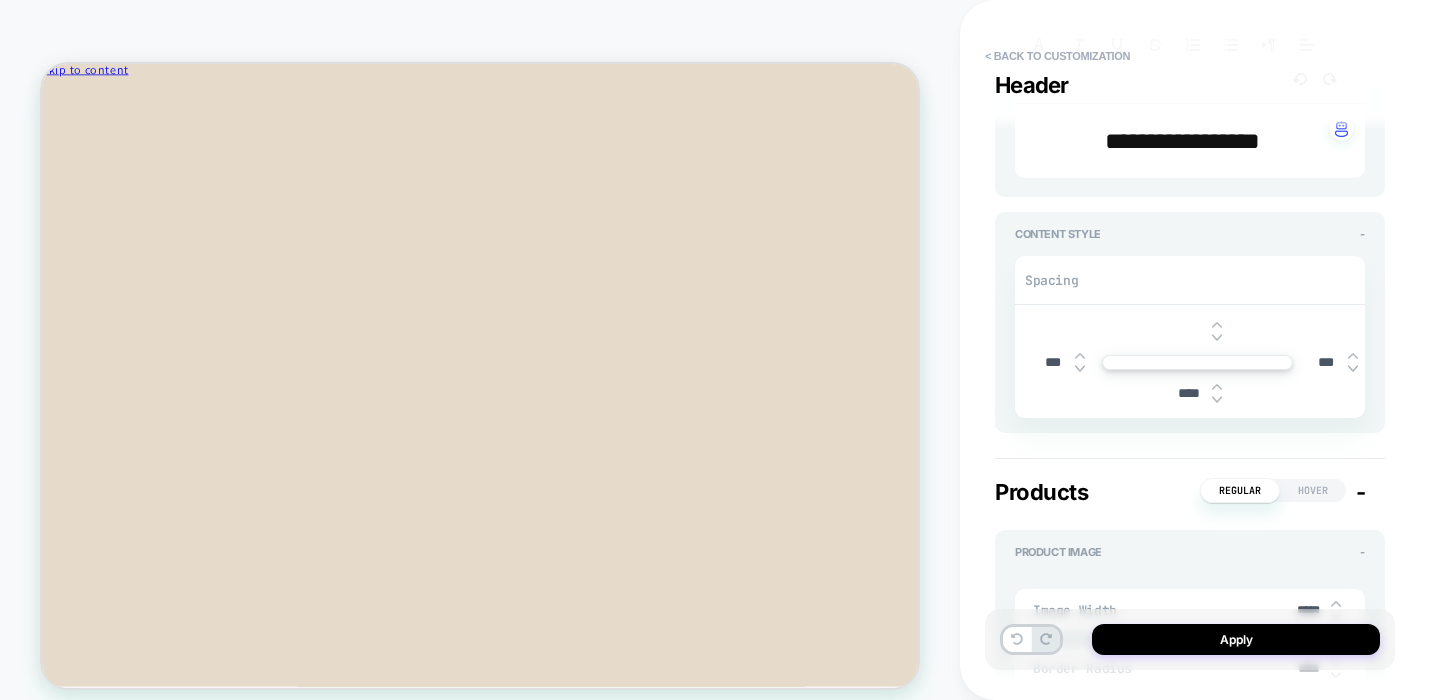 type on "*" 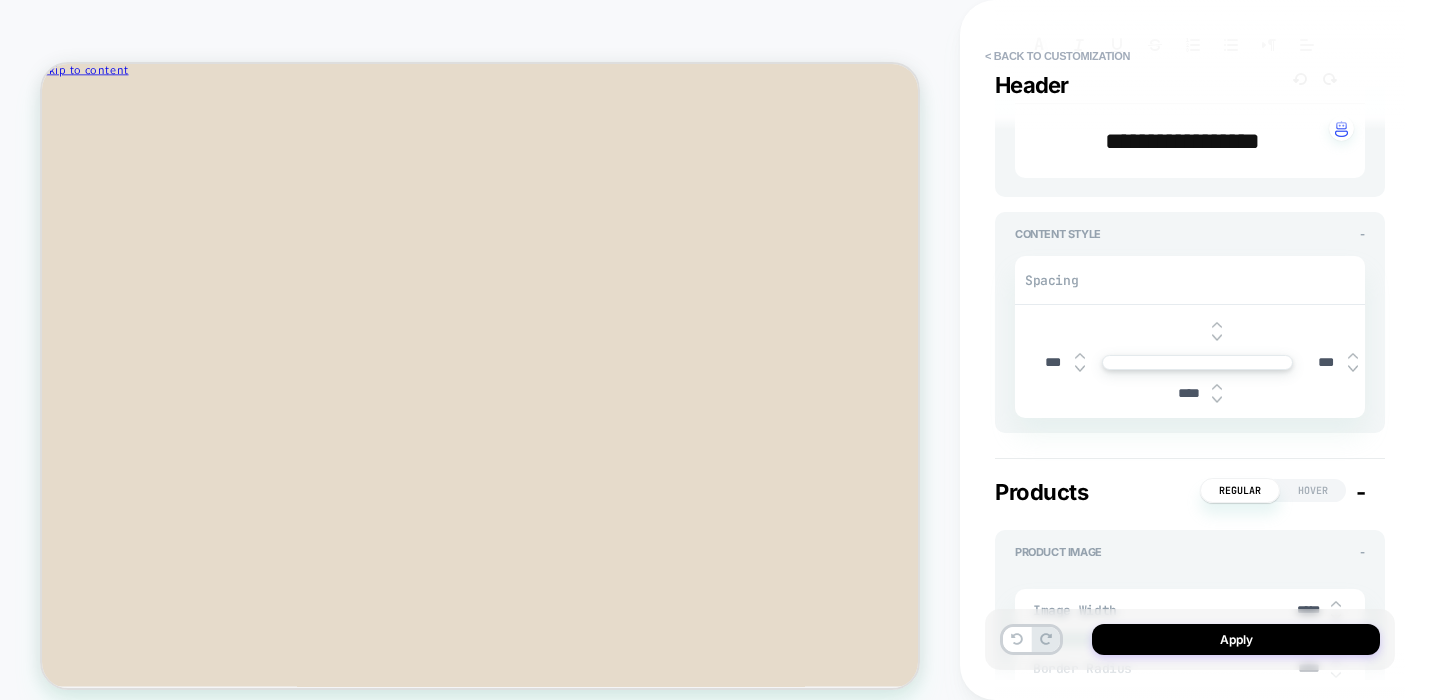 click at bounding box center (1189, 331) 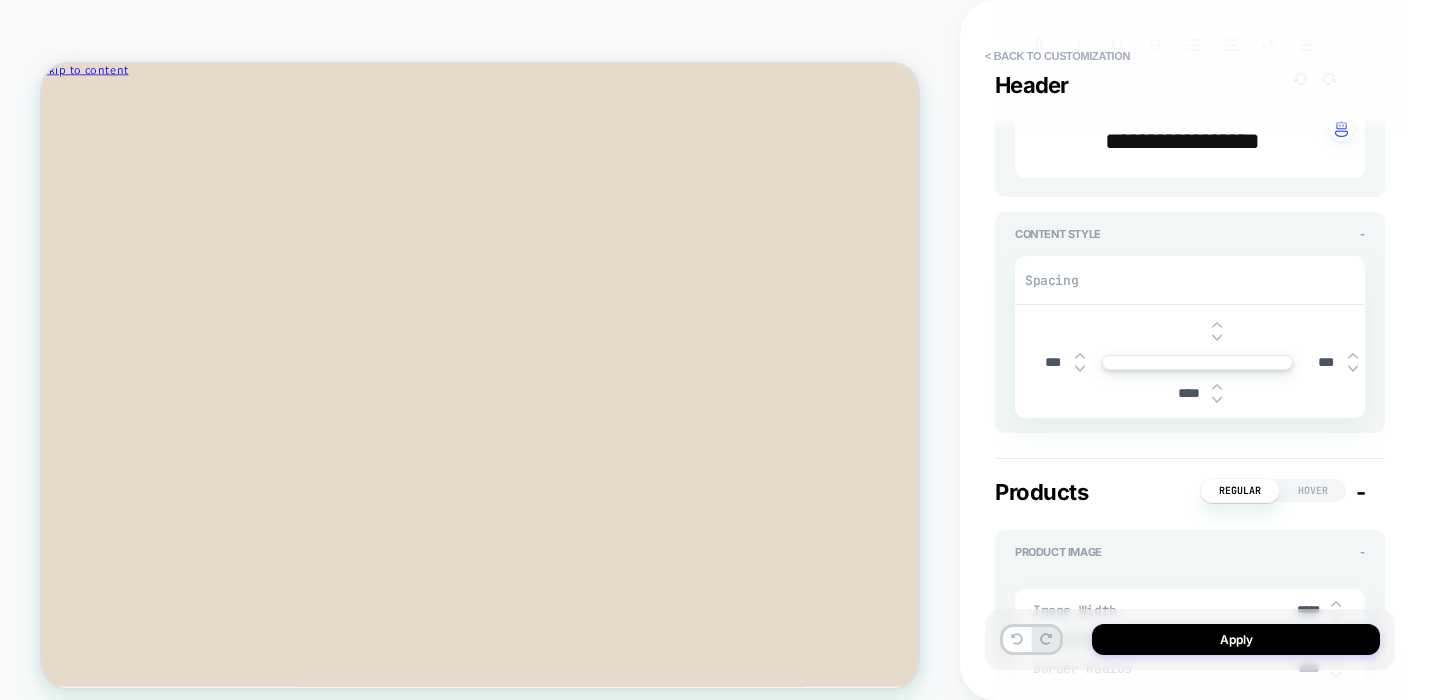 click at bounding box center [1189, 331] 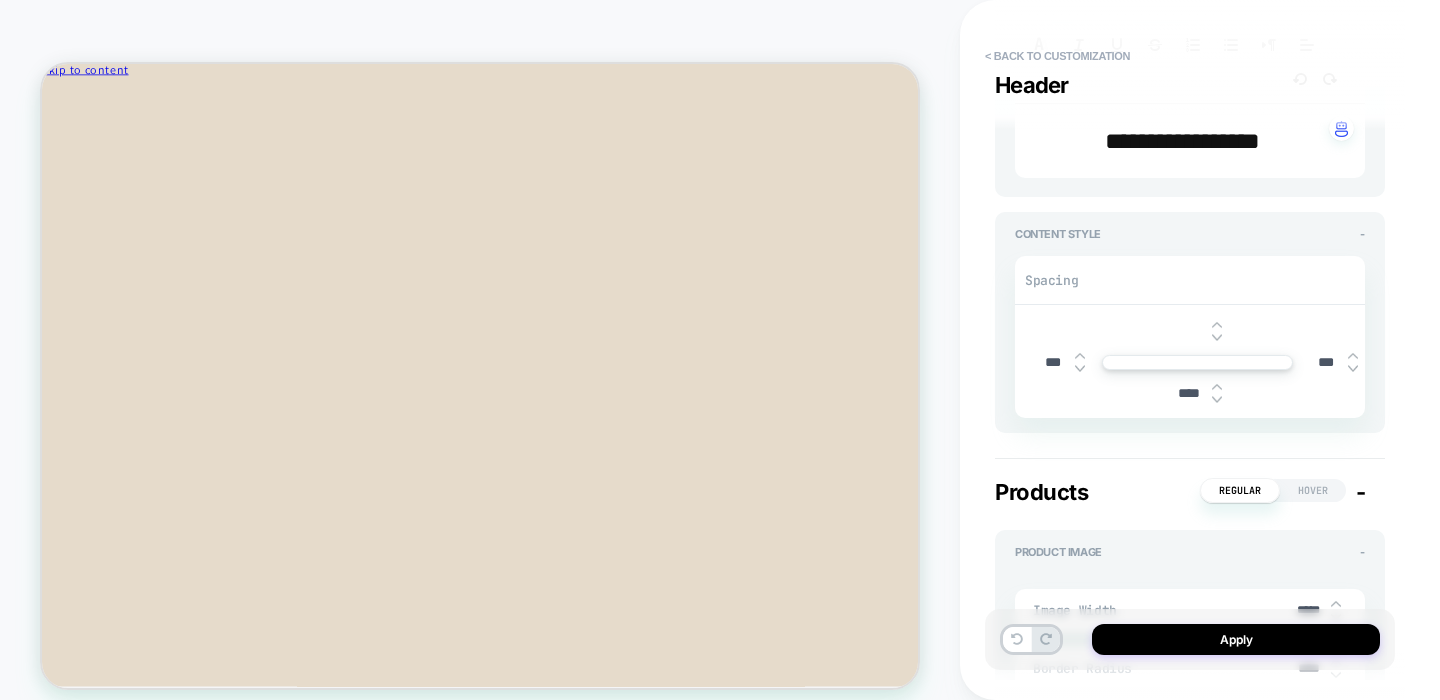 type on "***" 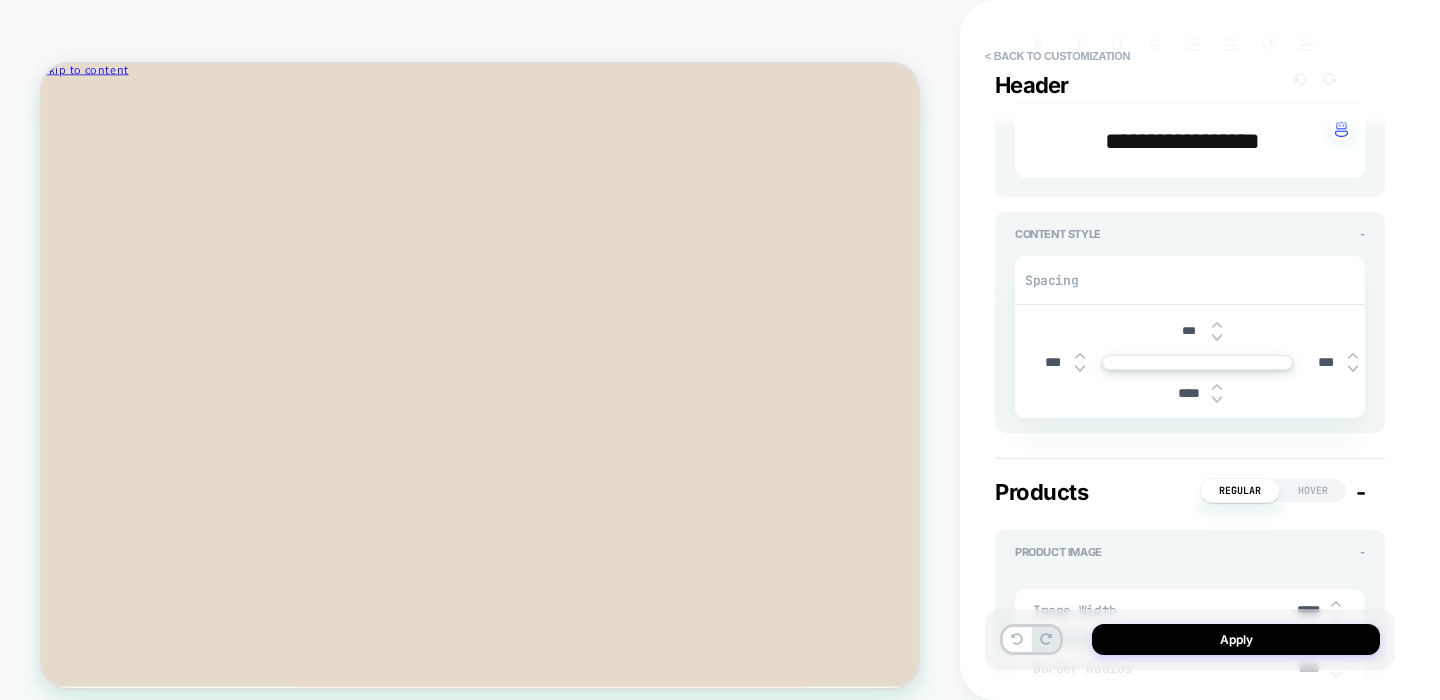 type on "*" 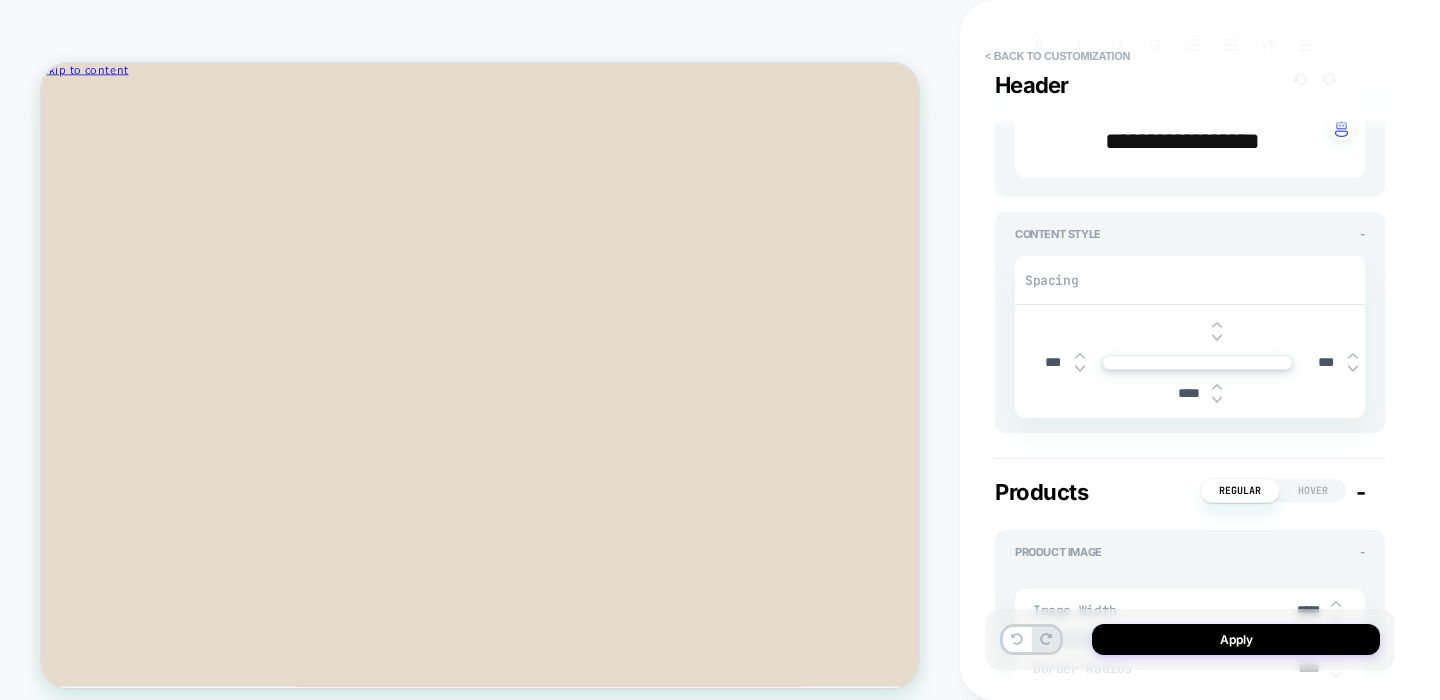 type on "*" 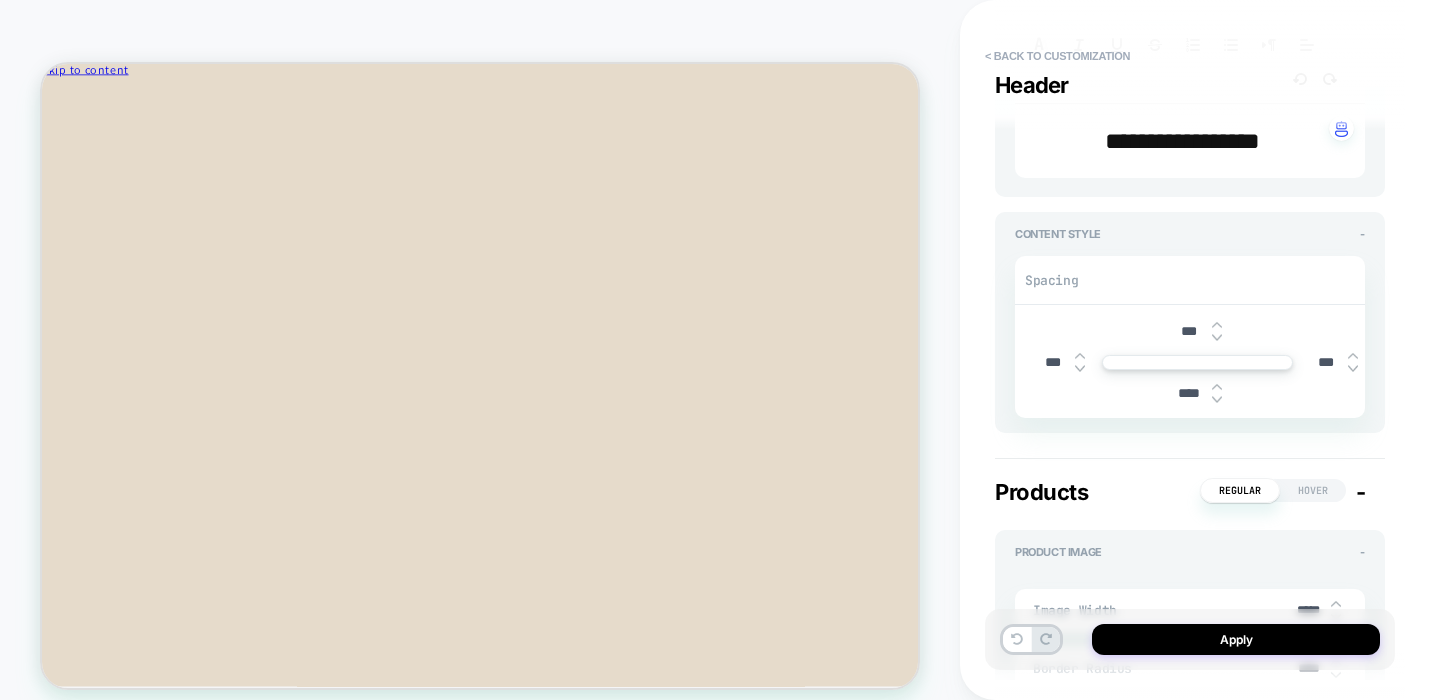 type on "*" 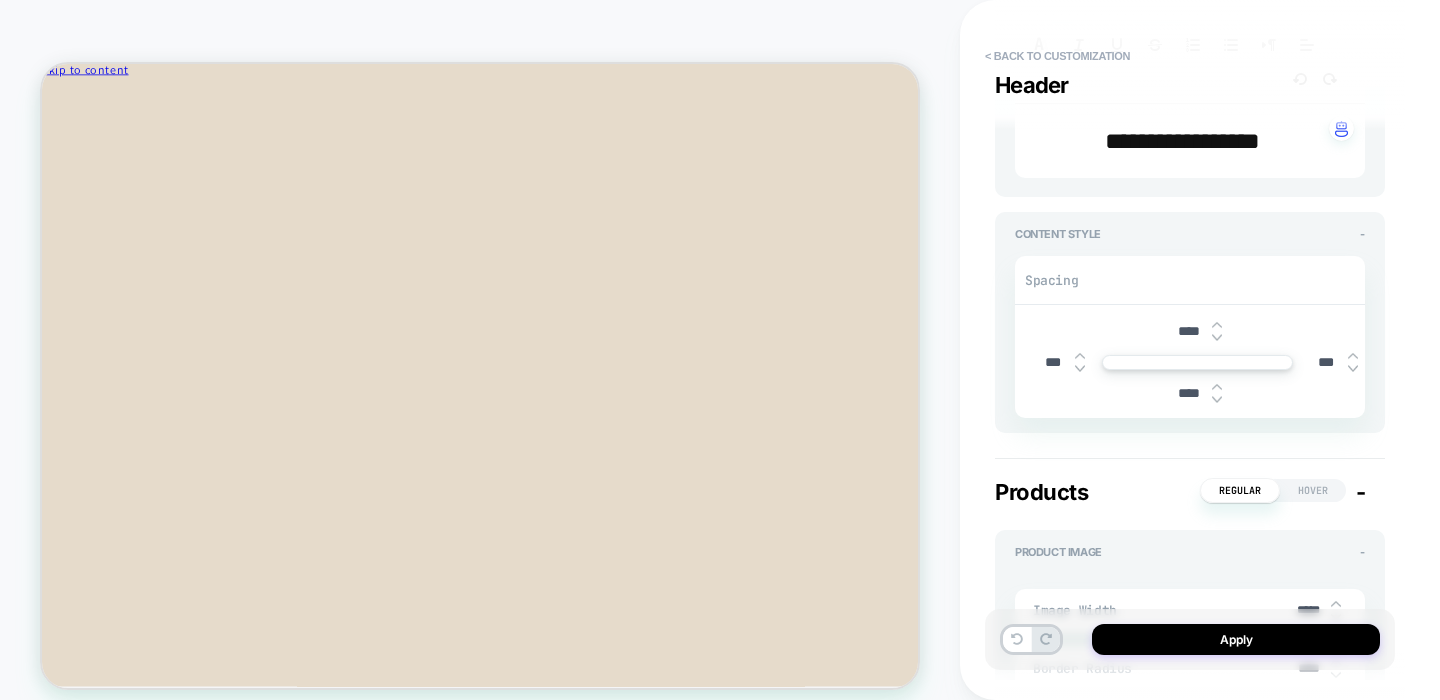 type on "*" 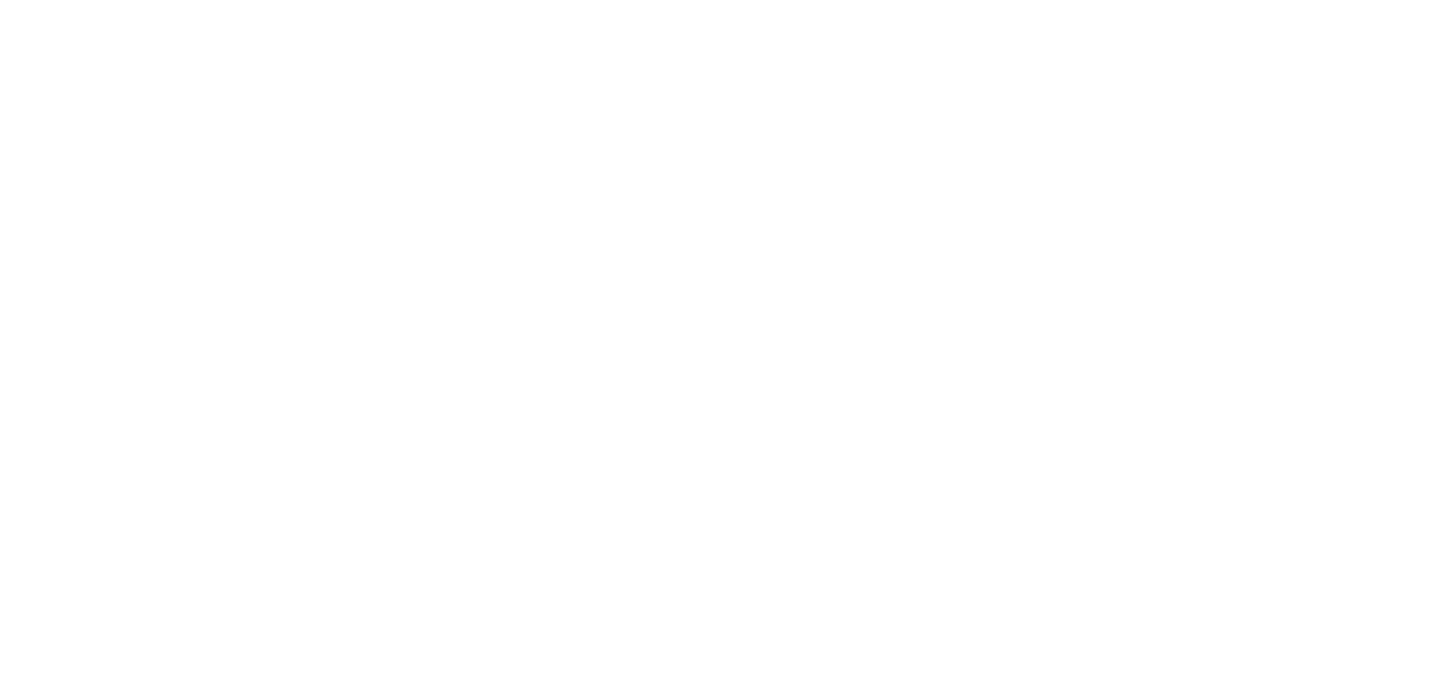 scroll, scrollTop: 0, scrollLeft: 0, axis: both 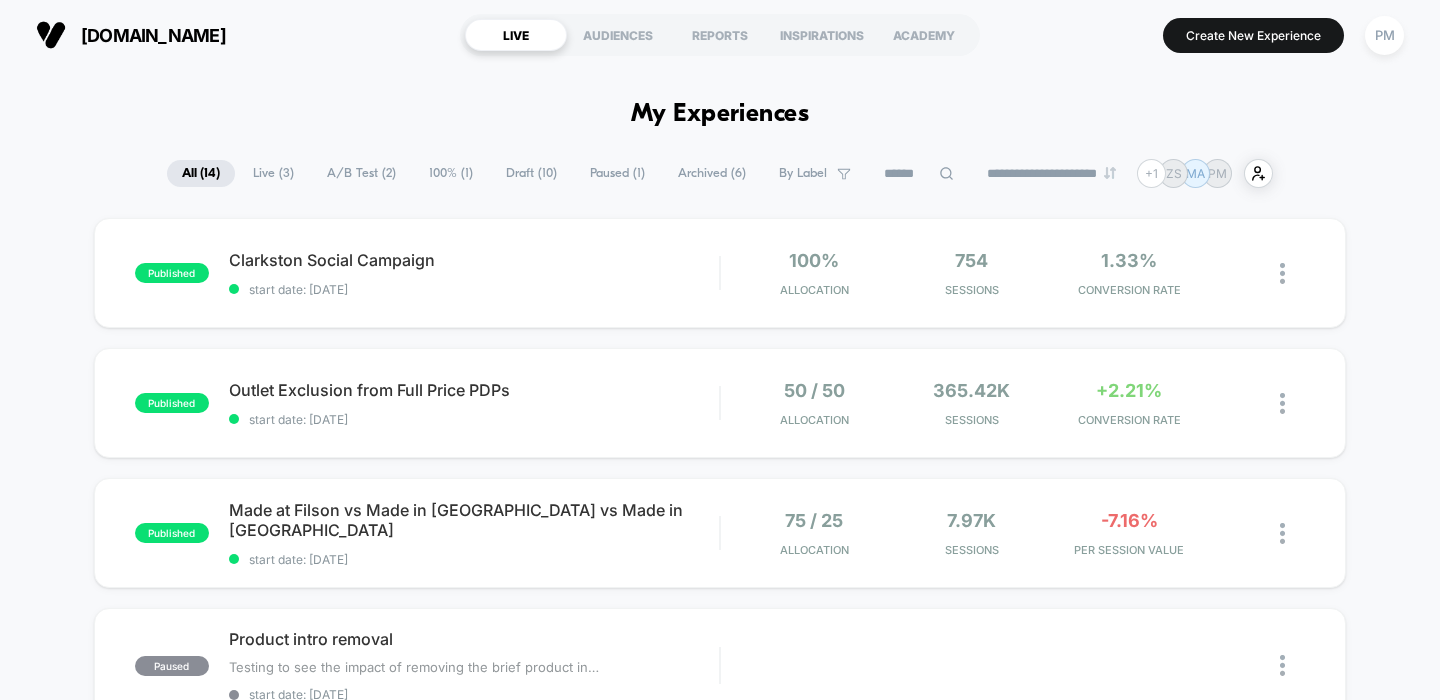 click on "Draft ( 10 )" at bounding box center [531, 173] 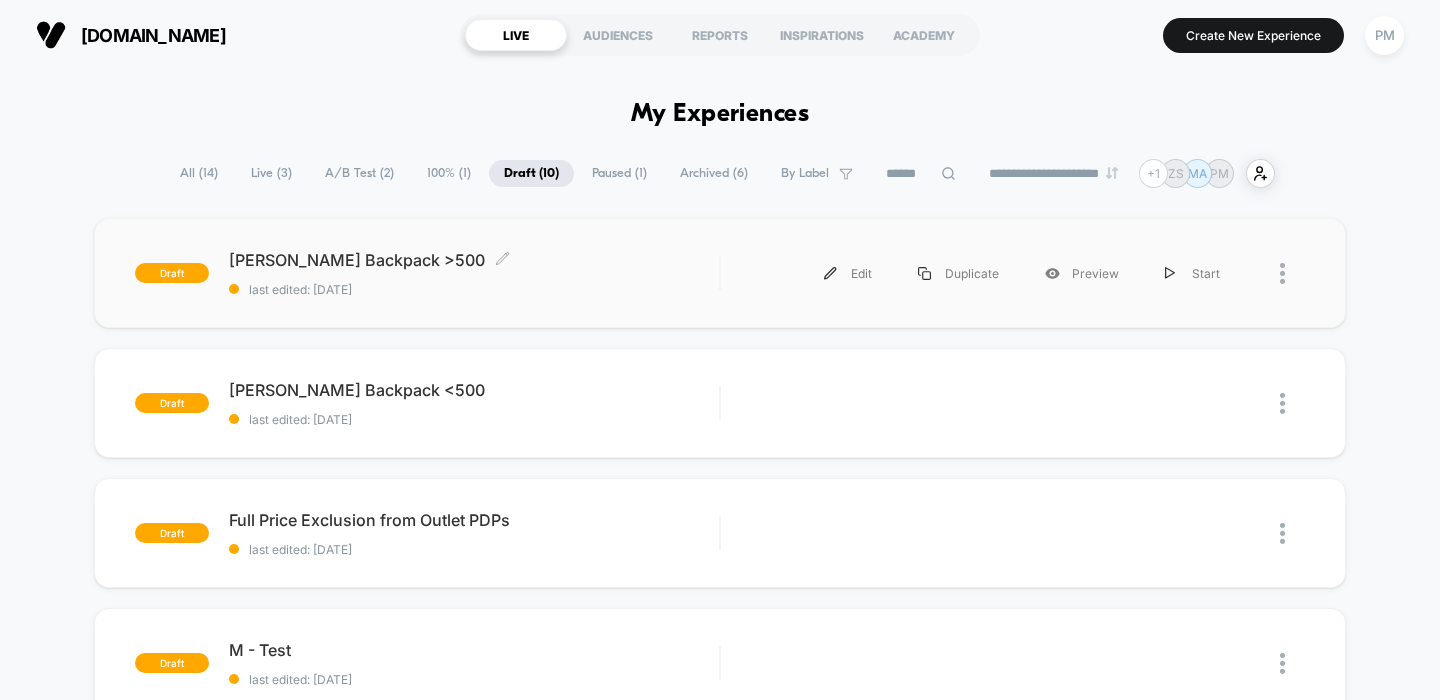 click on "Dryden Backpack >500 Click to edit experience details" at bounding box center [474, 260] 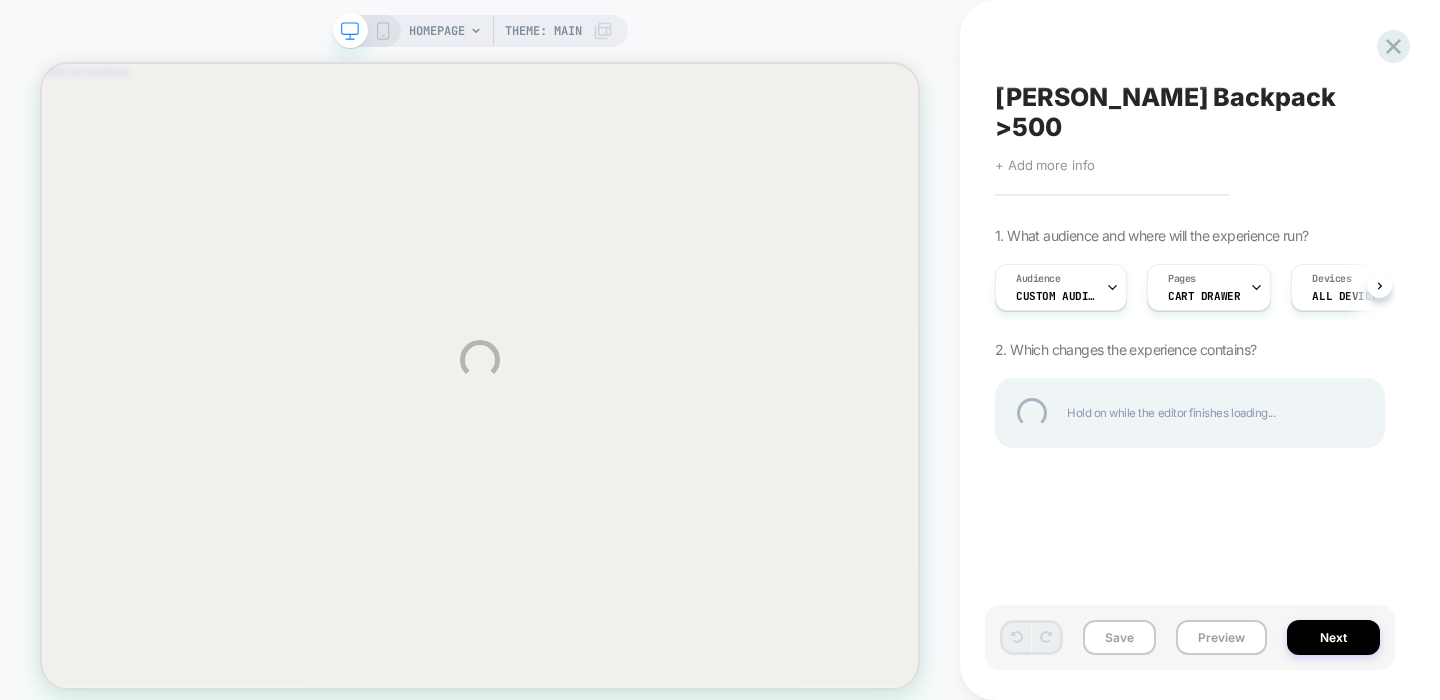 scroll, scrollTop: 0, scrollLeft: 0, axis: both 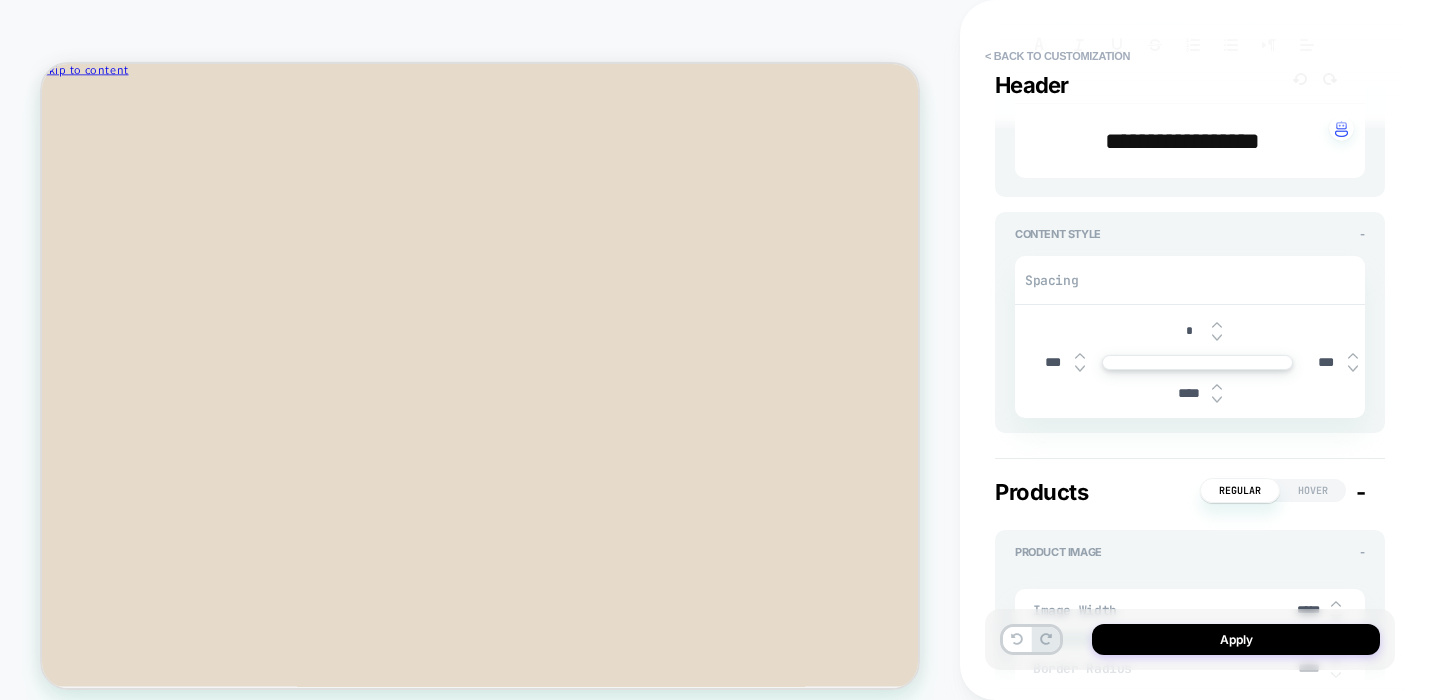 type on "****" 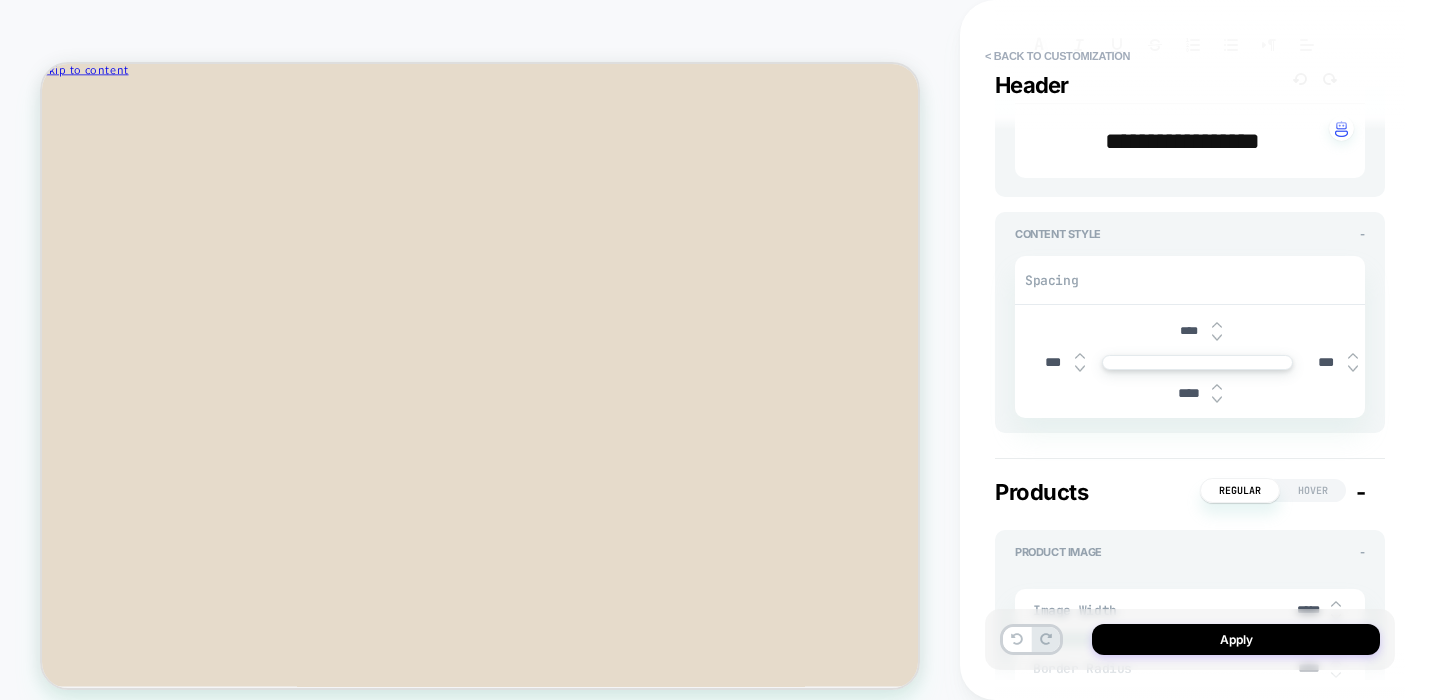 type on "*****" 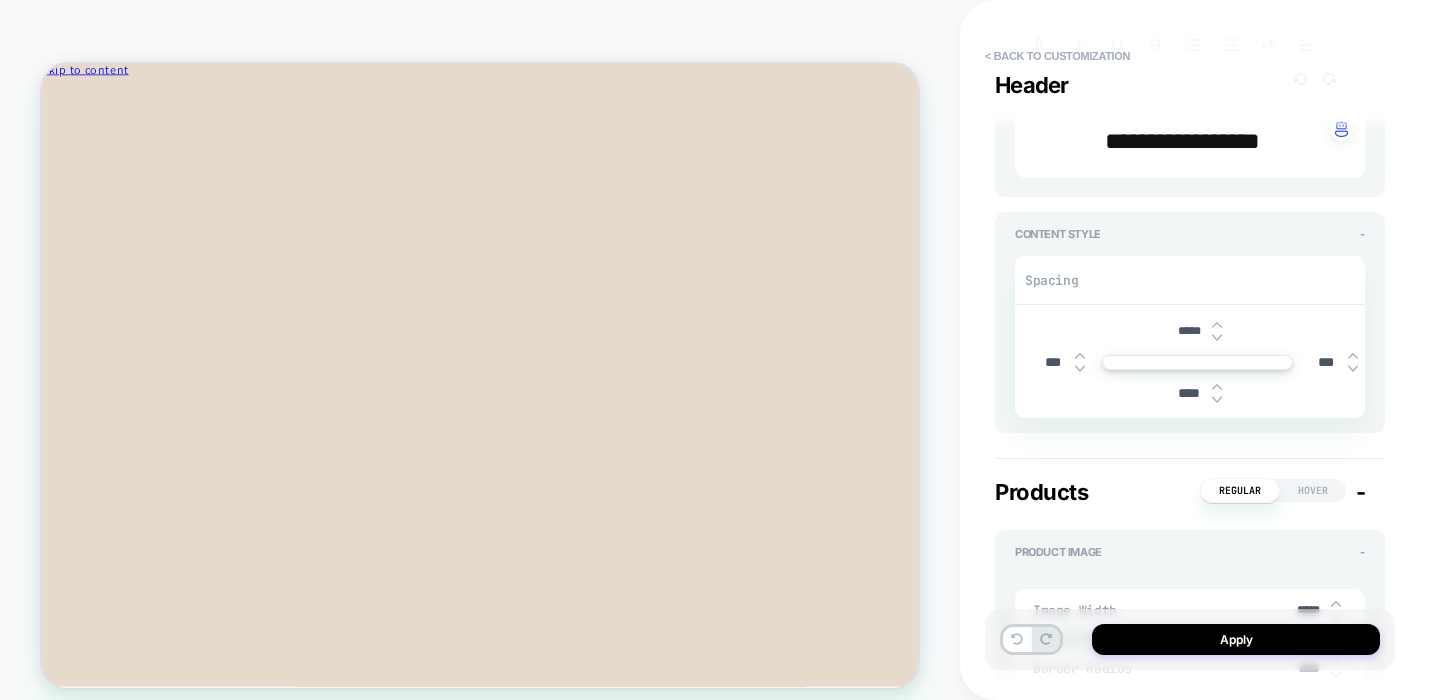 type on "*" 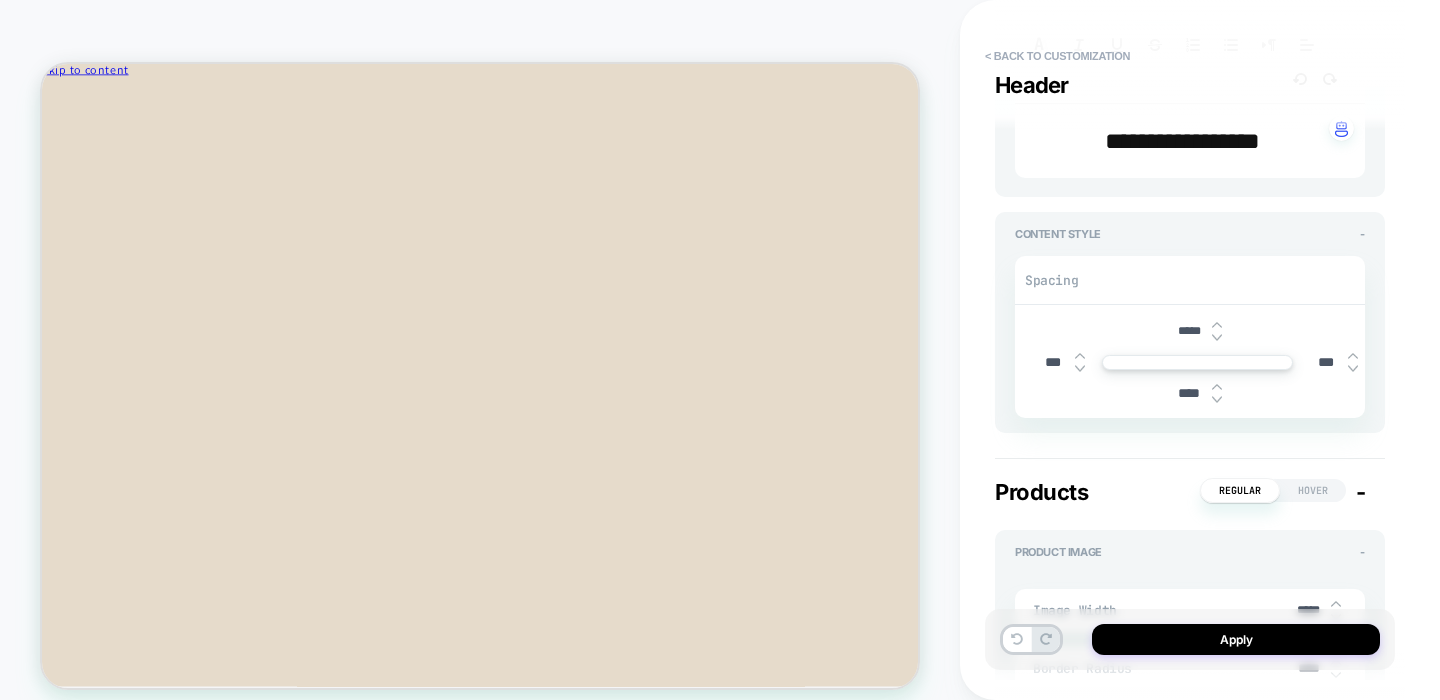 click on "****" at bounding box center [1197, 393] 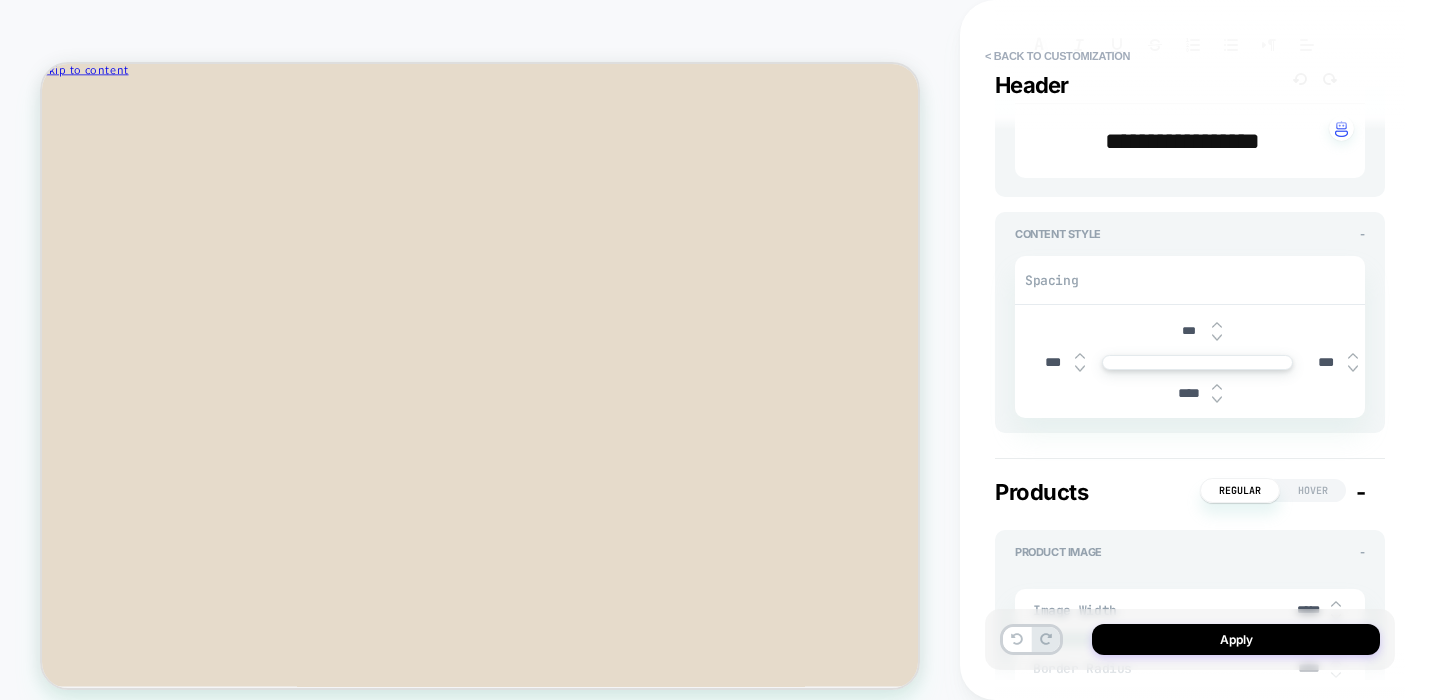 type on "*" 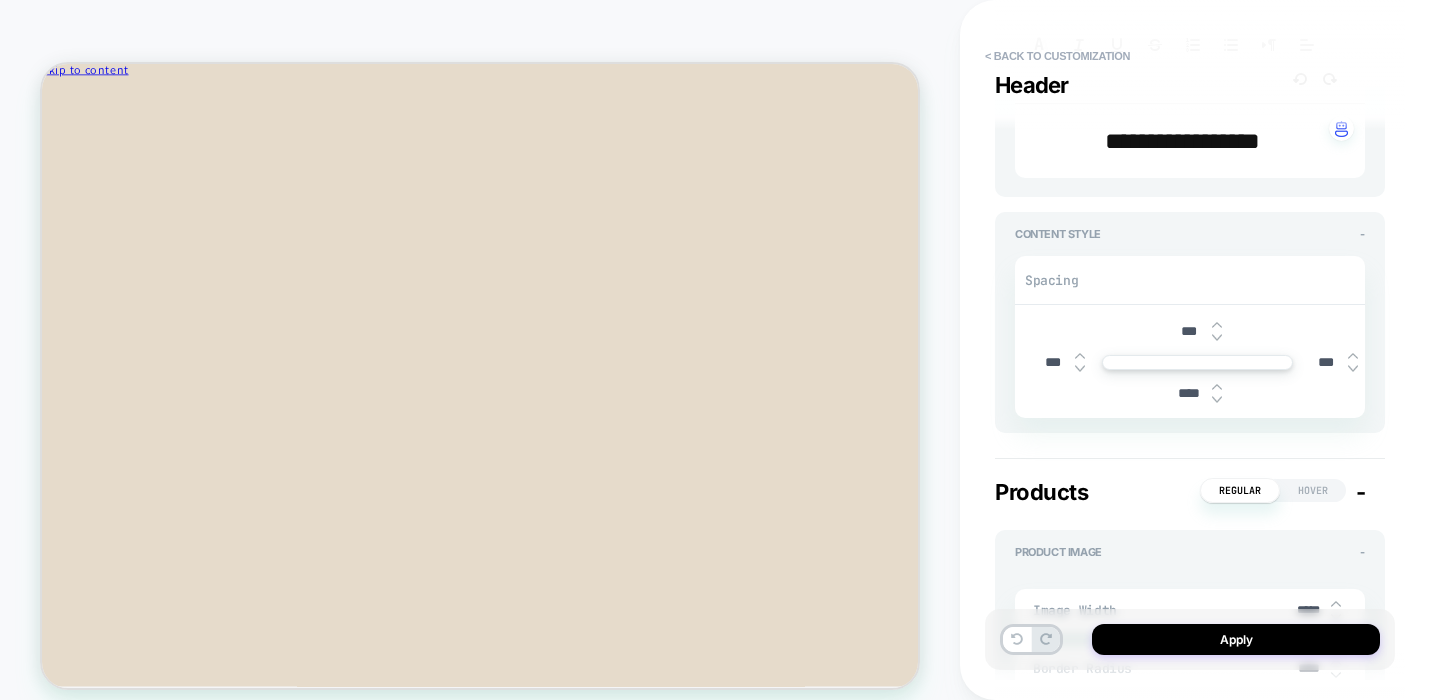 type 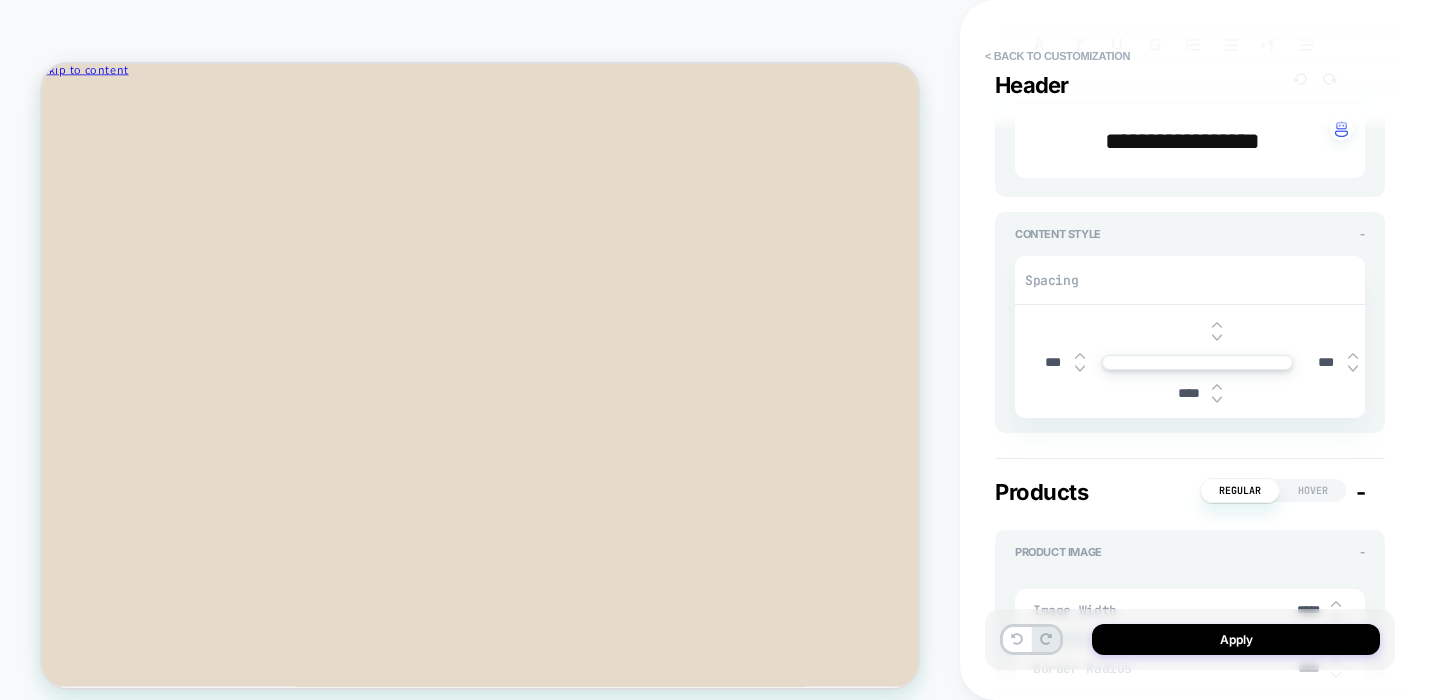 type on "*" 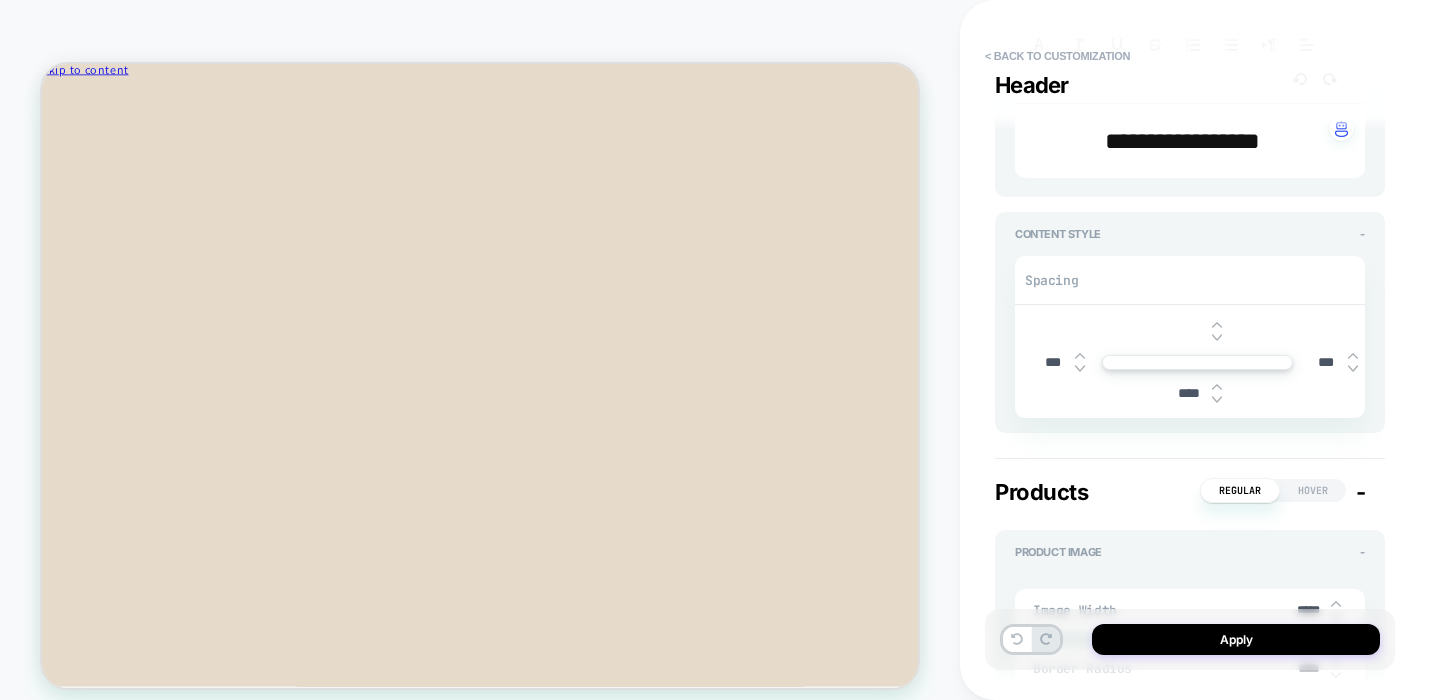 type on "***" 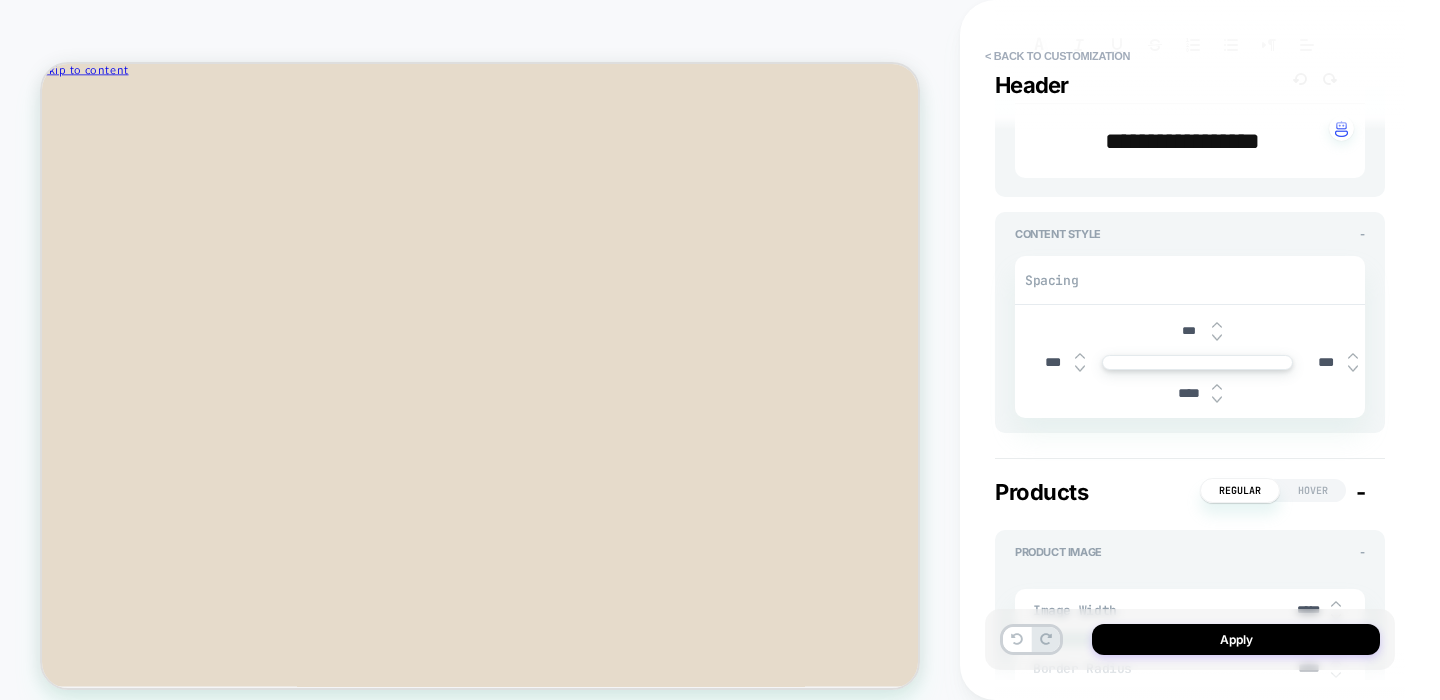 type on "*" 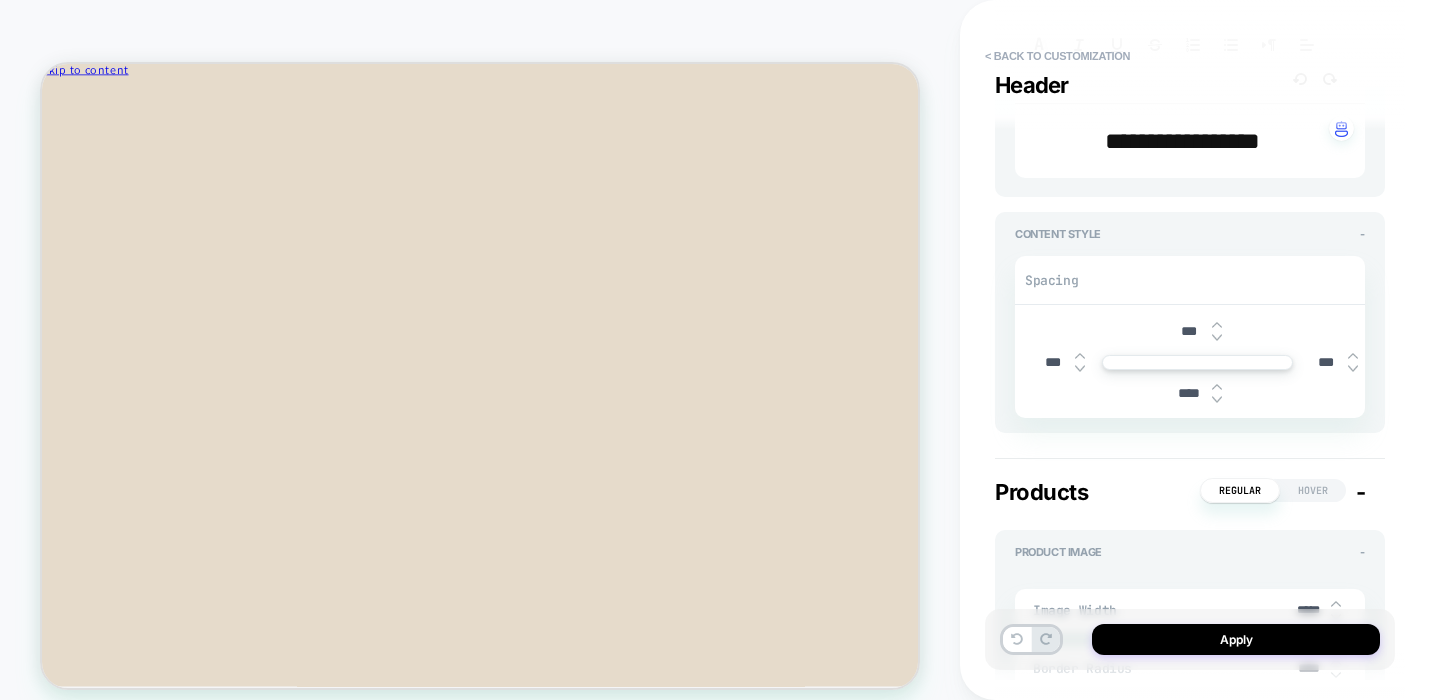 type on "***" 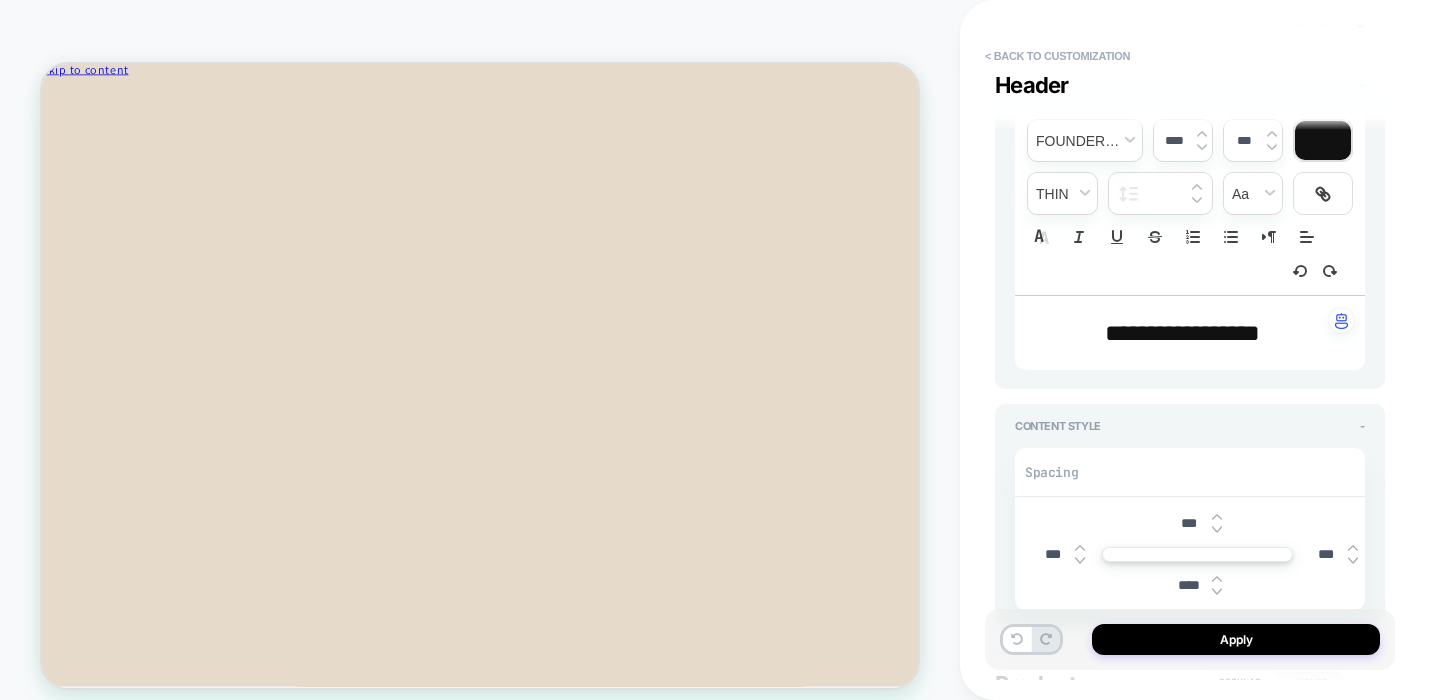 scroll, scrollTop: 457, scrollLeft: 0, axis: vertical 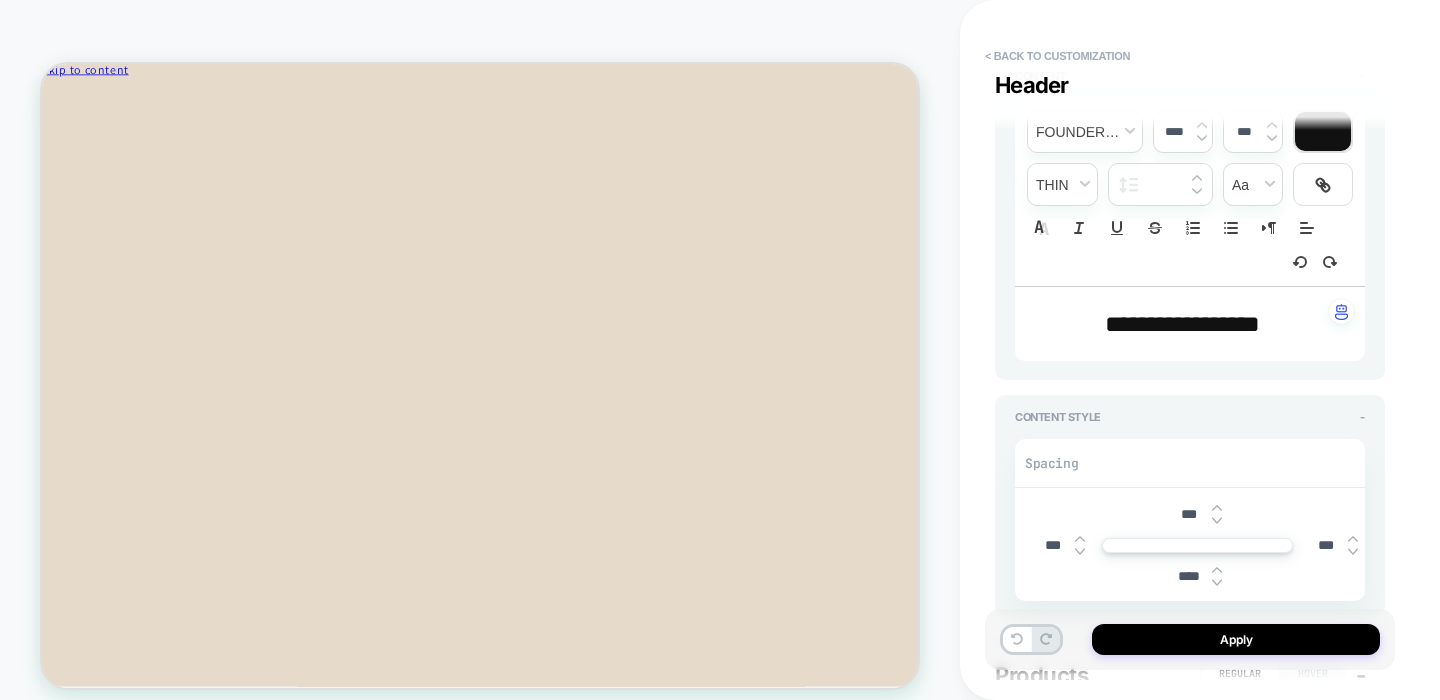 type on "*" 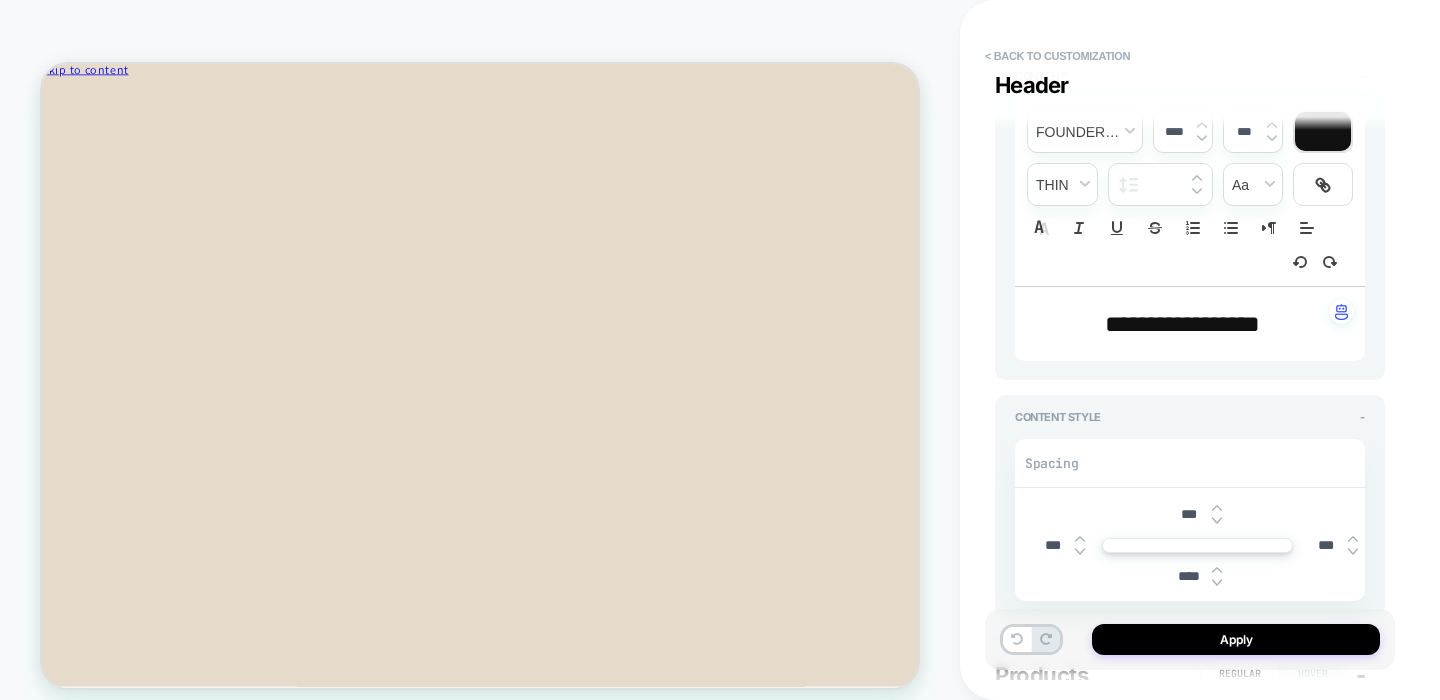 scroll, scrollTop: 331, scrollLeft: 0, axis: vertical 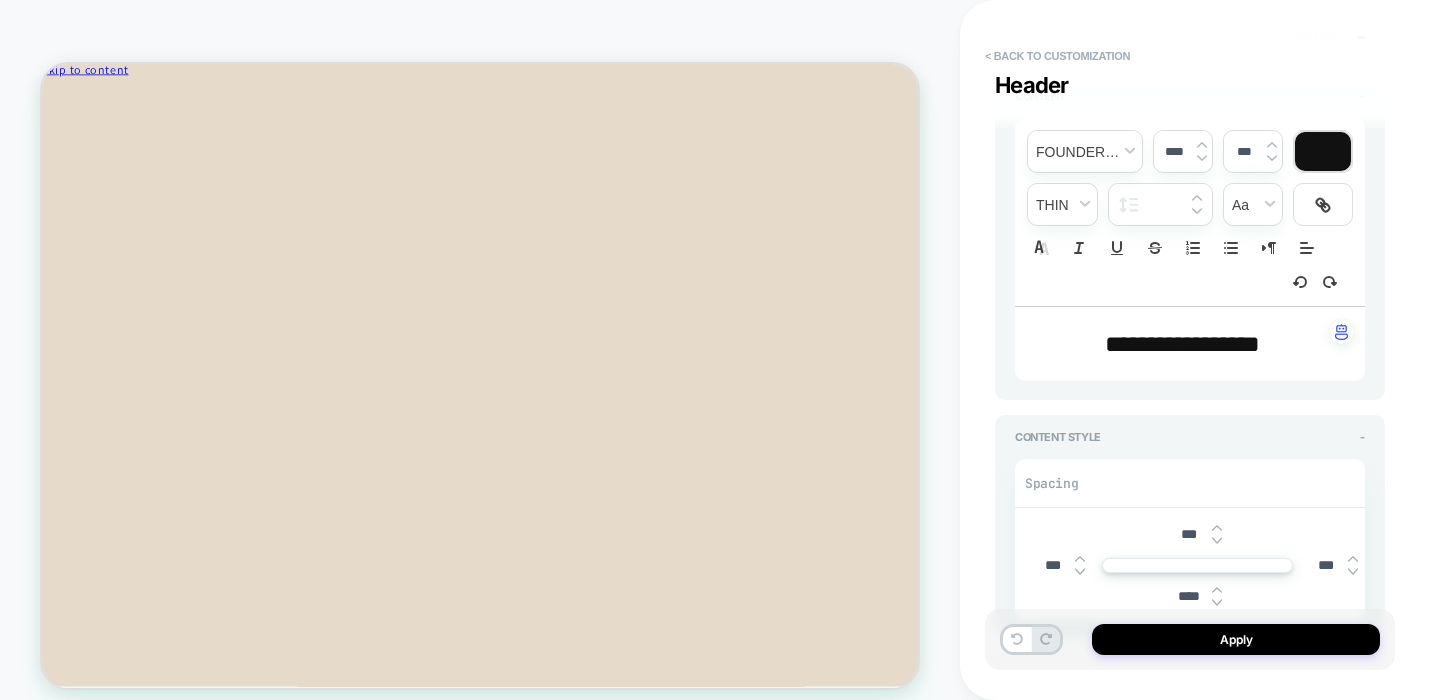 click on "**********" at bounding box center [1182, 344] 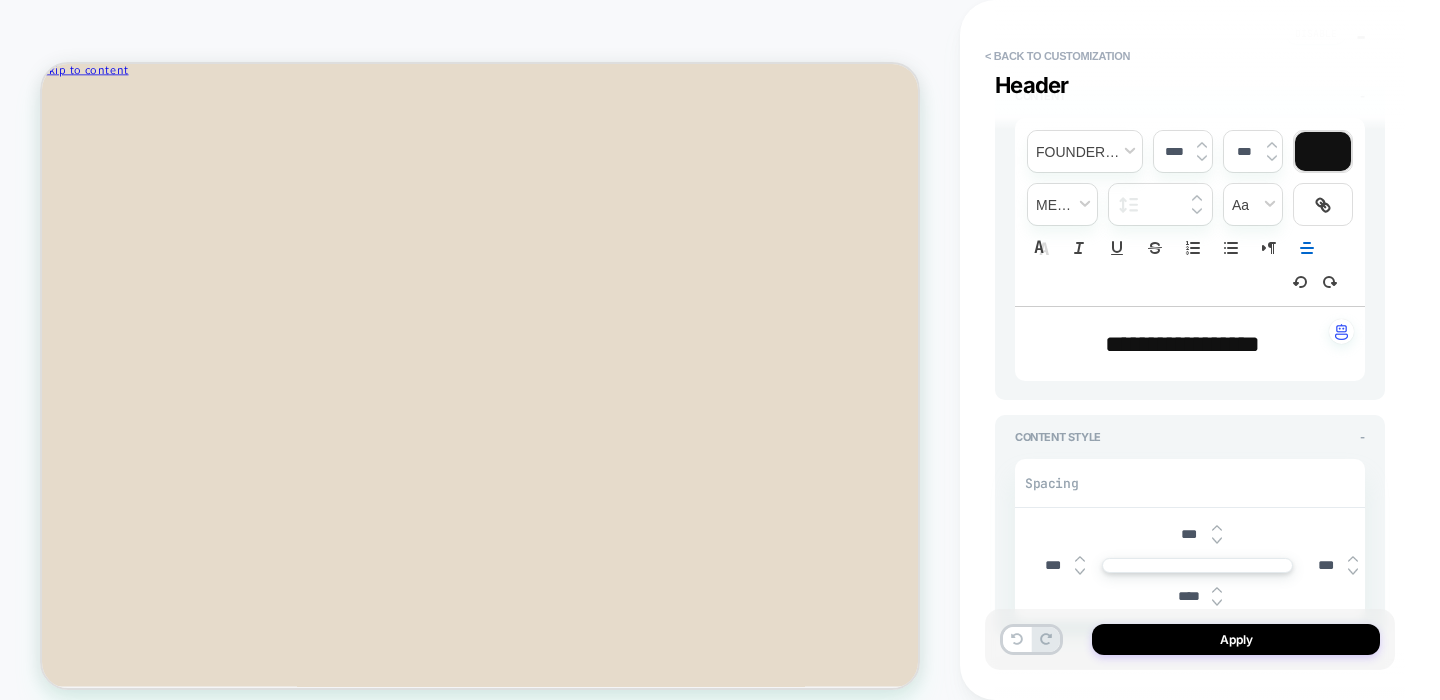type 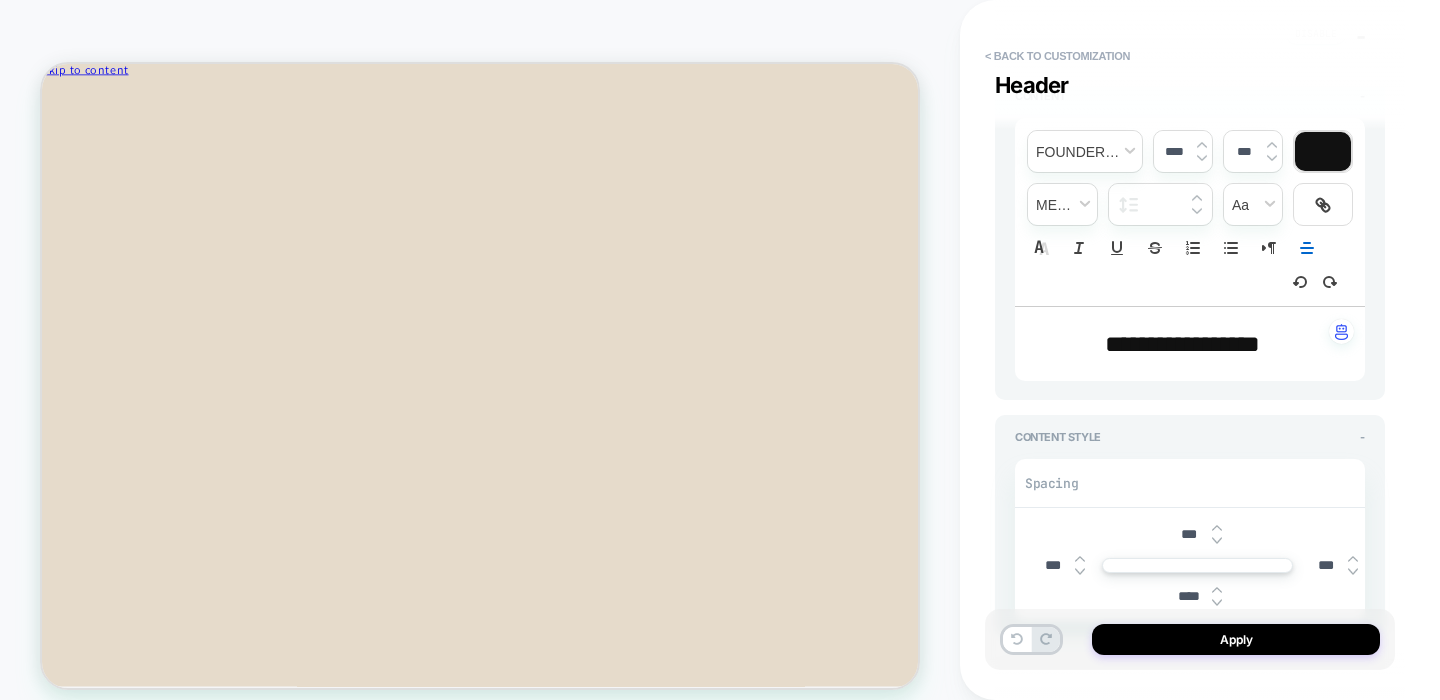 click on "**********" at bounding box center (1182, 344) 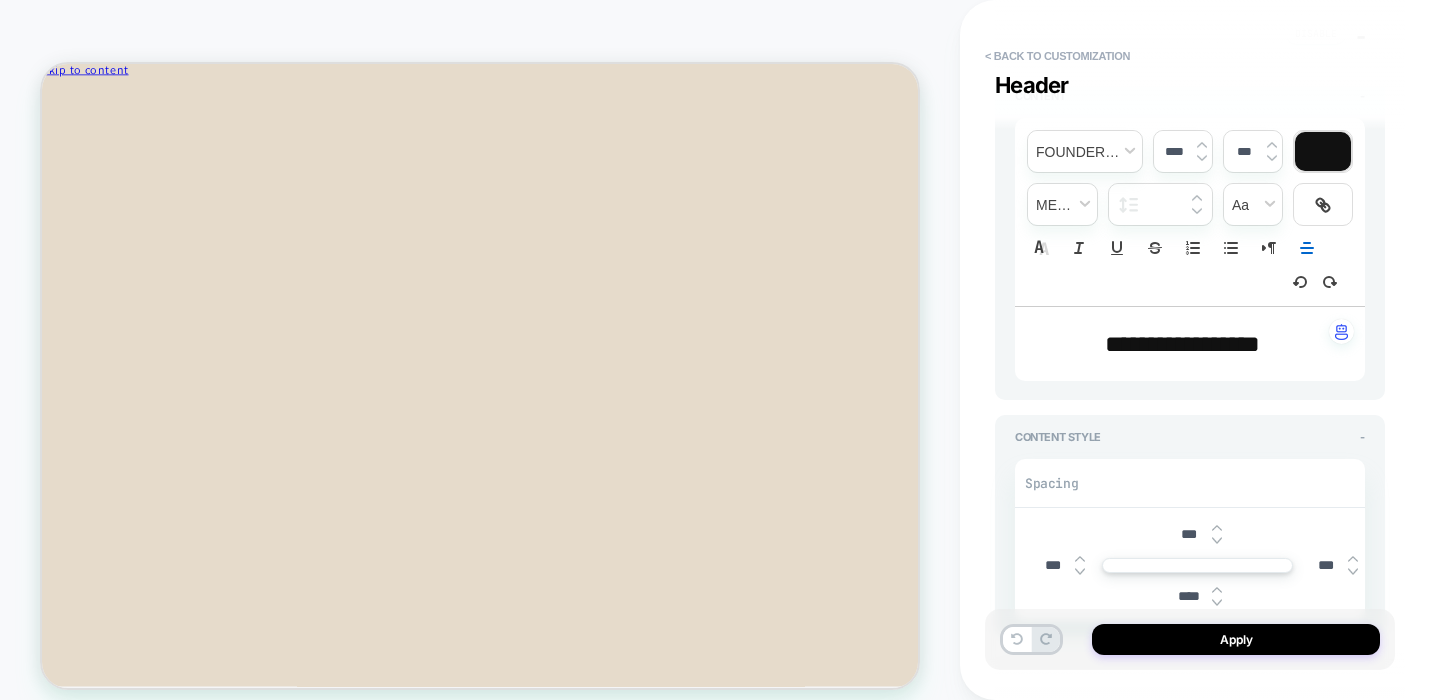 type on "*" 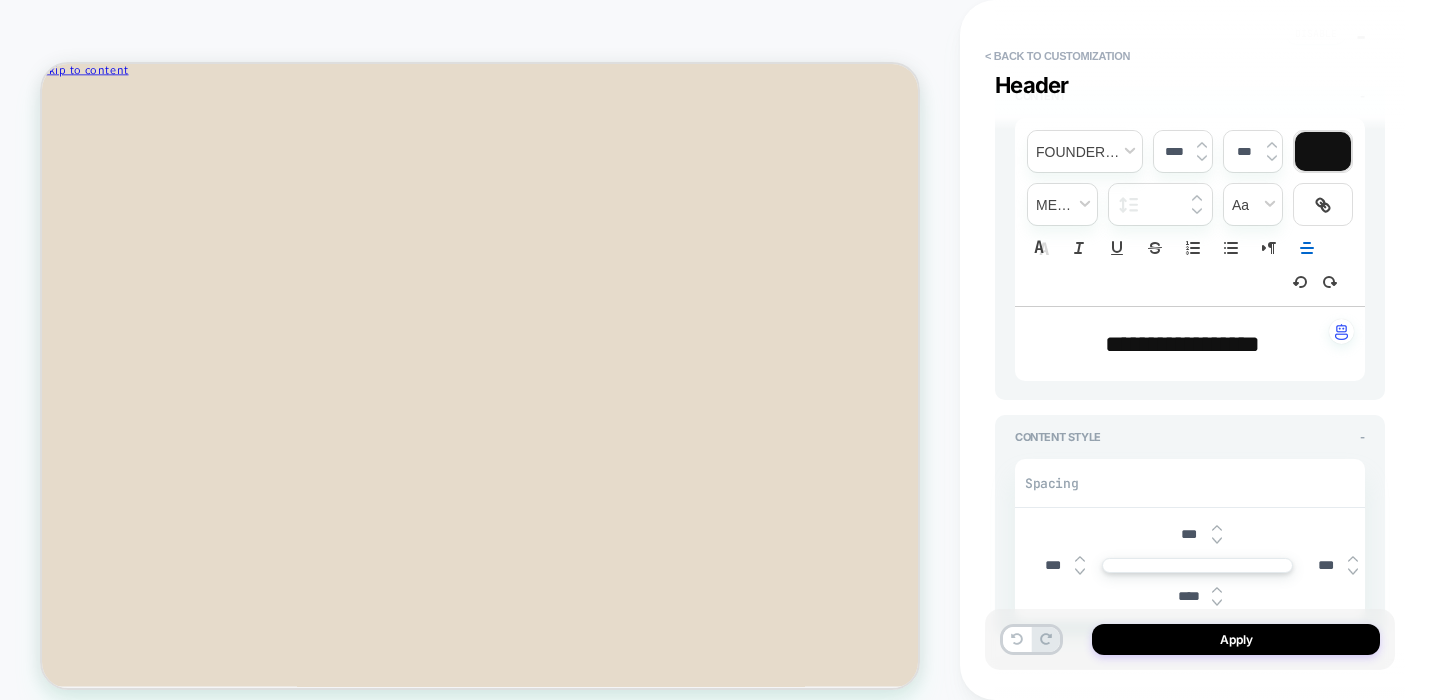 click on "**********" at bounding box center (1190, 237) 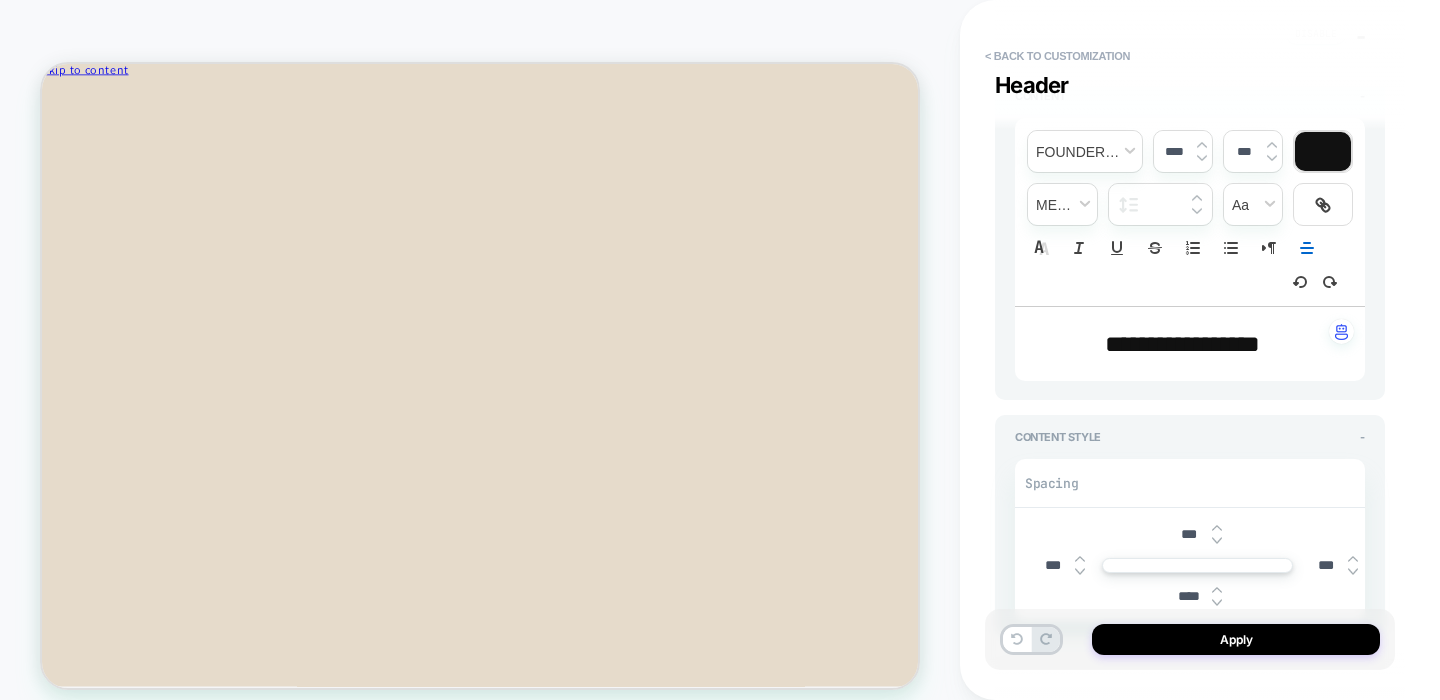 scroll, scrollTop: 0, scrollLeft: 0, axis: both 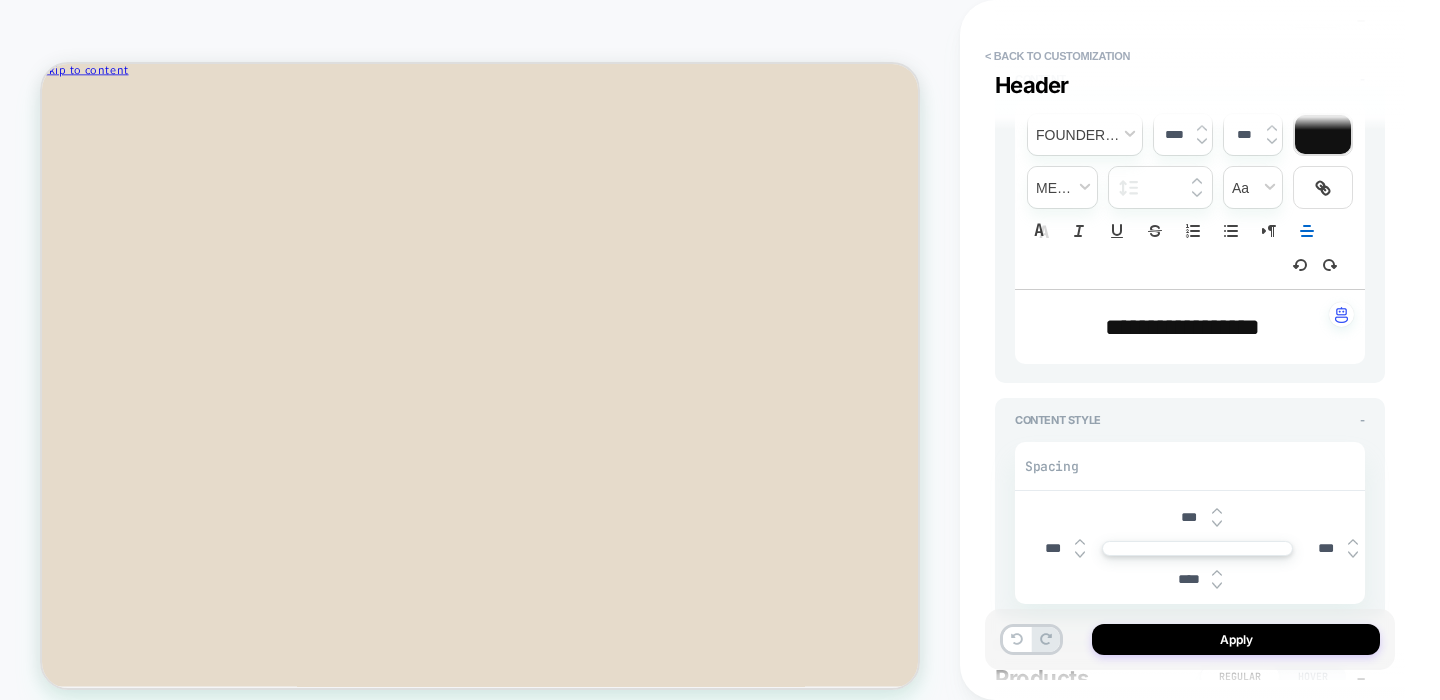 click on "****" at bounding box center [1189, 579] 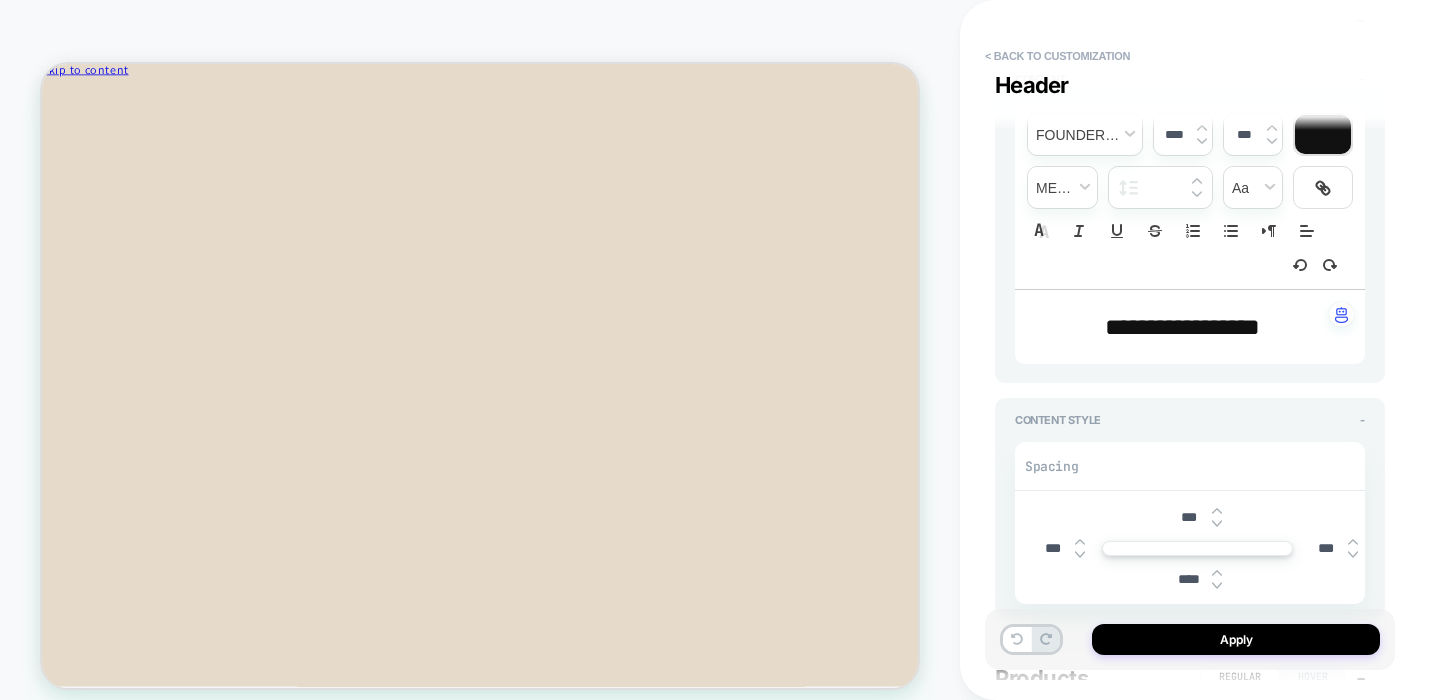 type on "***" 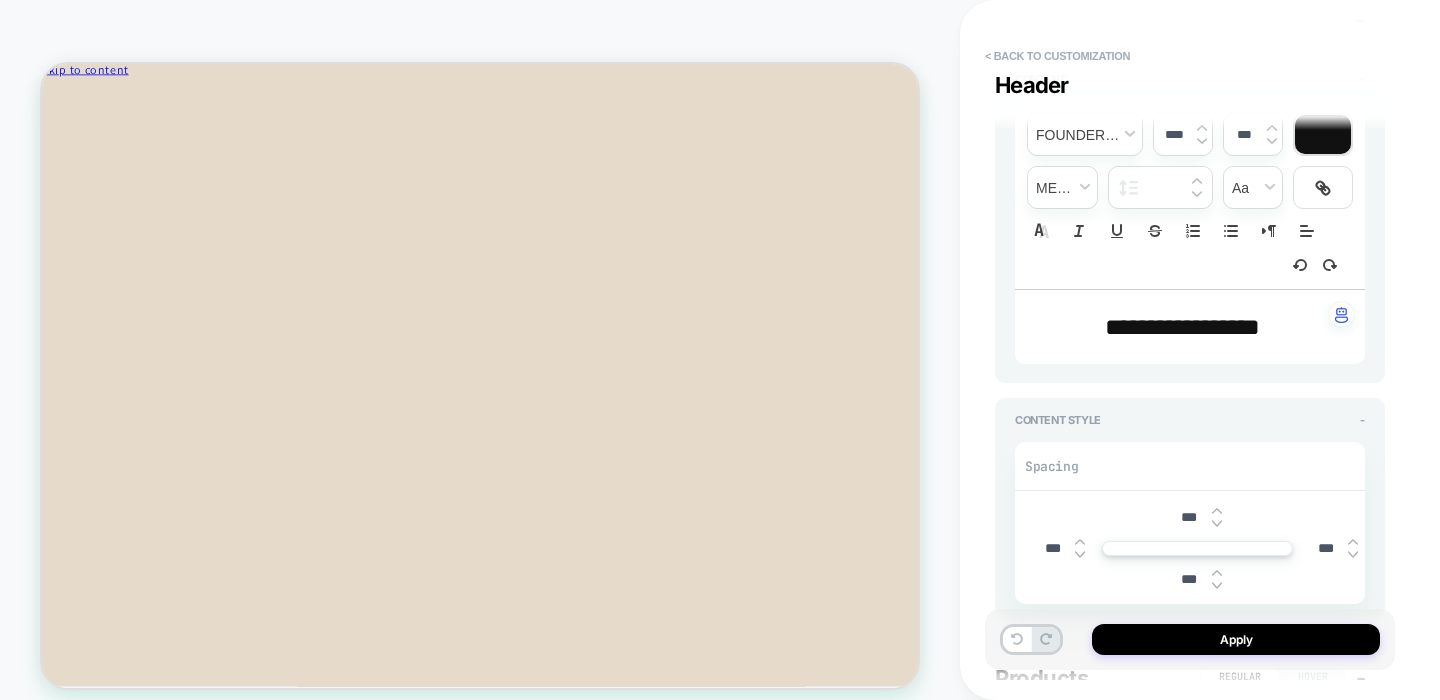 type on "*" 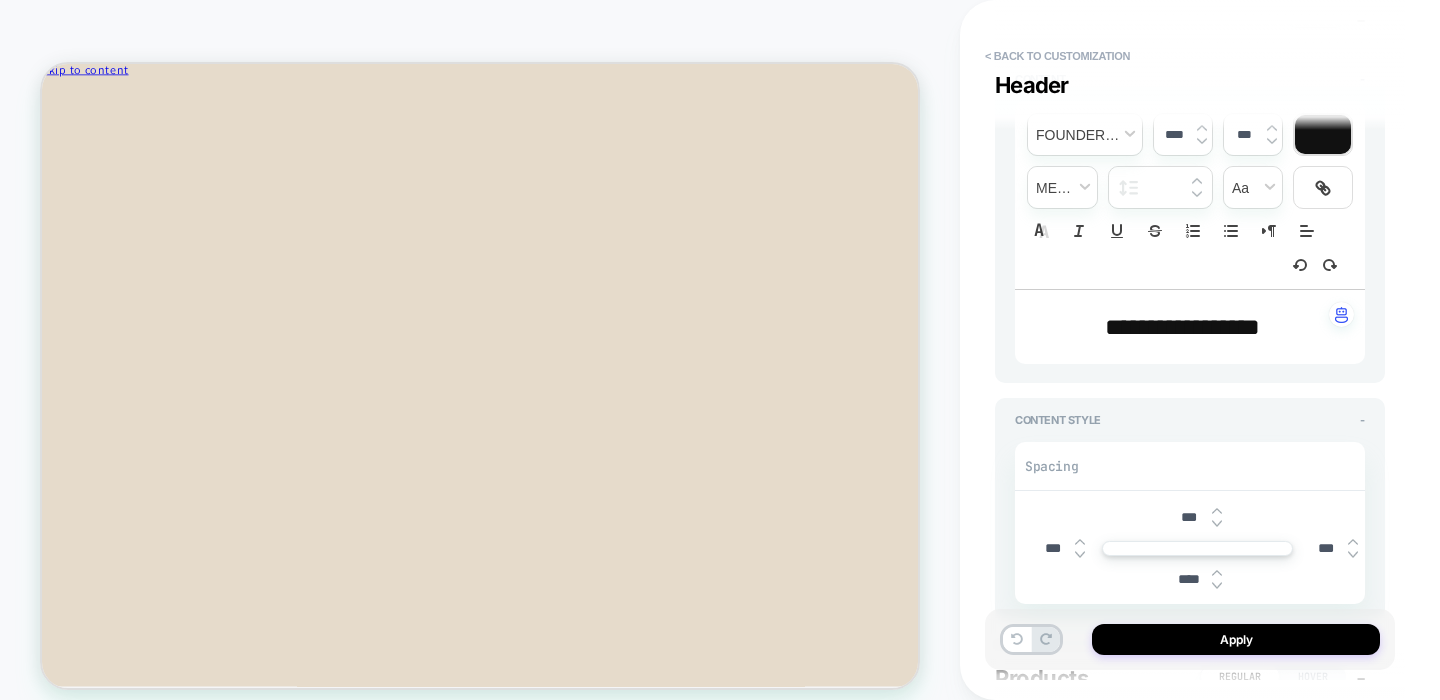 type on "*" 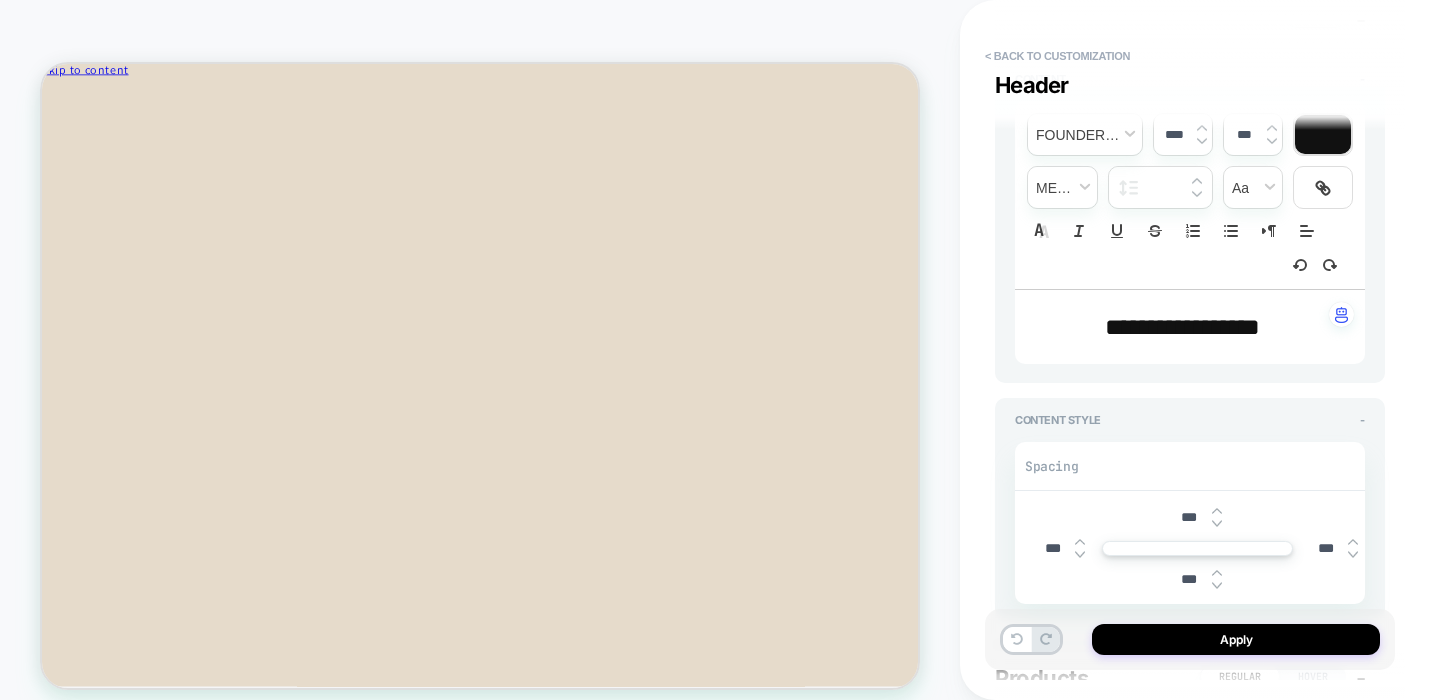type on "*" 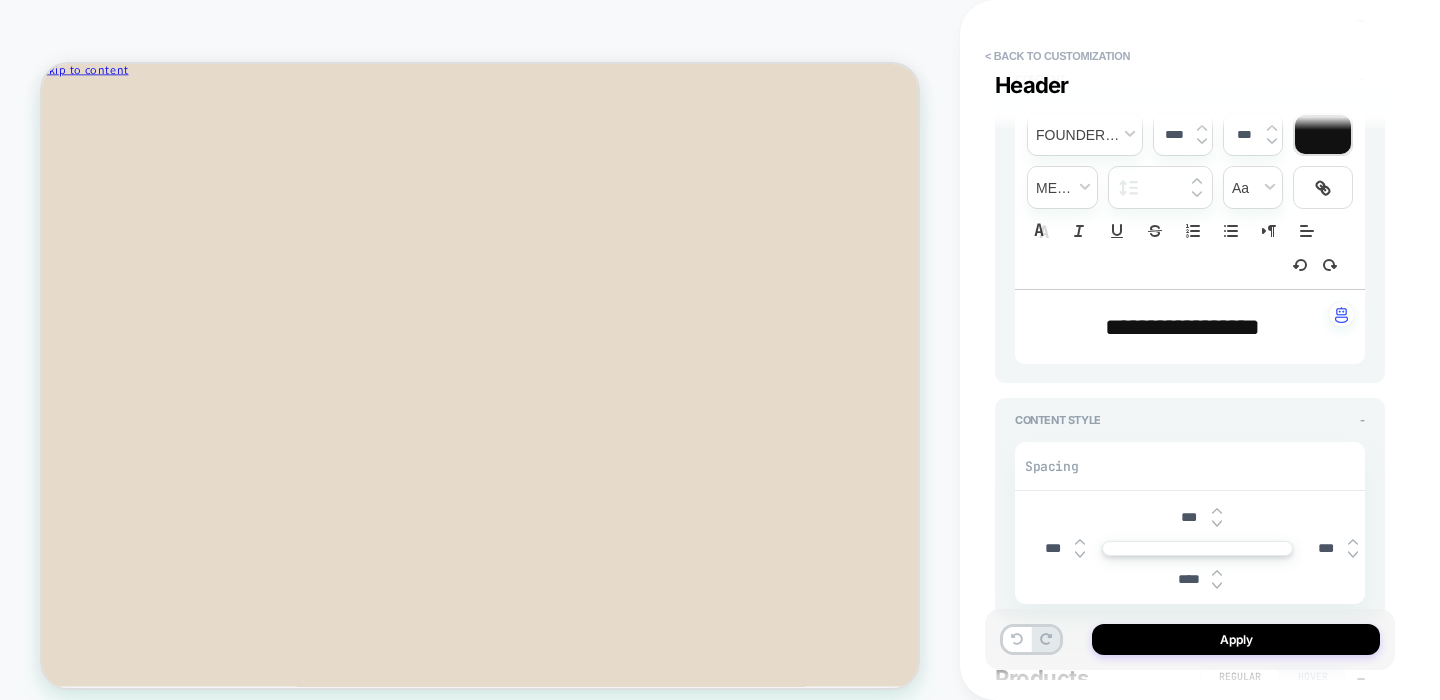 type on "*" 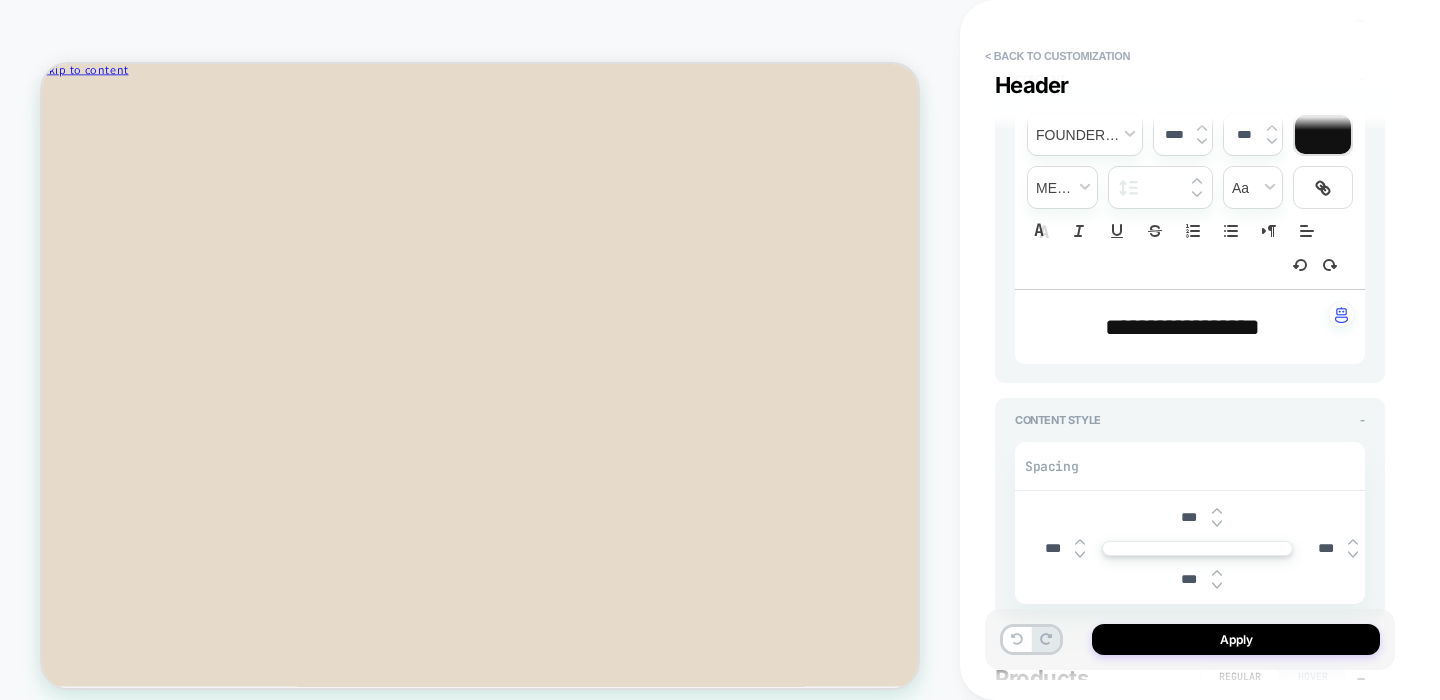 type on "*" 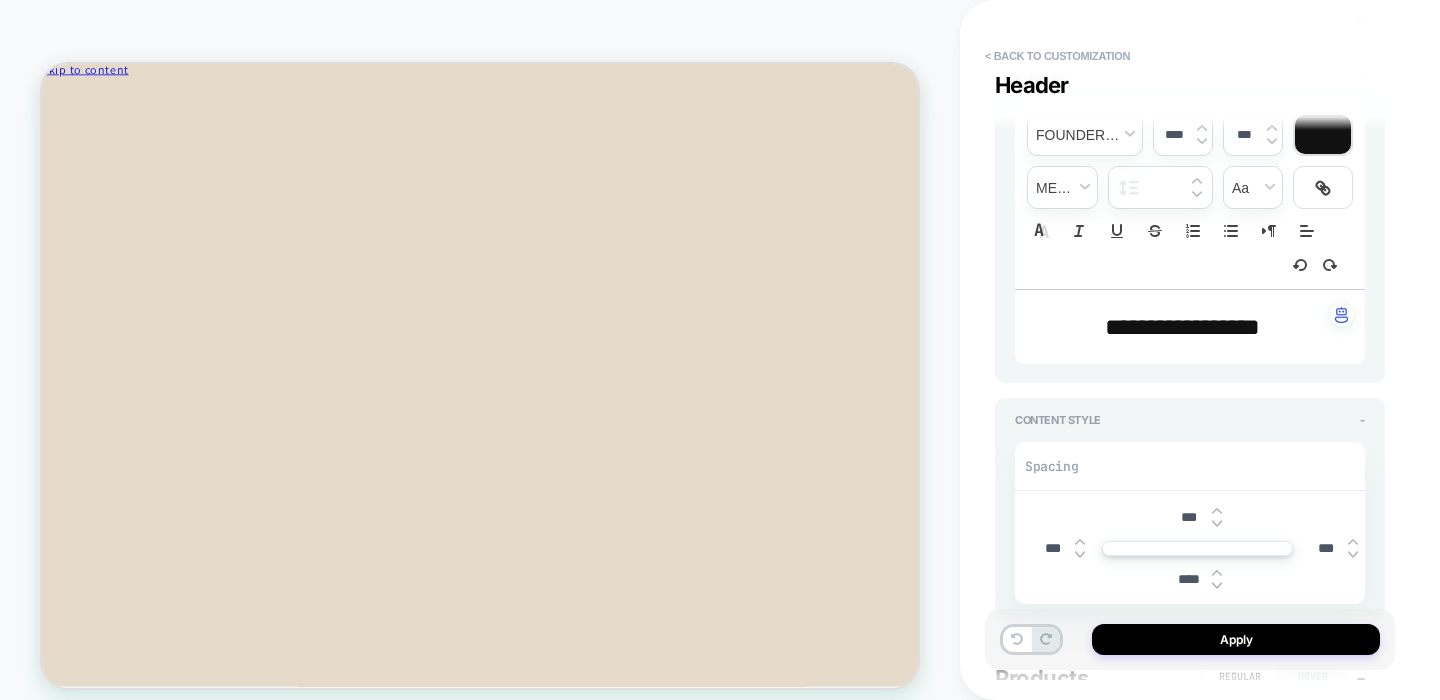type on "*" 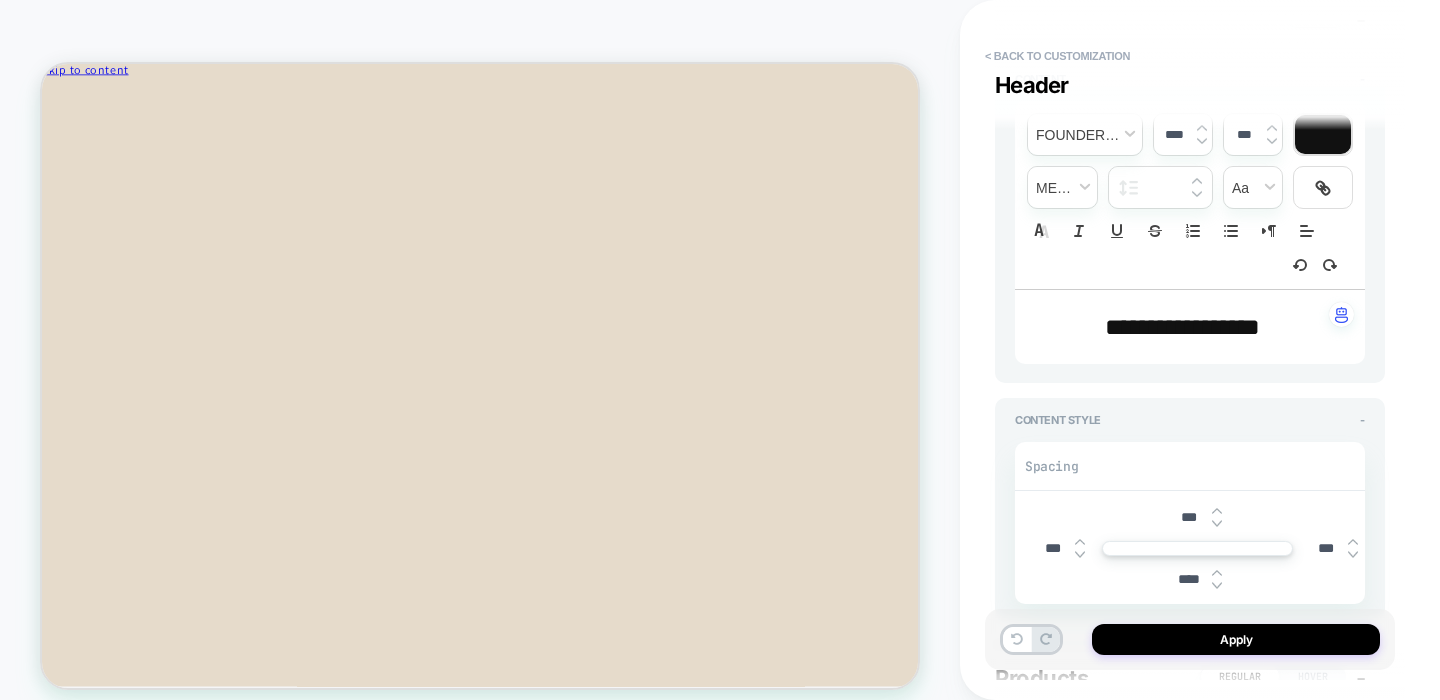 type on "***" 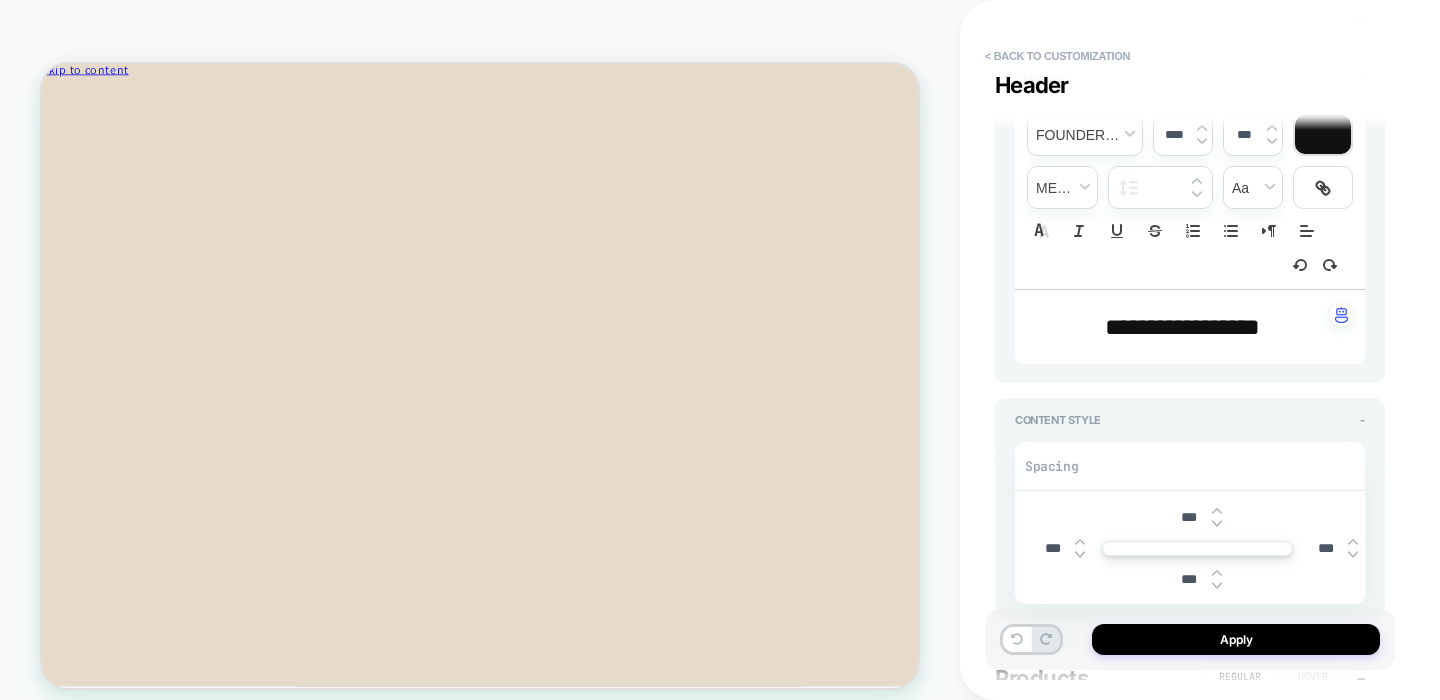 type on "*" 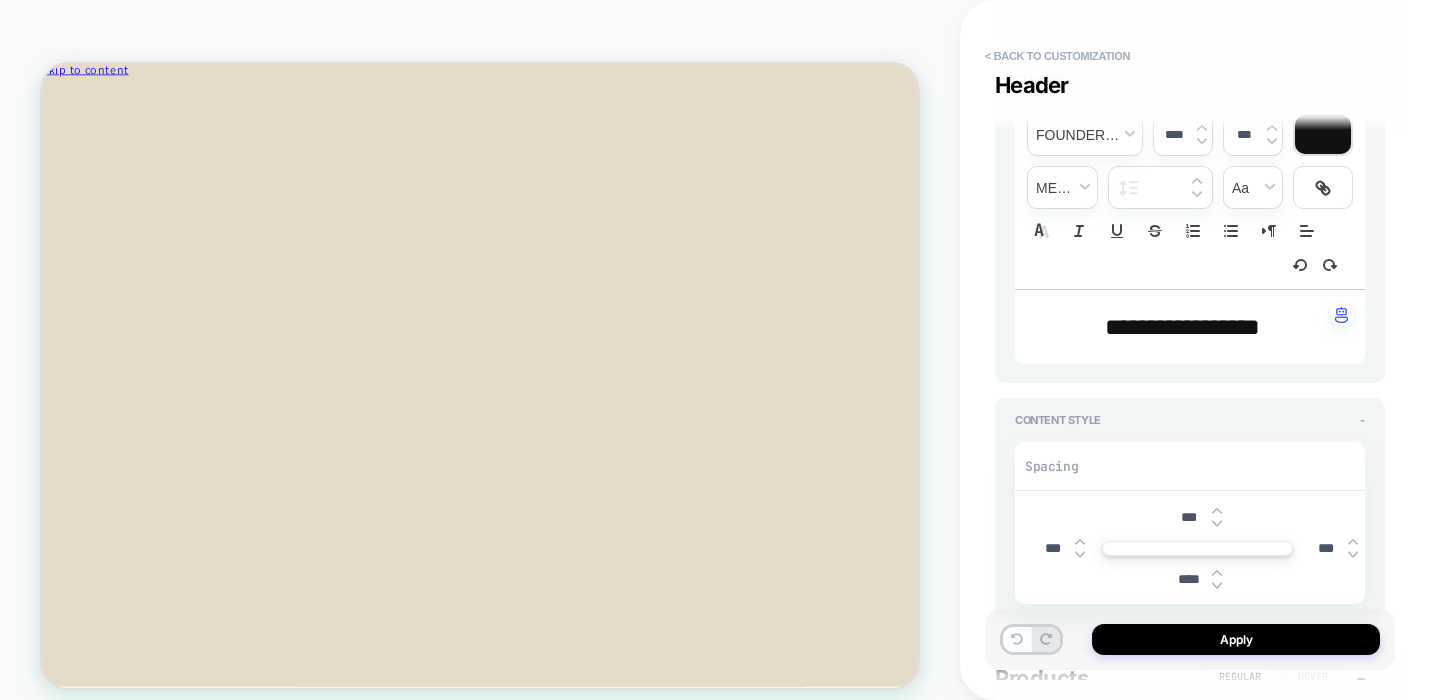 type on "*" 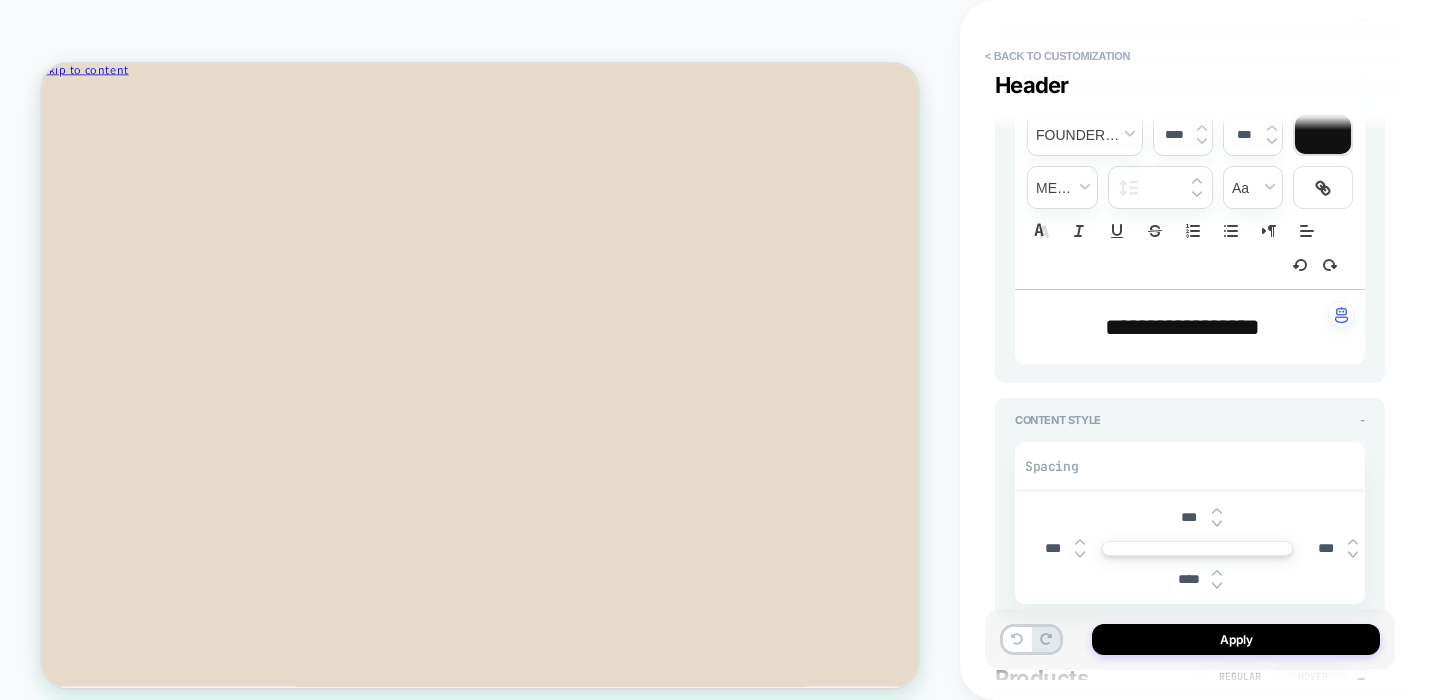 type on "****" 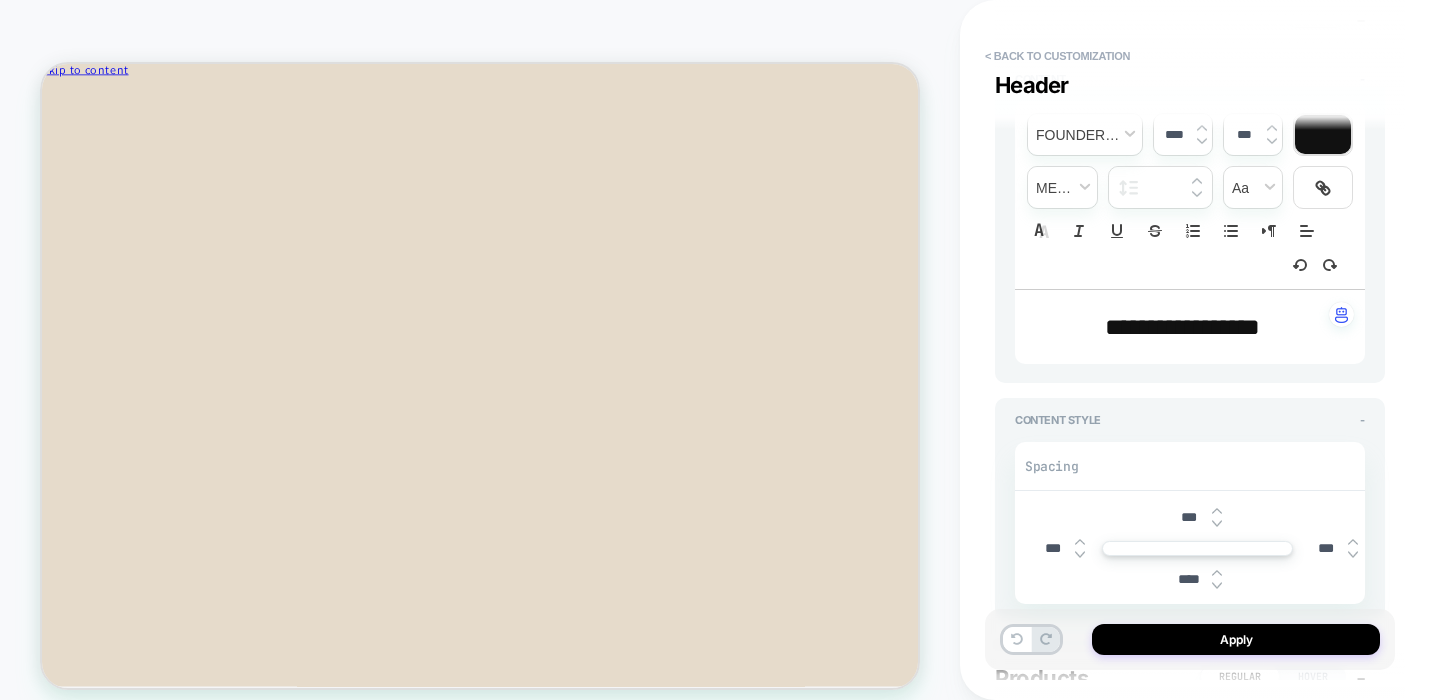 type on "*" 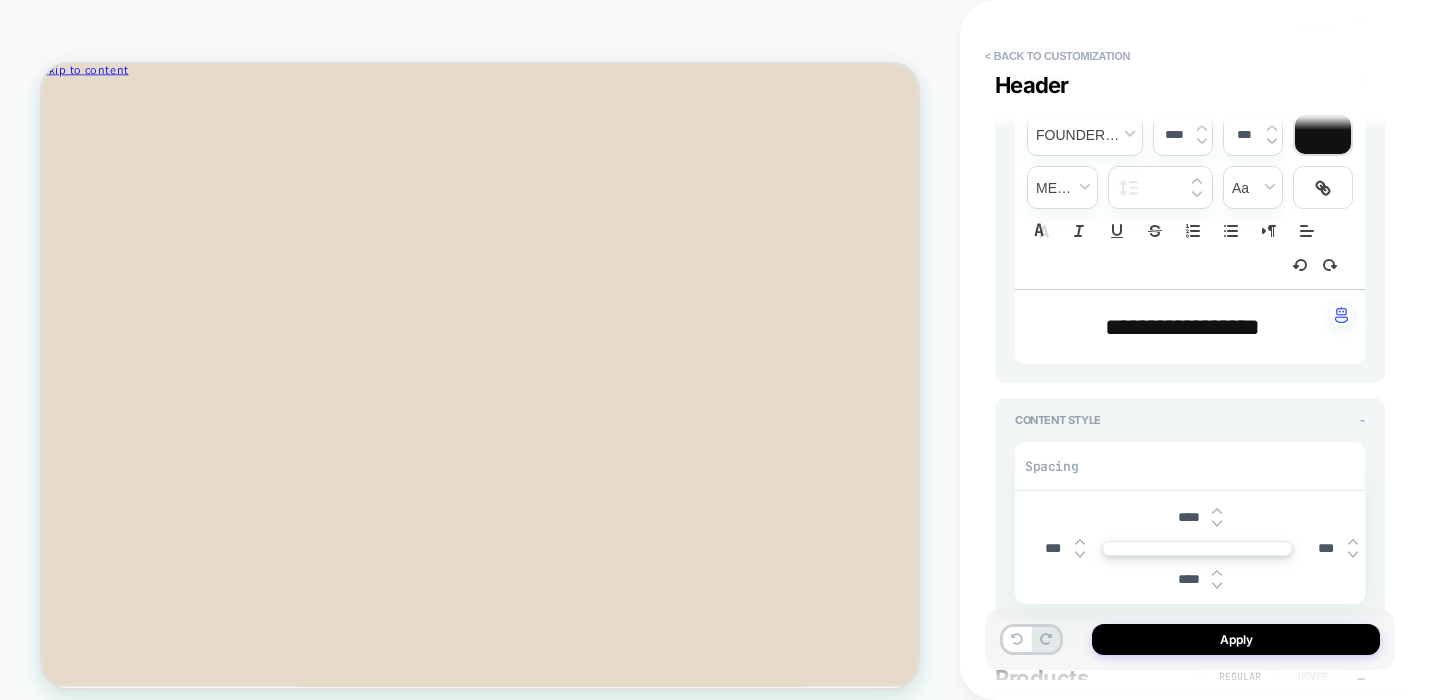 type on "*" 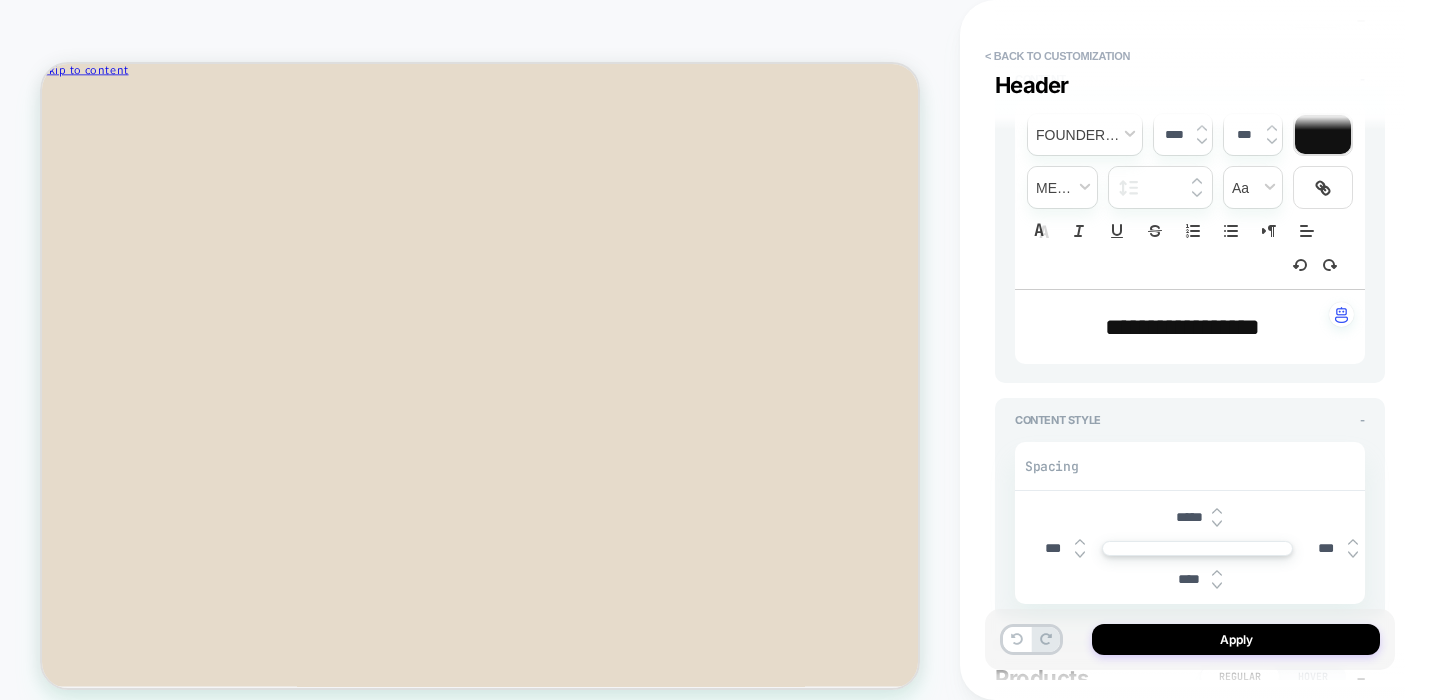 type on "*" 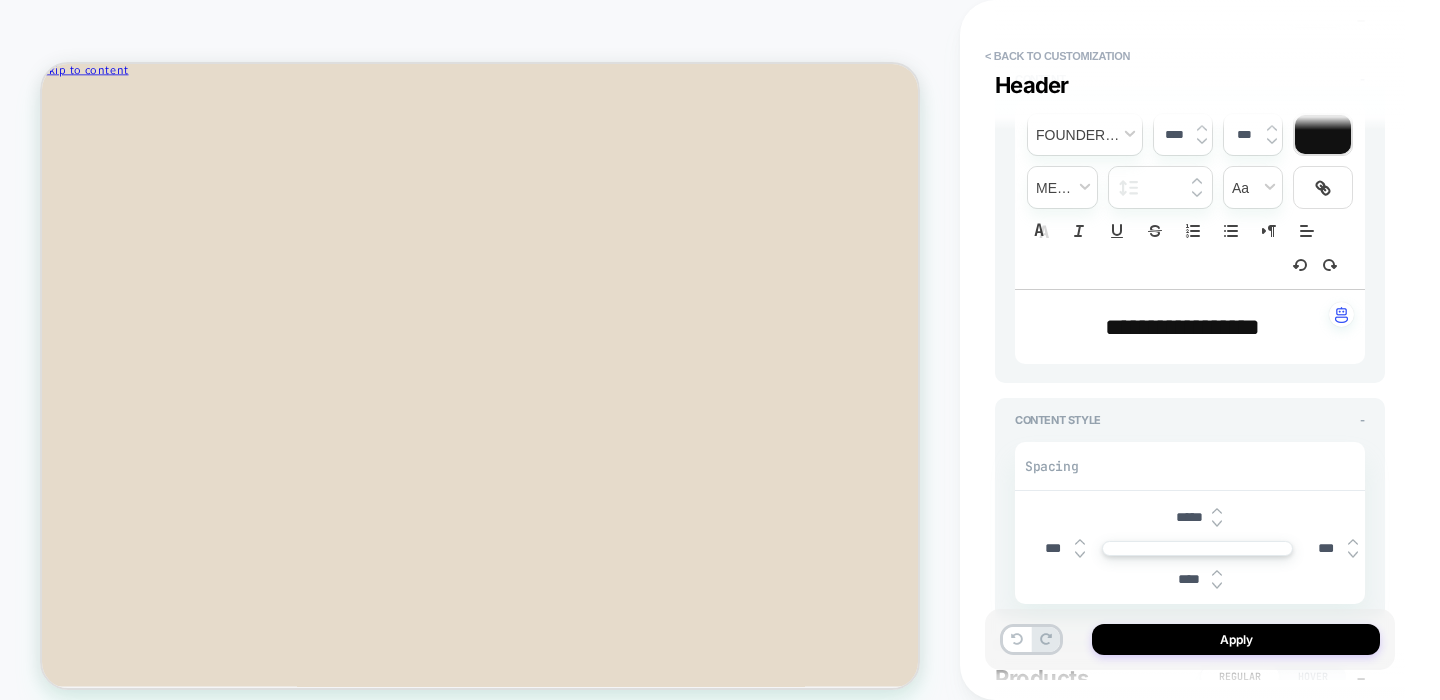 type on "*****" 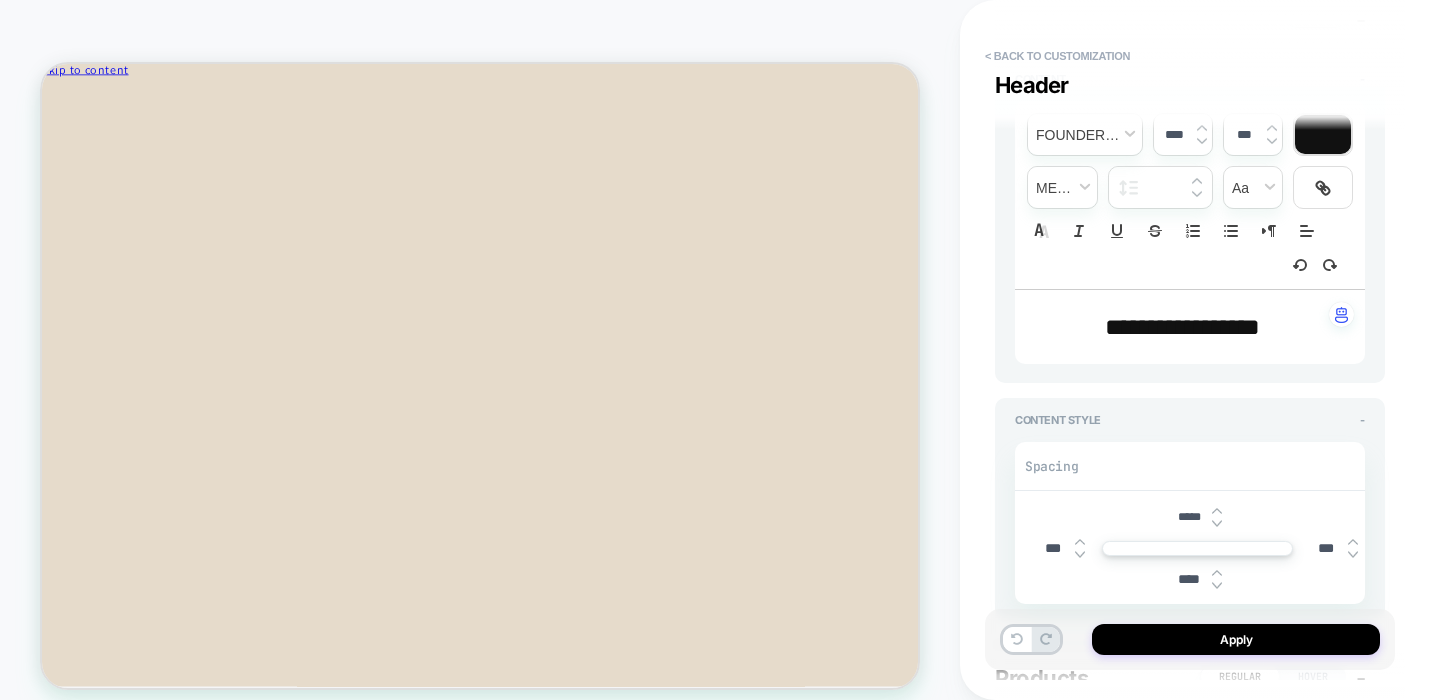 type on "*" 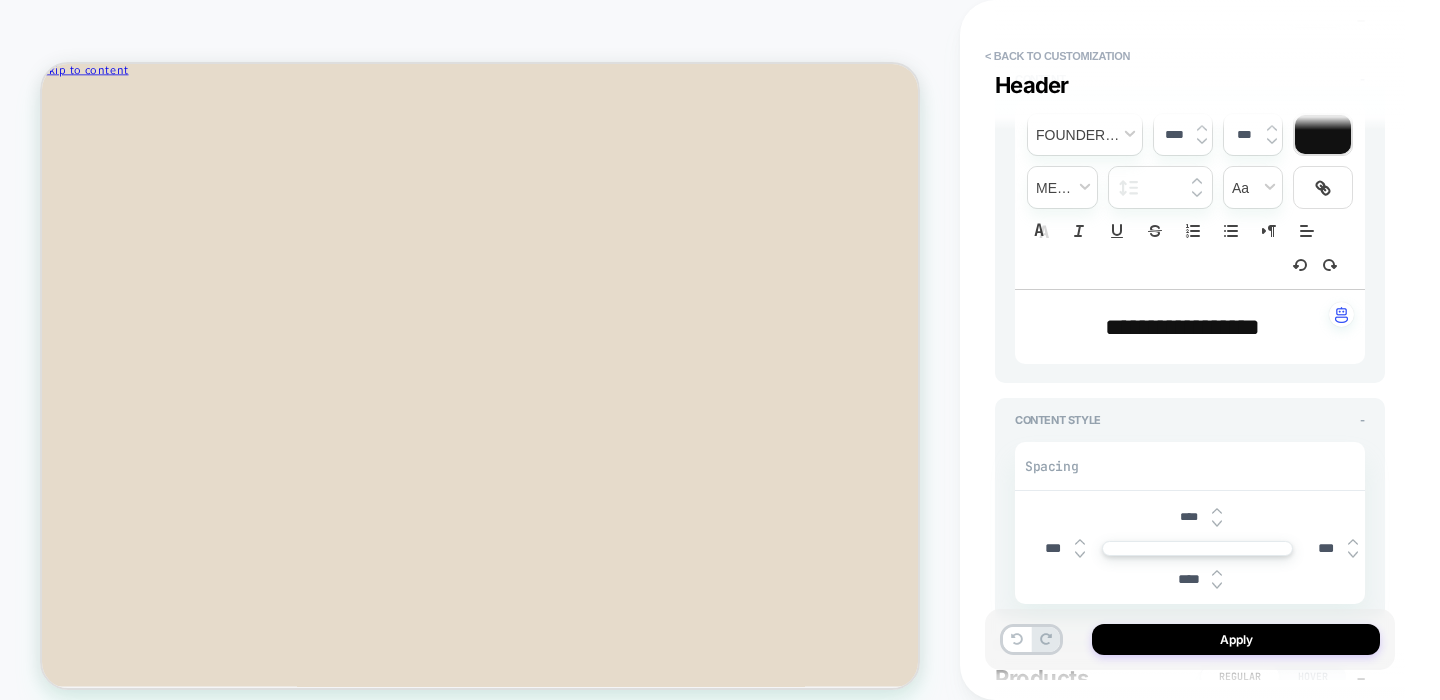 type on "*" 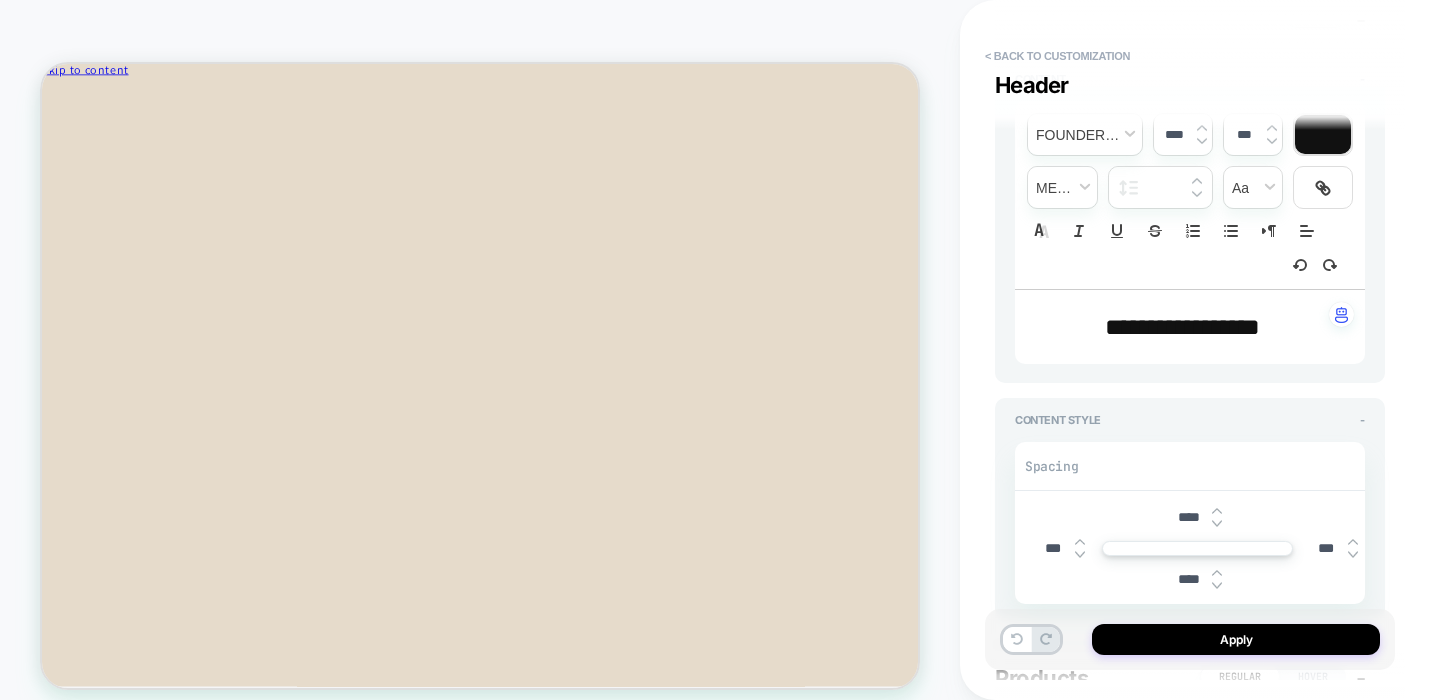 type on "****" 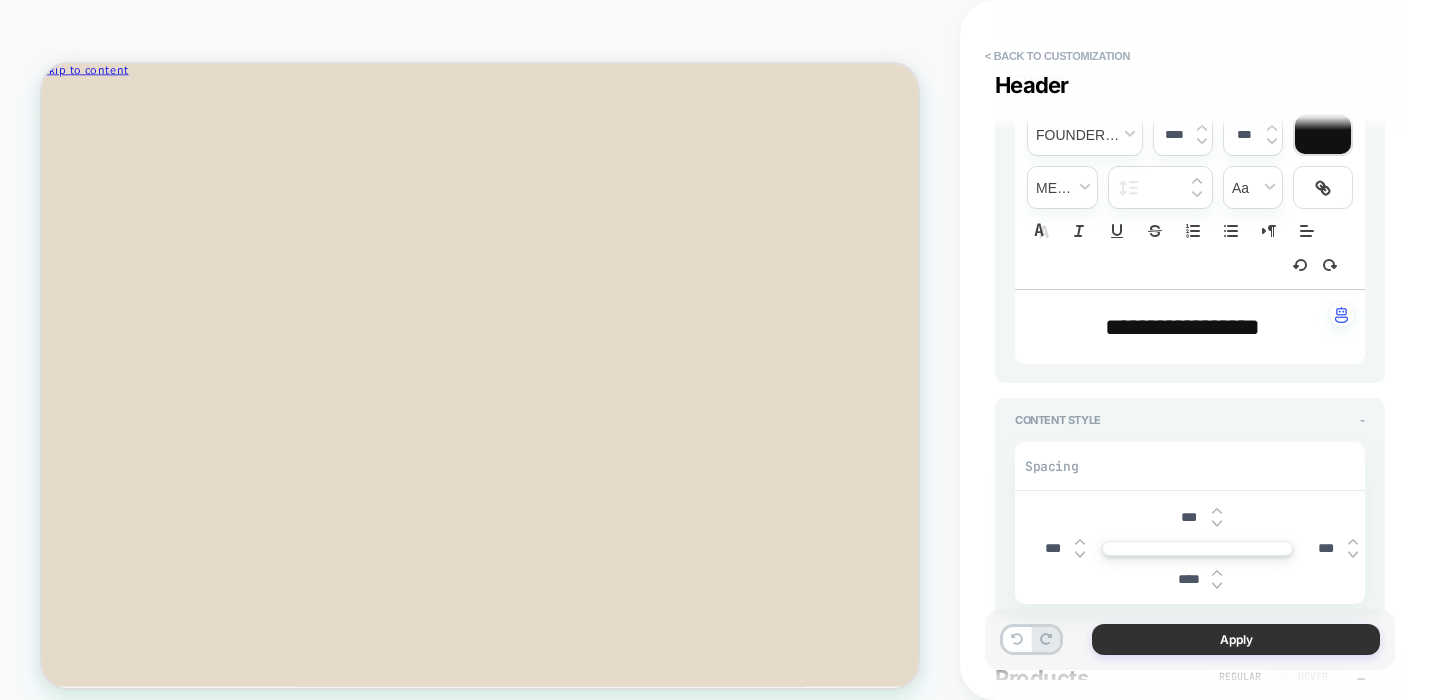click on "Apply" at bounding box center [1236, 639] 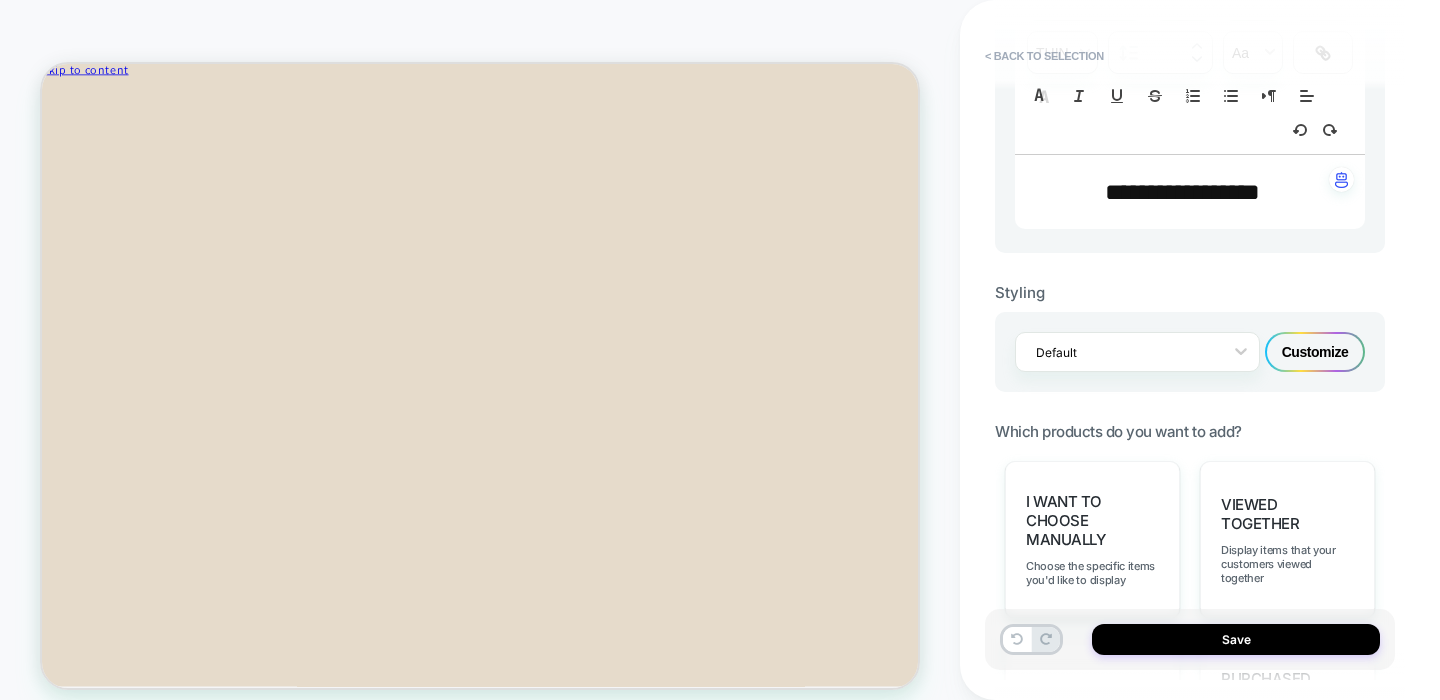 scroll, scrollTop: 649, scrollLeft: 0, axis: vertical 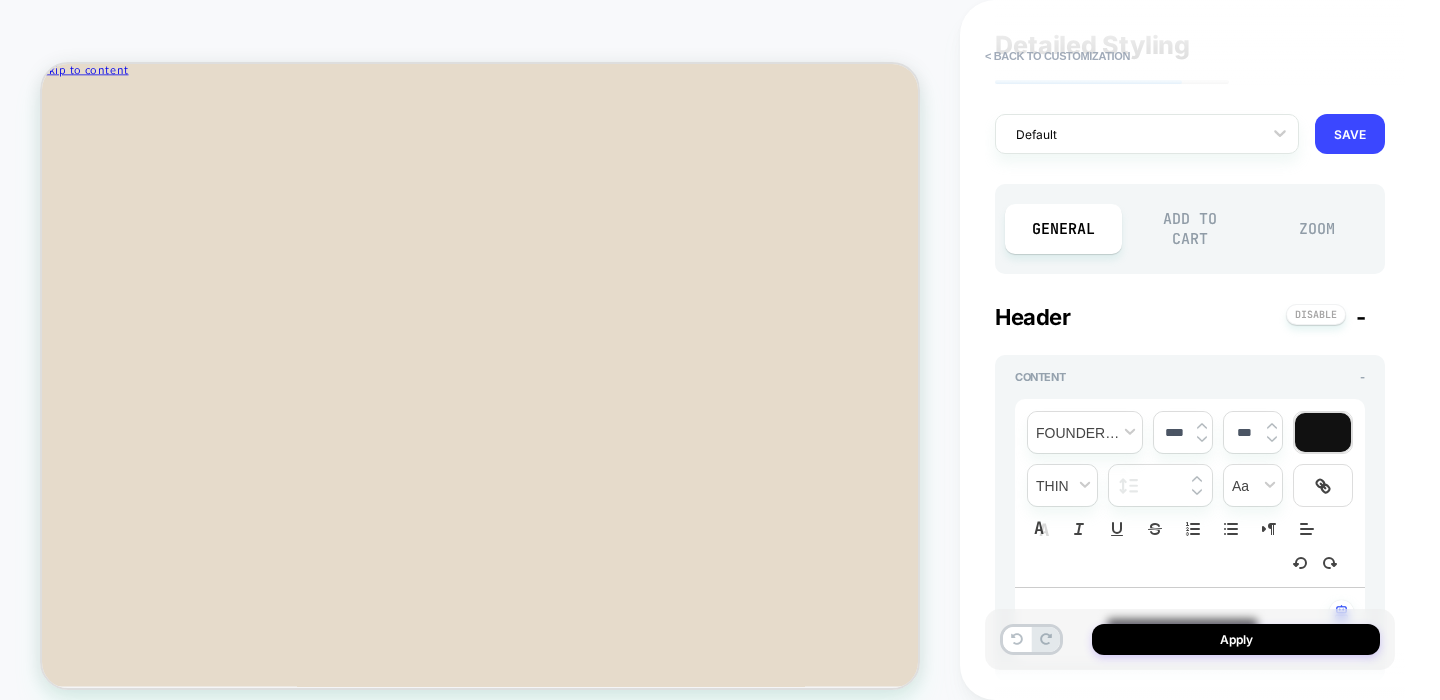 click on "General Add to Cart Zoom" at bounding box center (1190, 229) 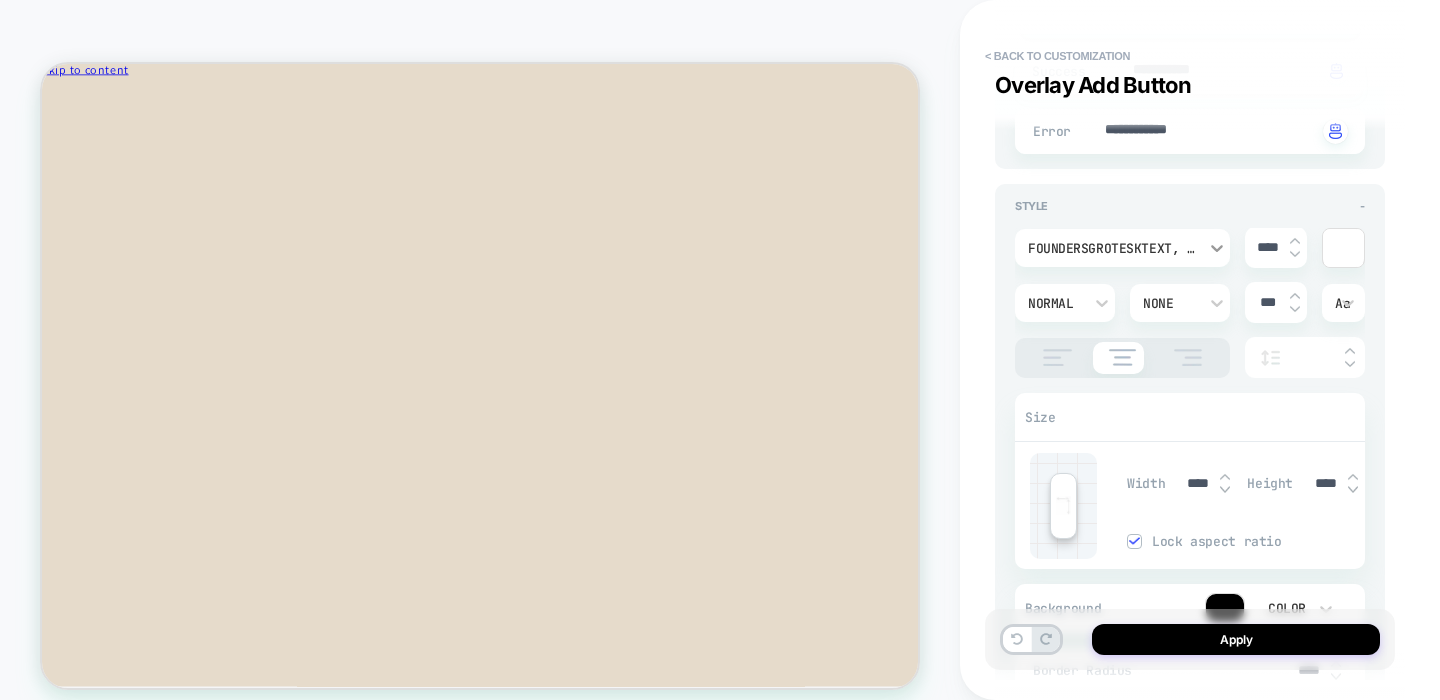 scroll, scrollTop: 6883, scrollLeft: 0, axis: vertical 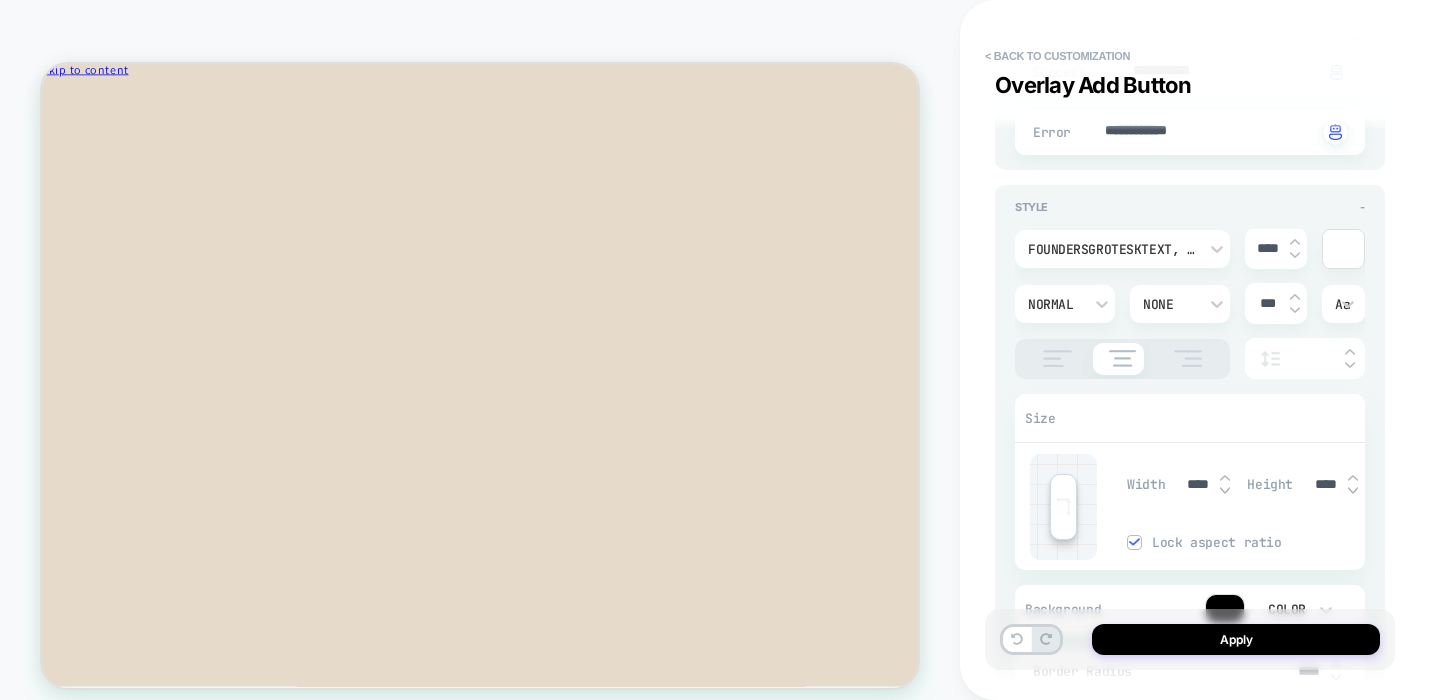 click at bounding box center [1343, 249] 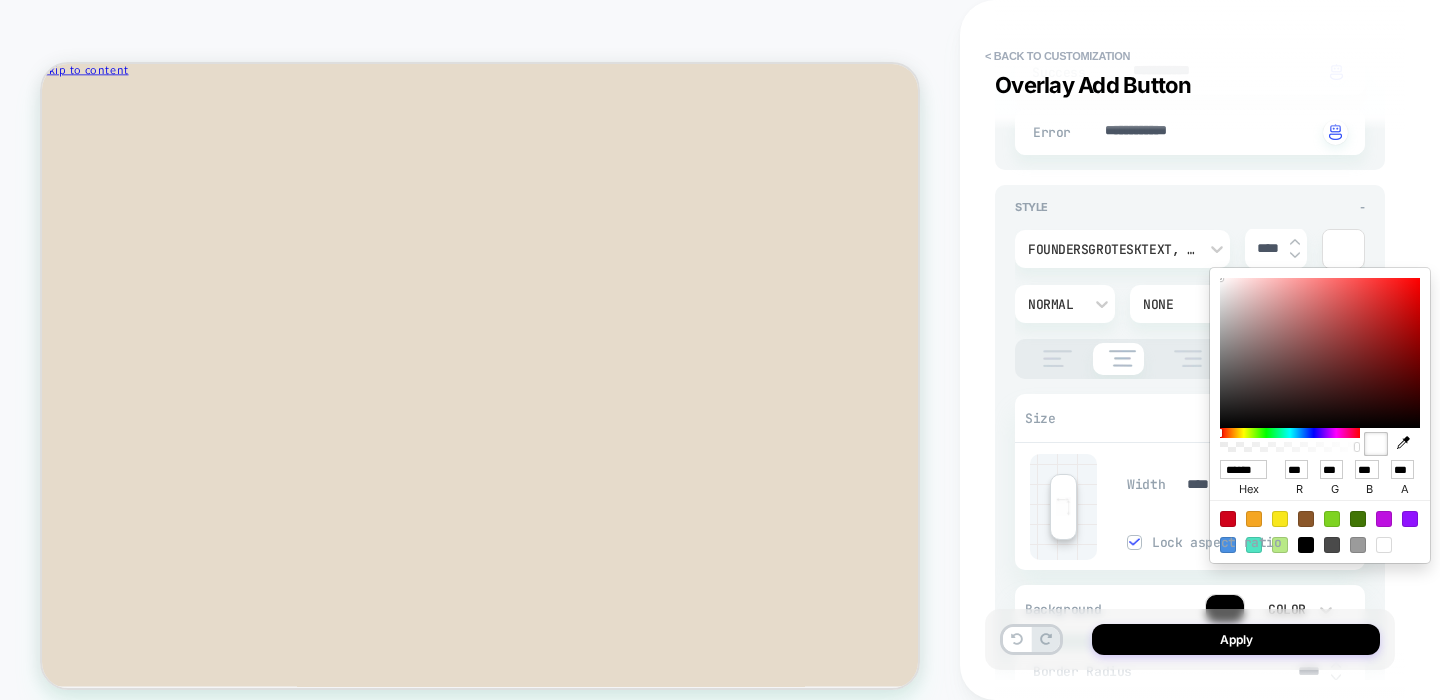 click 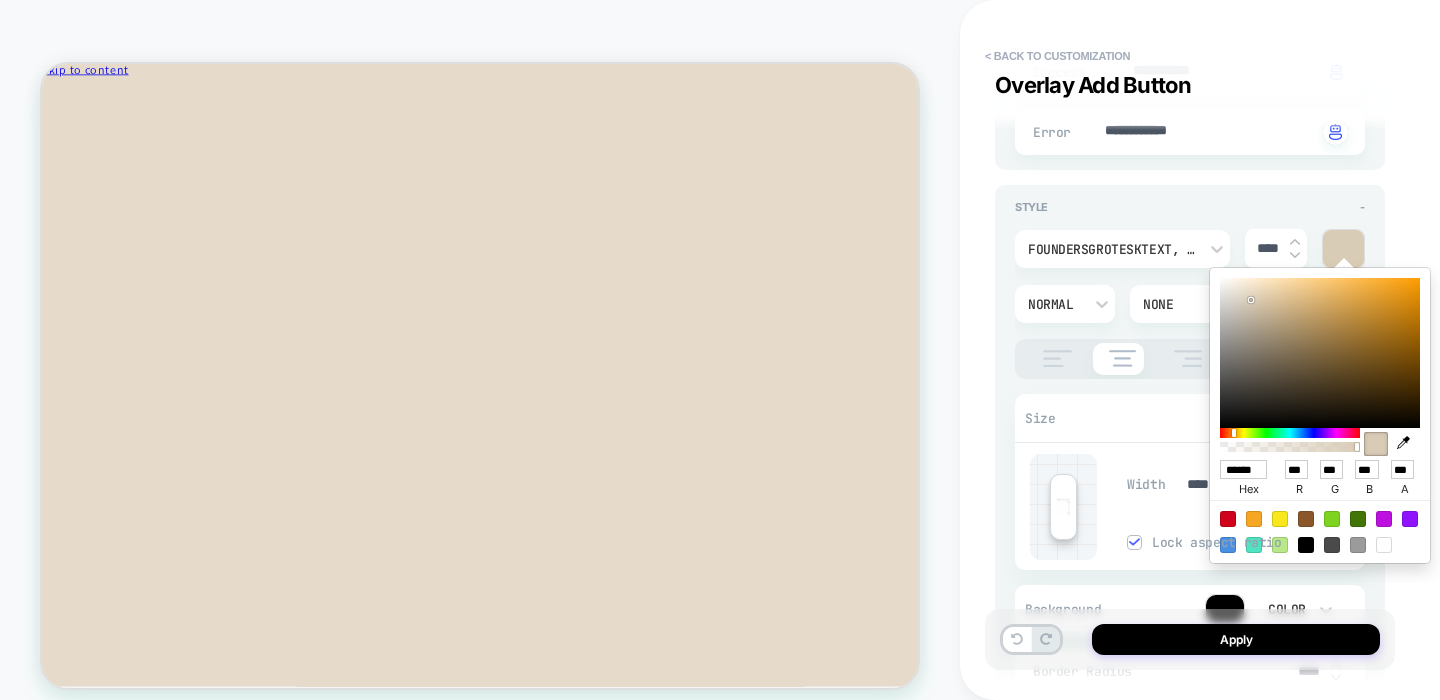click on "**********" at bounding box center (1190, 319) 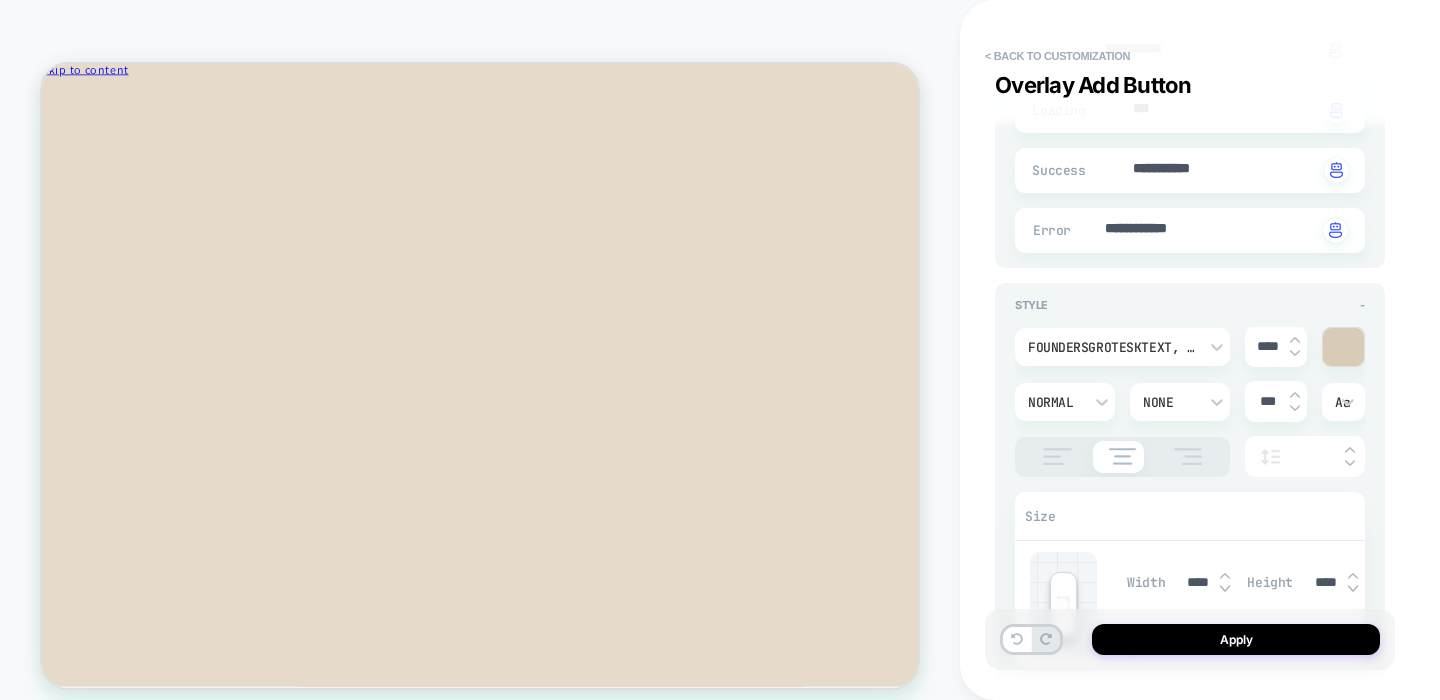 scroll, scrollTop: 6832, scrollLeft: 0, axis: vertical 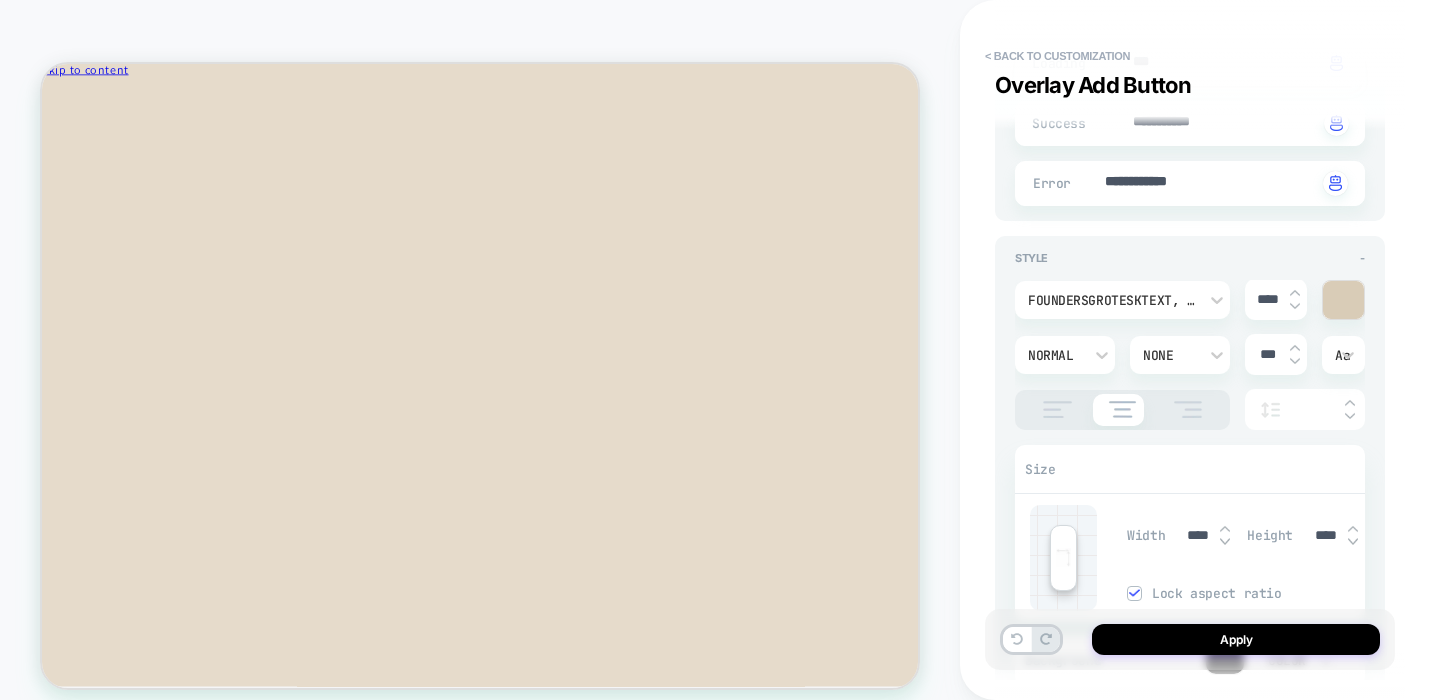 click at bounding box center [1343, 300] 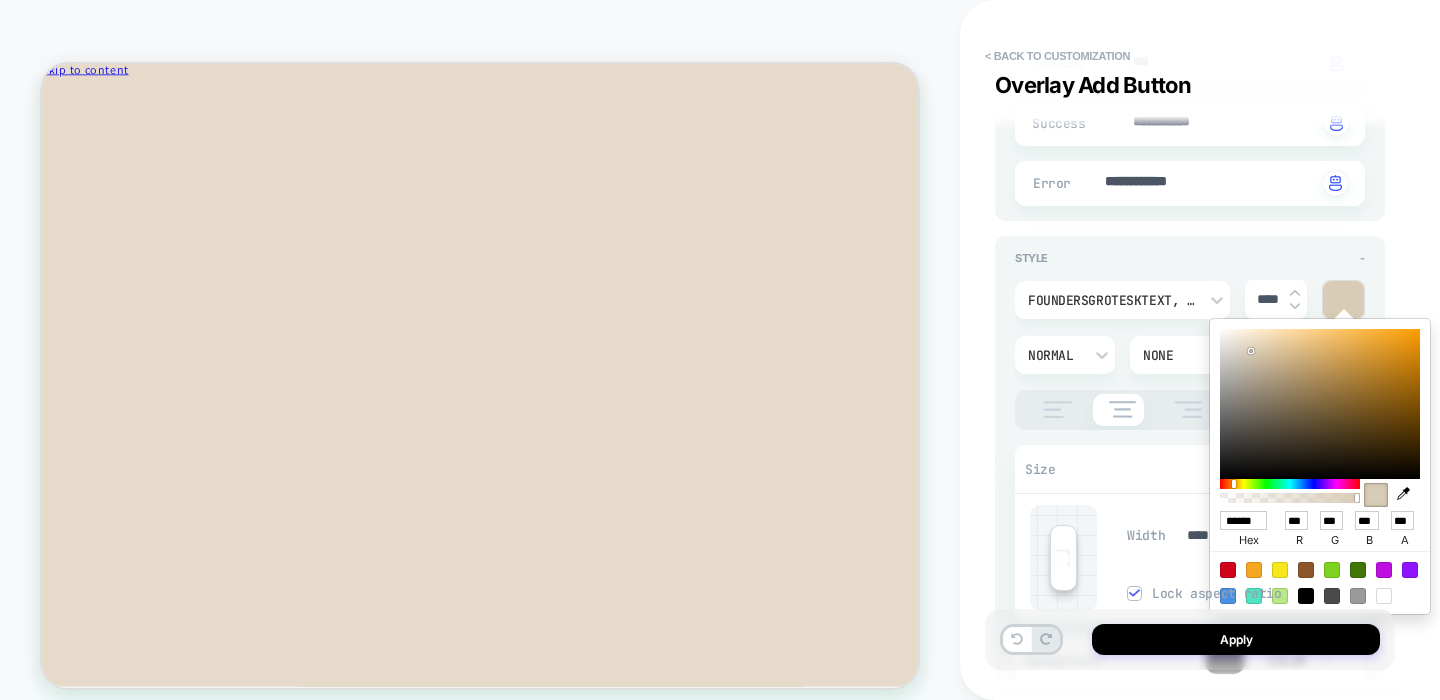 type on "*" 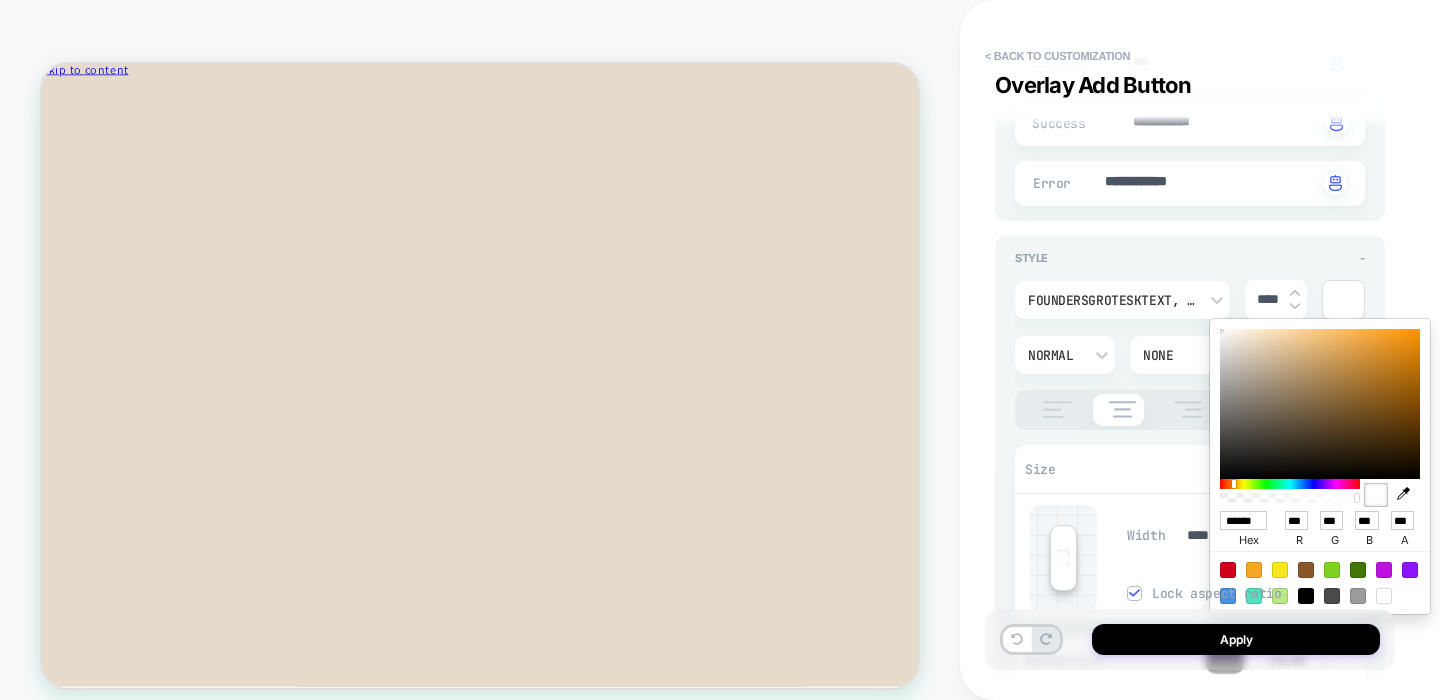 click on "****** hex *** r *** g *** b *** a" at bounding box center [1320, 466] 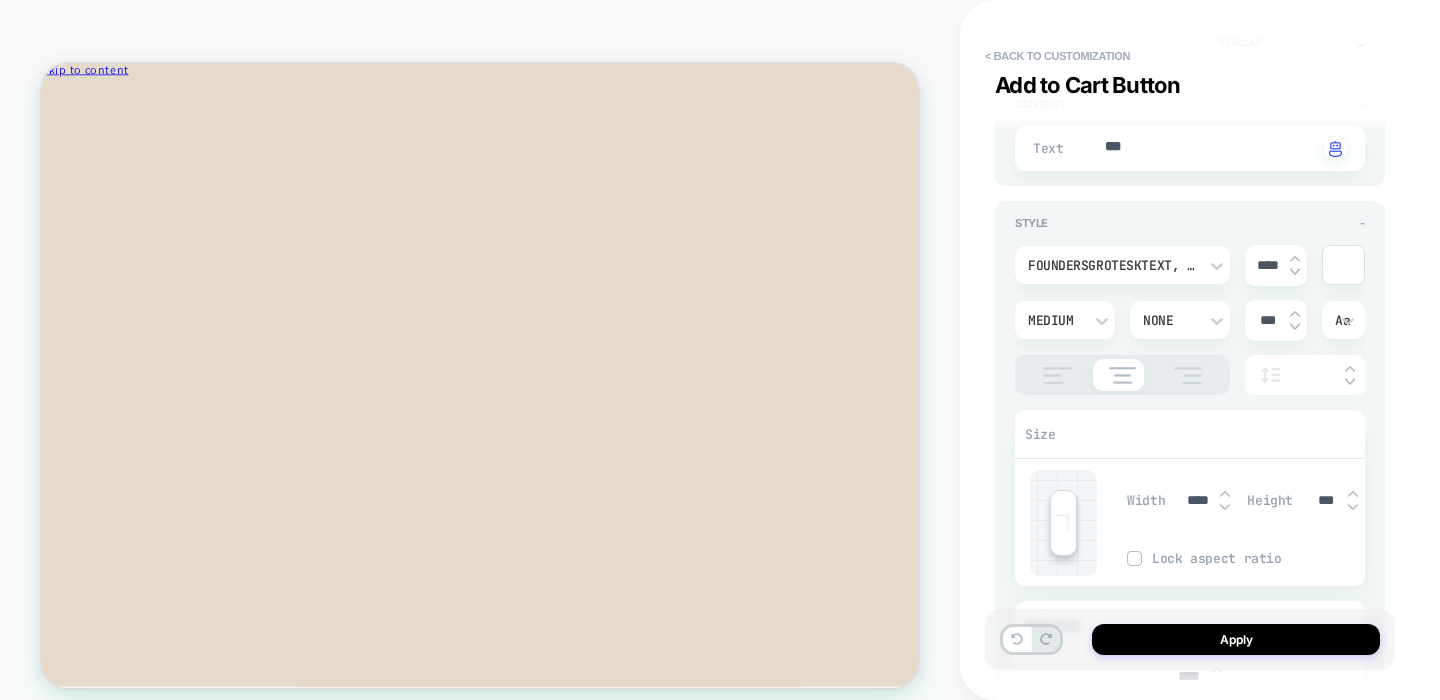 scroll, scrollTop: 322, scrollLeft: 0, axis: vertical 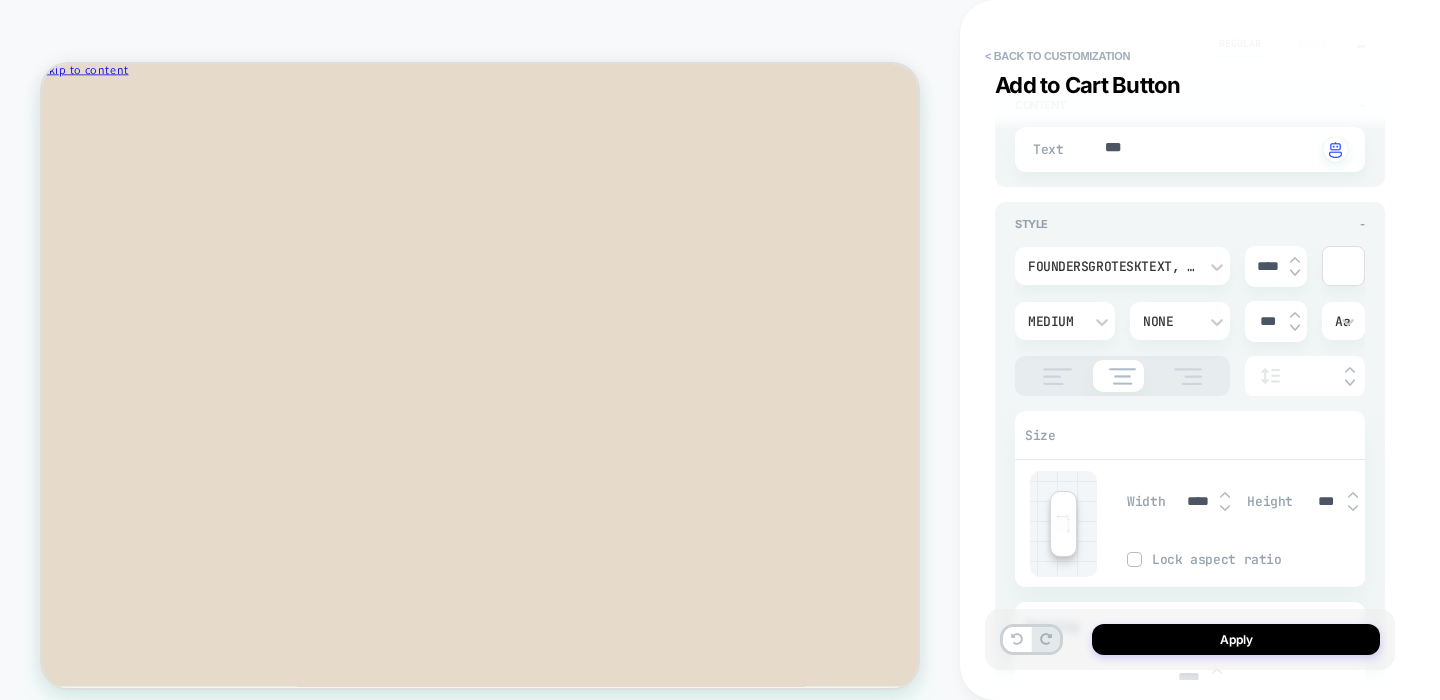 click at bounding box center [1343, 266] 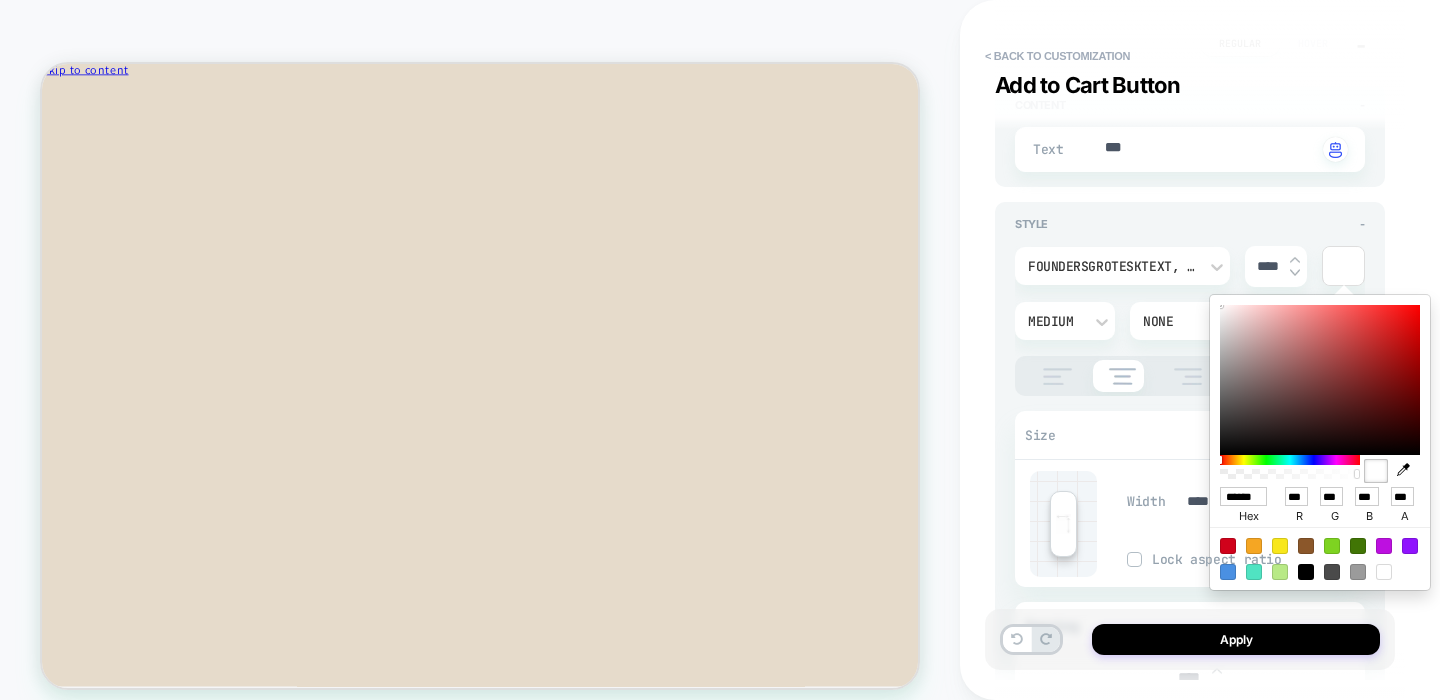 click 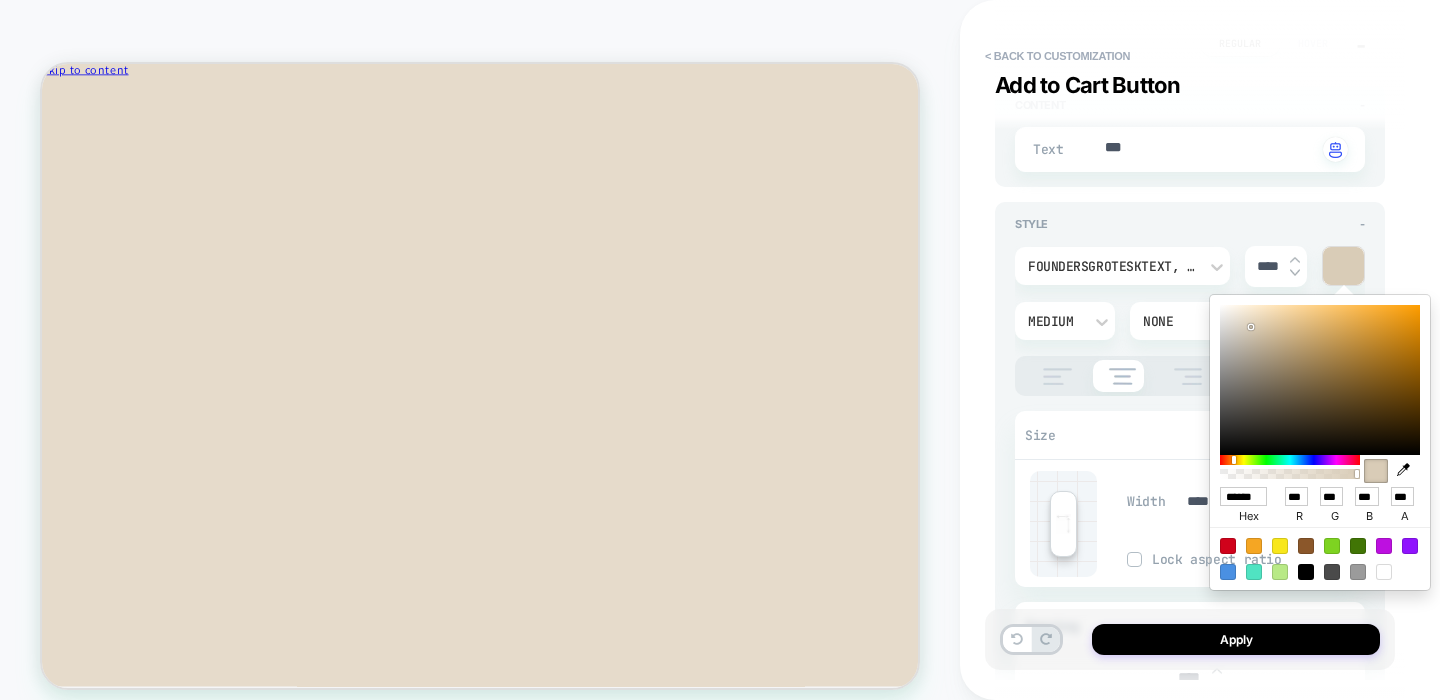 type on "*" 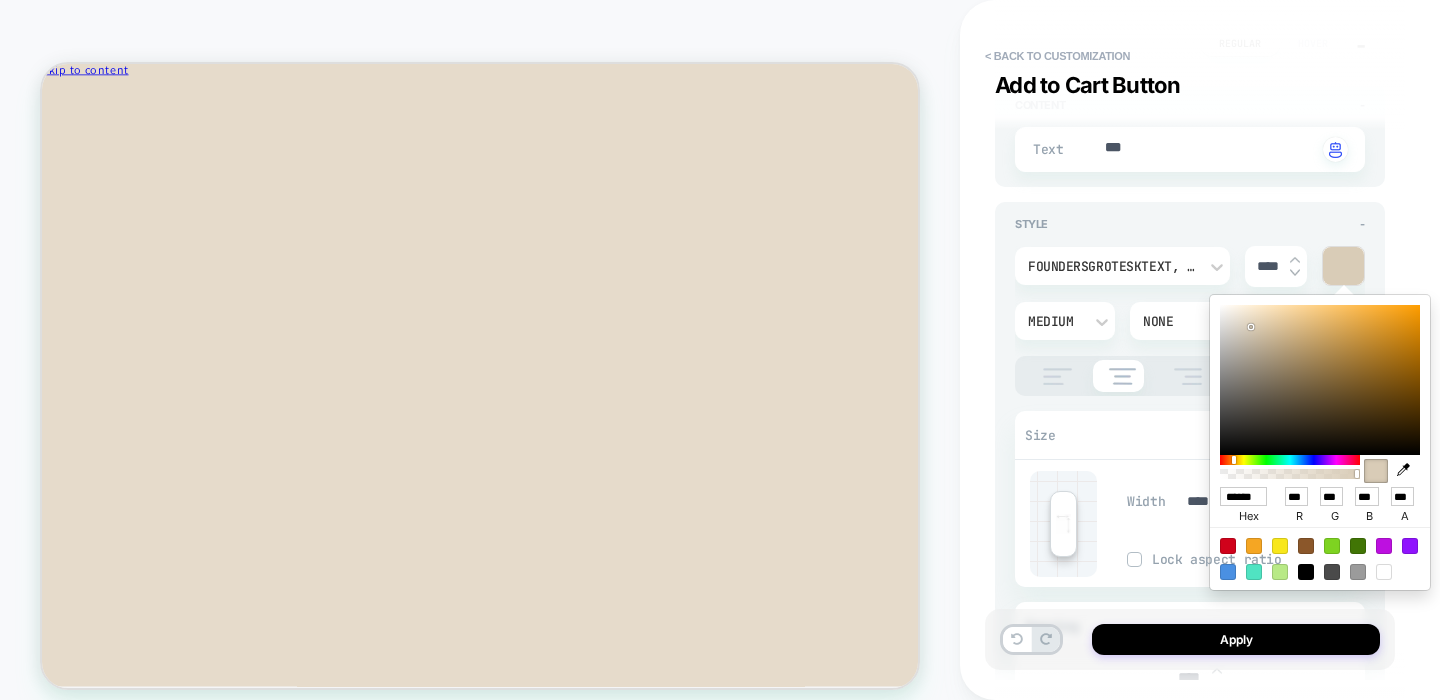 click on "< Back to customization Add to Cart Button Detailed Styling Default RENAME SAVE General Add to Cart Zoom Add to Cart Button Regular Hover - Content - Text *** Click to change to  alternative text Style - FoundersGroteskText, Arial, sans-serif **** Medium None *** Aa Size Width **** Height *** Lock aspect ratio Spacing **** *** *** *** Background Color Border Radius *** Border *** Border Style Solid Add Border Add Shadow X *** Y *** Spread *** Blur *** Add Shadow Overlay Header - Product Image Style - Max Width **** Border Radius *** Border *** Border Style Solid Add Border Add Text Shadow X *** Y *** Blur *** Add Text Shadow Product Name Style - FoundersGroteskText, Arial, sans-serif **** Normal None *** Aa Add Text Shadow X *** Y *** Blur *** Add Text Shadow Spacing *** *** *** *** Single Price (without discount) - FoundersGroteskText, Arial, sans-serif **** Normal None *** Aa Spacing *** *** *** *** Add Text Shadow X *** Y *** Blur *** Add Text Shadow After Discount Price - $After Discount  $Before $Before" at bounding box center [1200, 350] 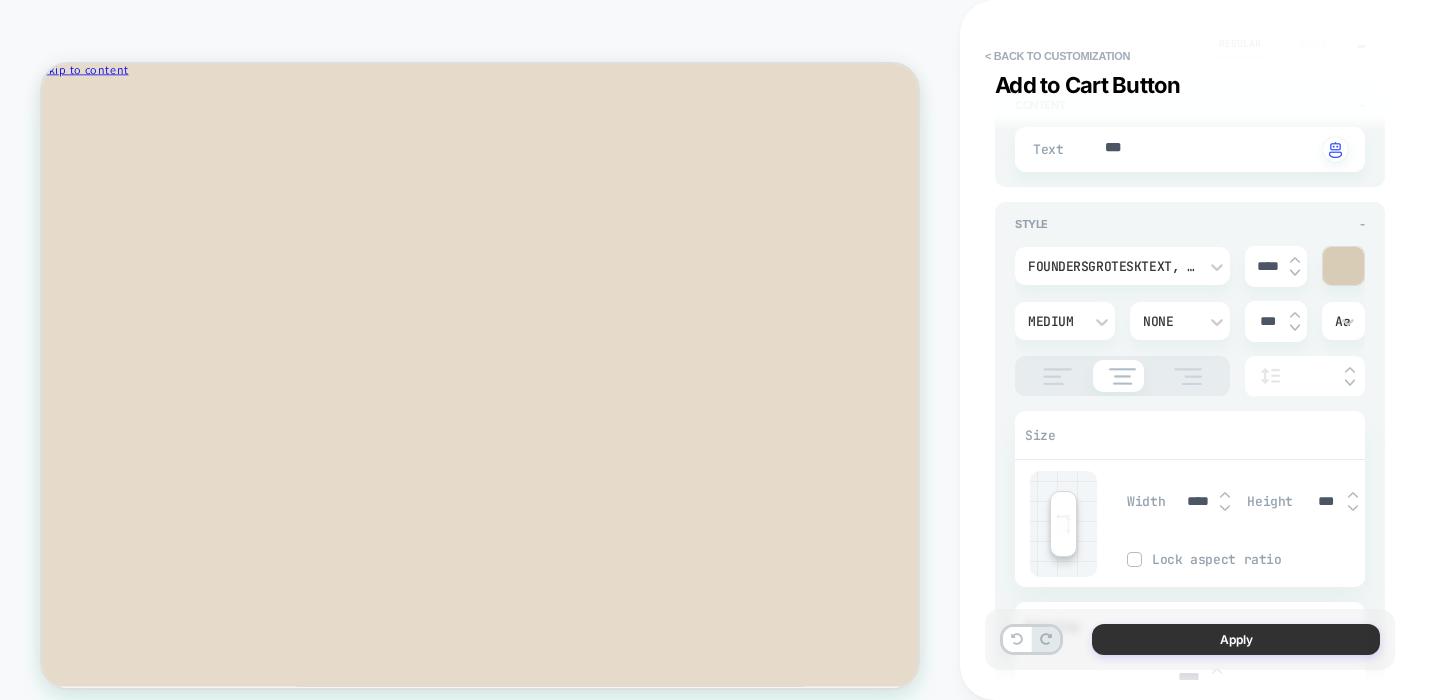 click on "Apply" at bounding box center [1236, 639] 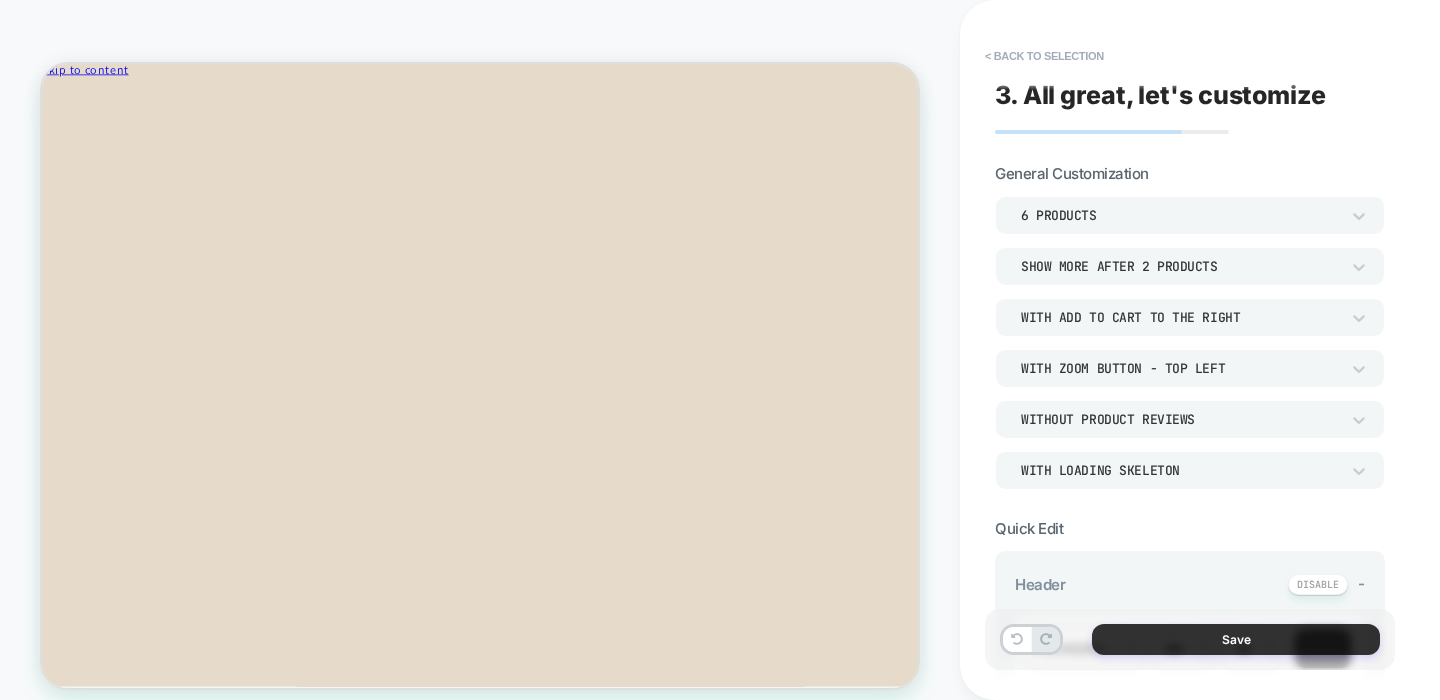 click on "Save" at bounding box center [1236, 639] 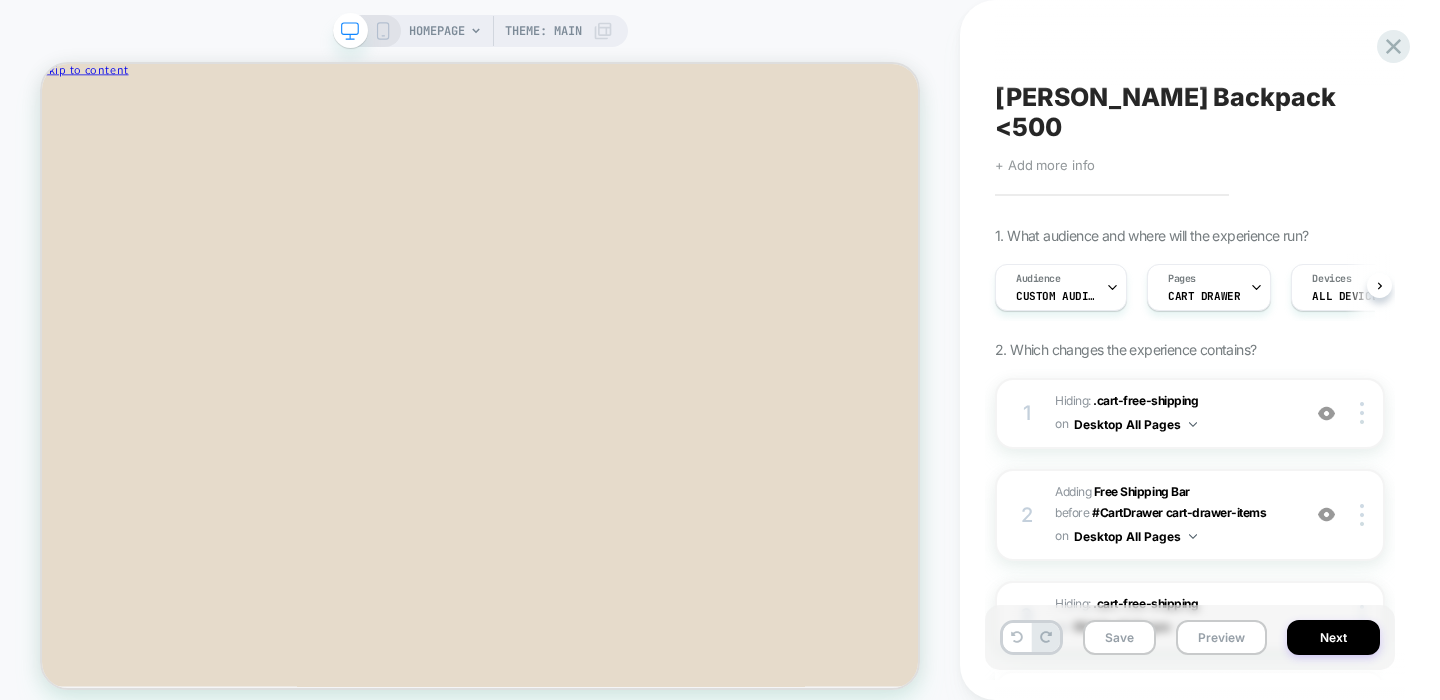 scroll, scrollTop: 0, scrollLeft: 1, axis: horizontal 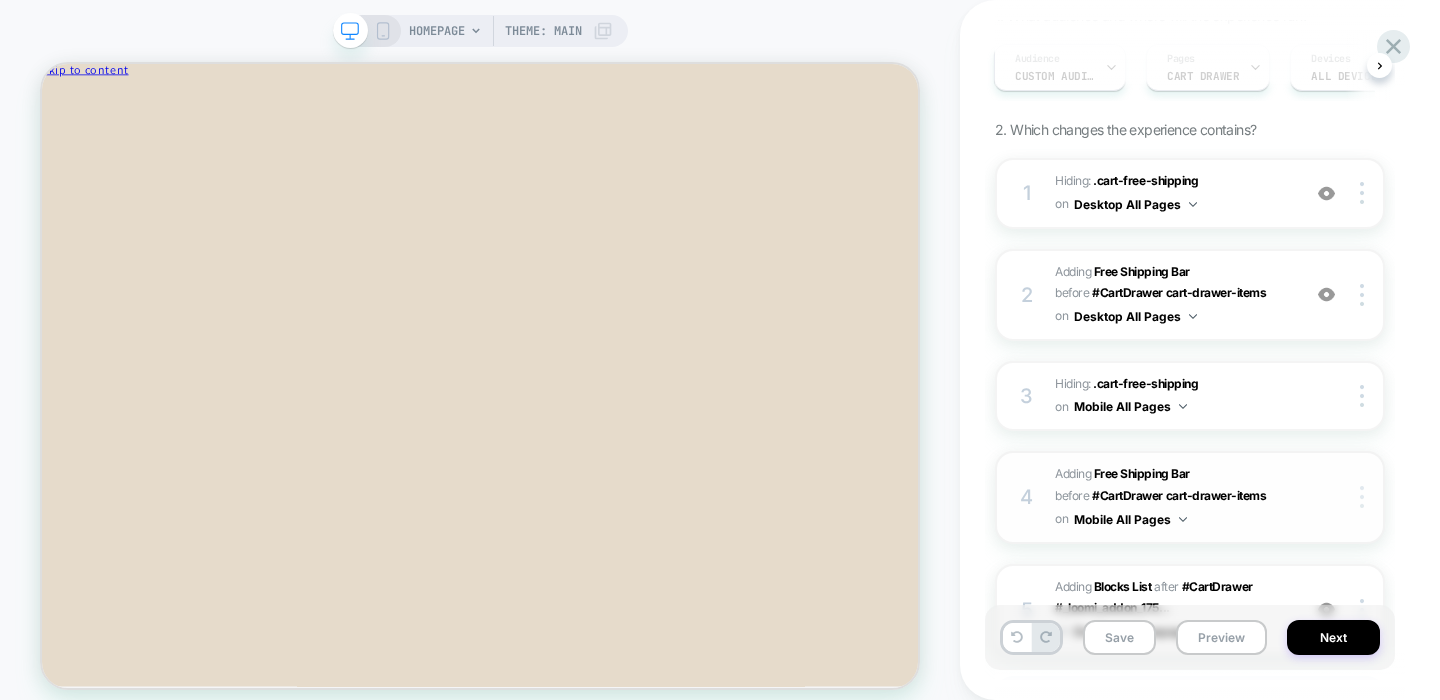 click at bounding box center (1362, 497) 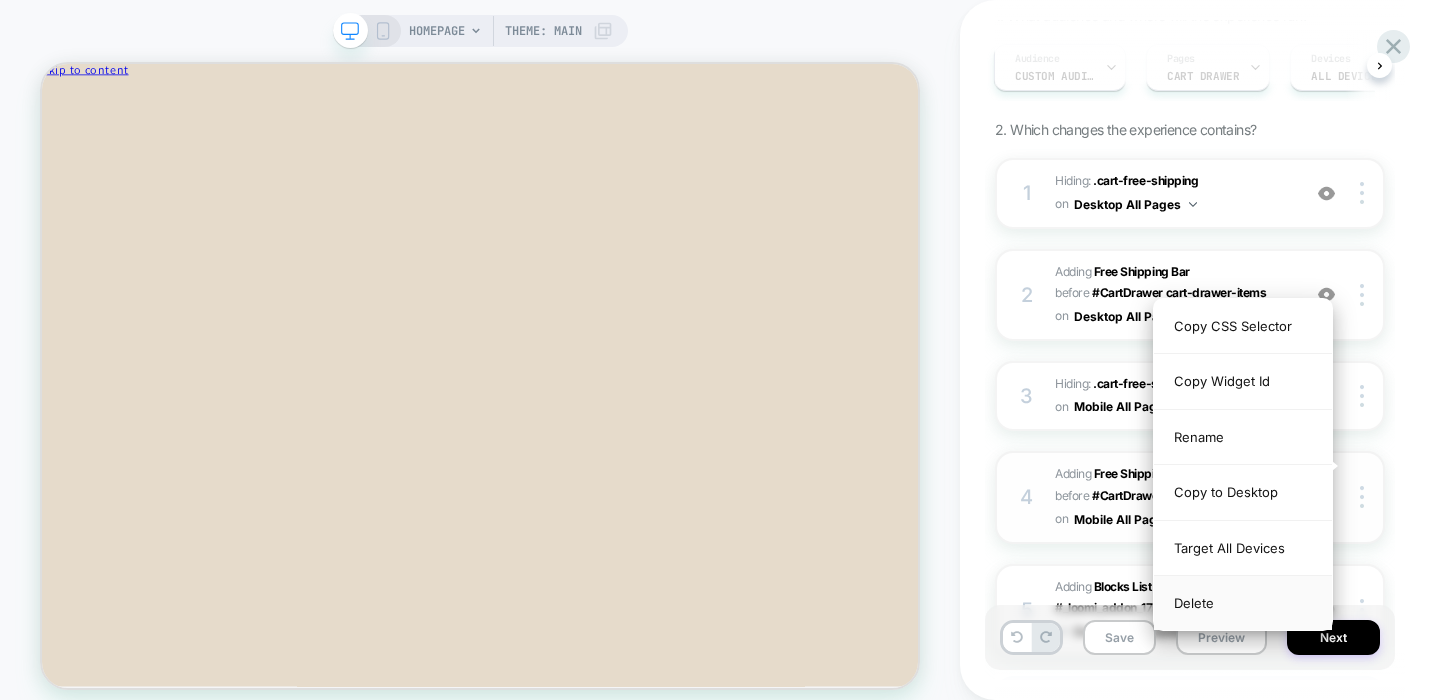 click on "Delete" at bounding box center [1243, 603] 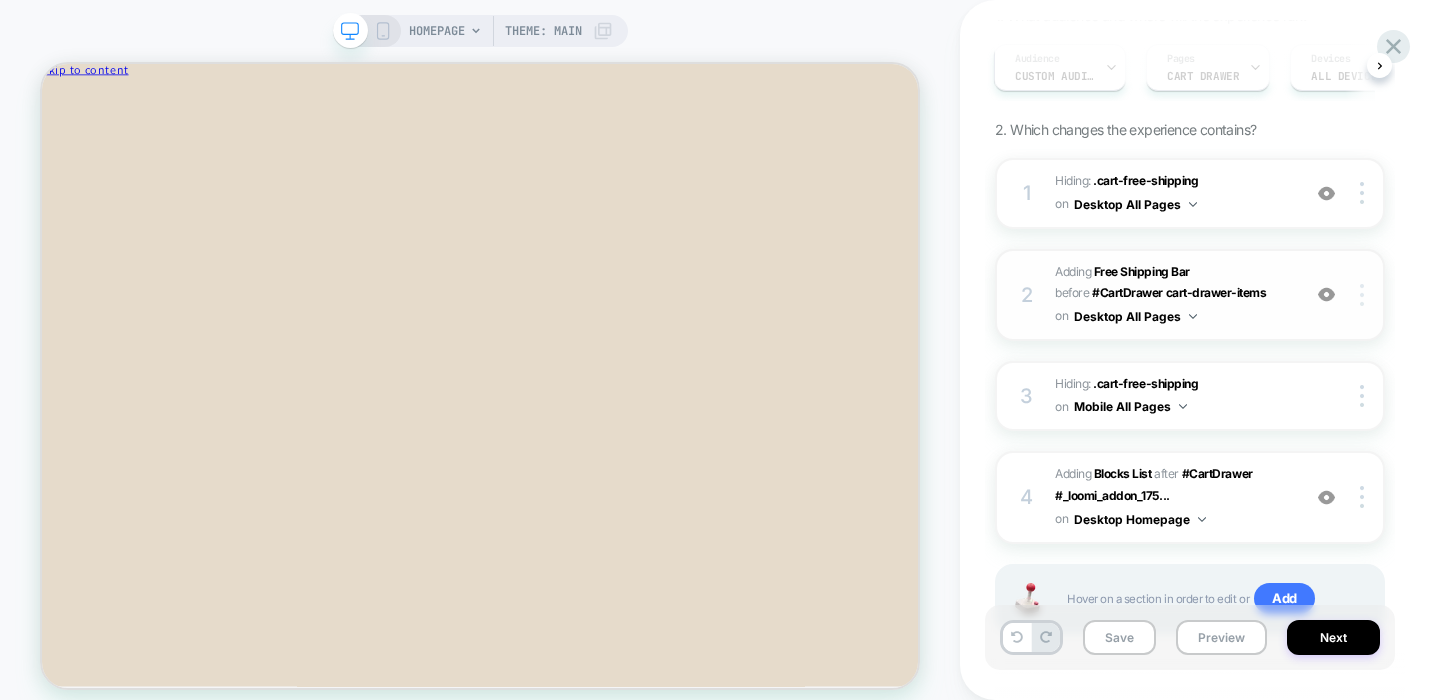 click at bounding box center [1362, 295] 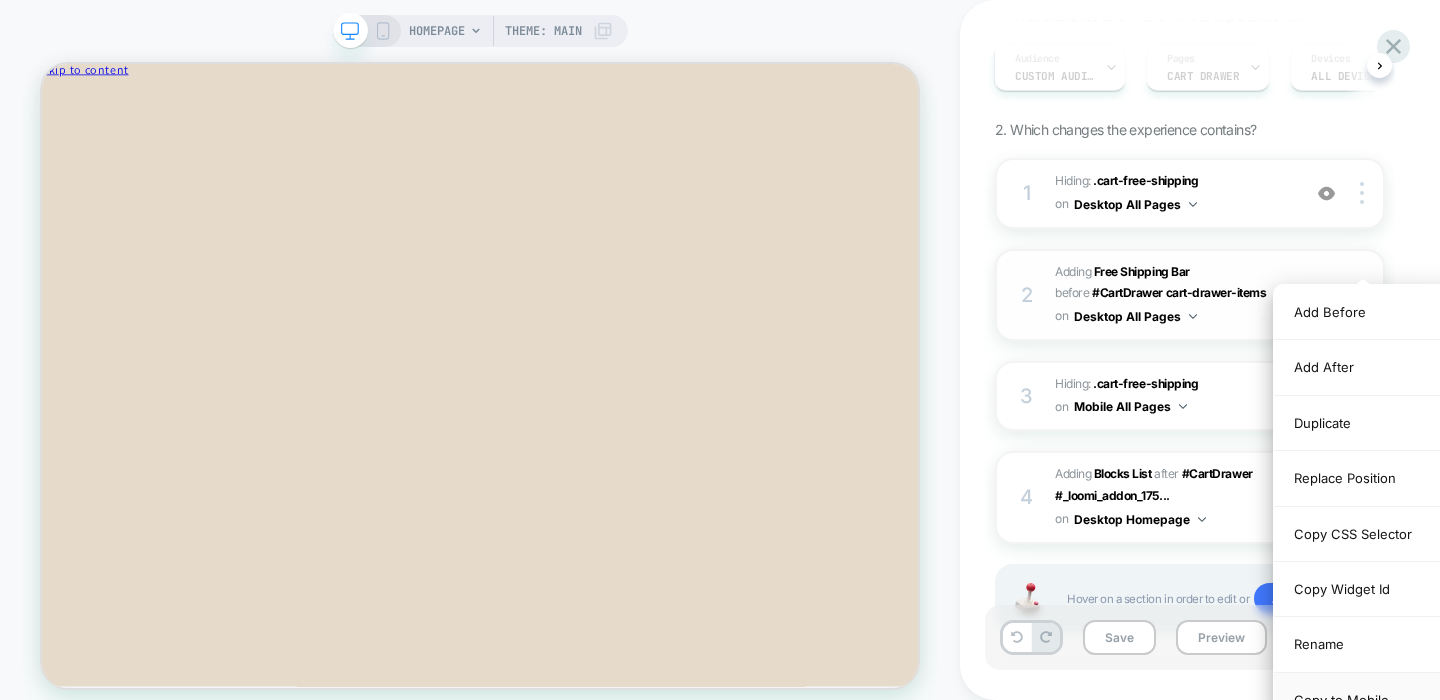 click on "Copy to   Mobile" at bounding box center [1363, 700] 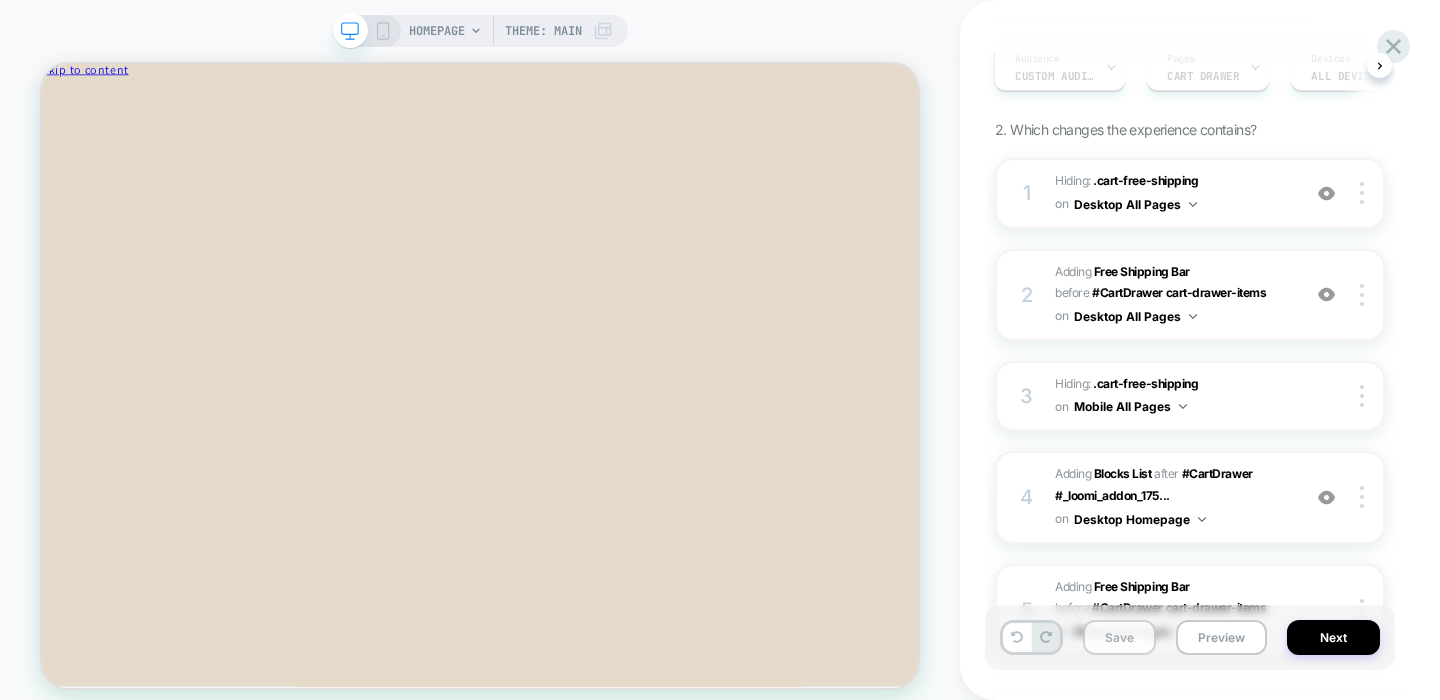 click on "Save" at bounding box center [1119, 637] 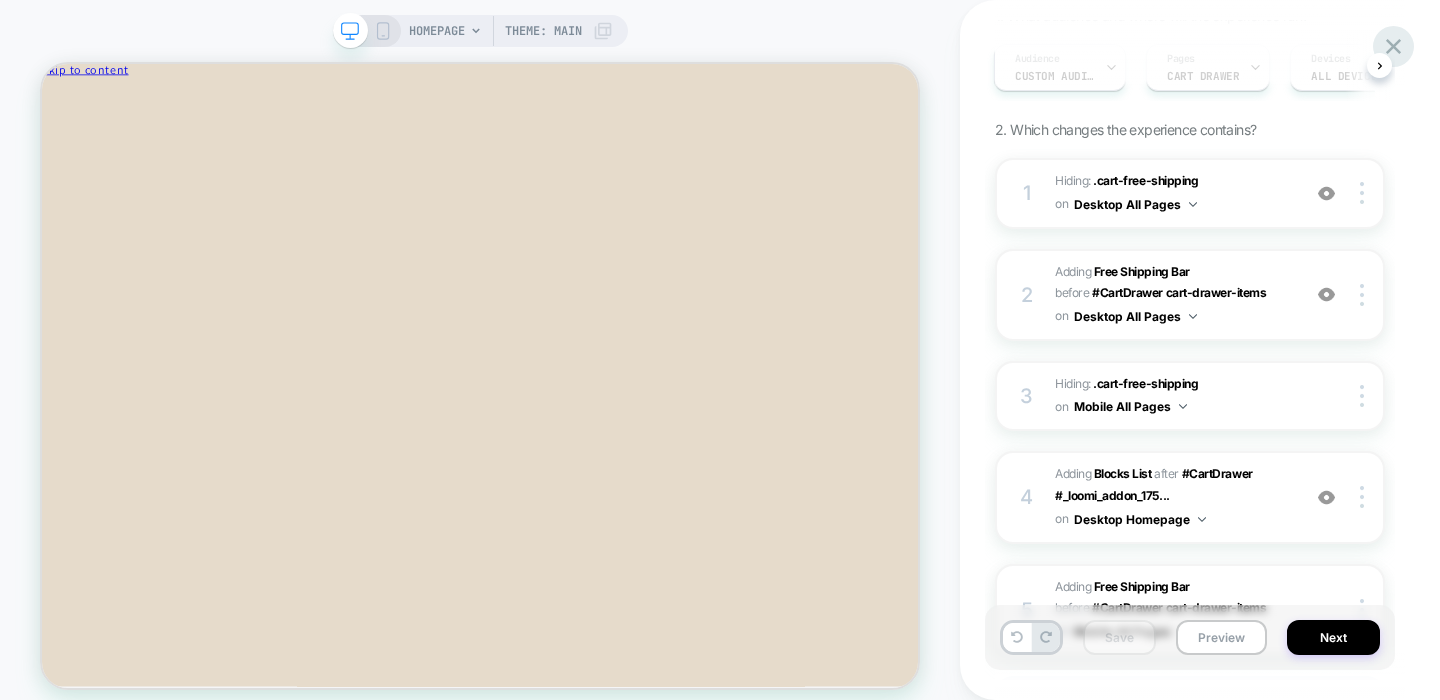 click 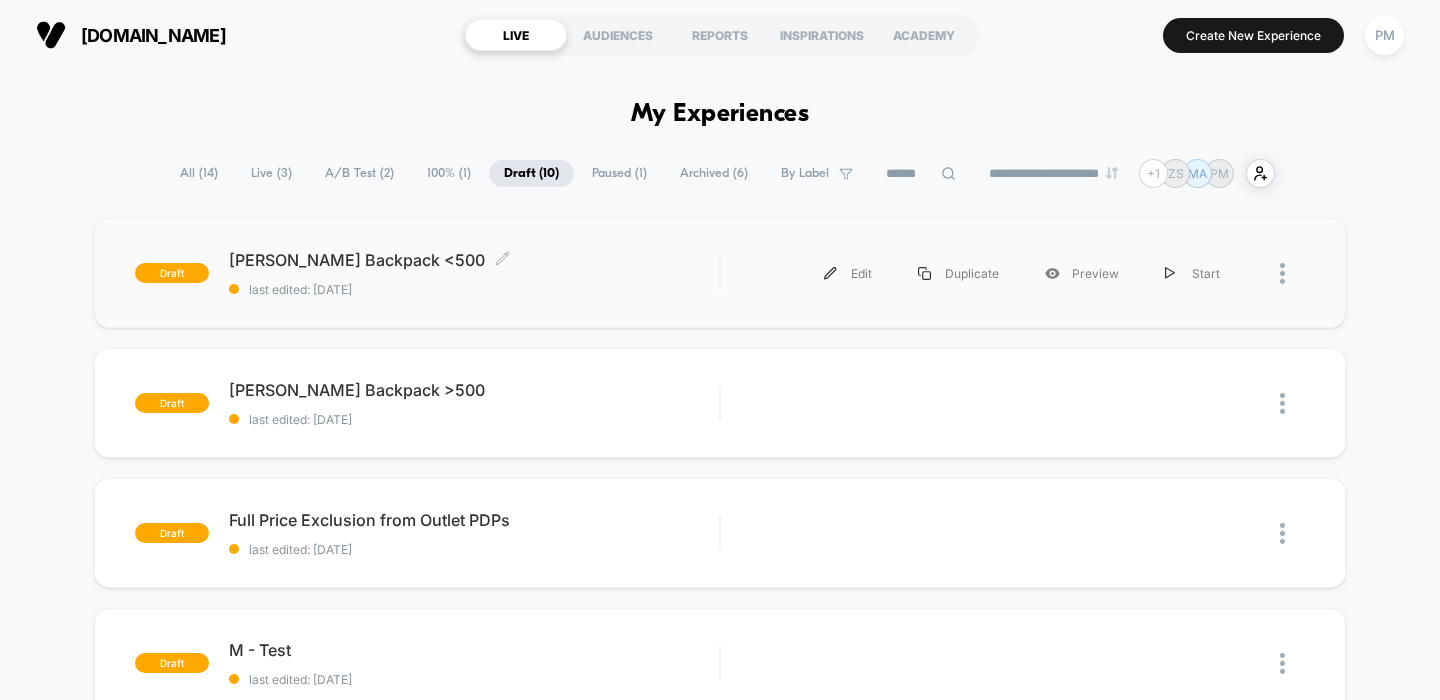 click on "[PERSON_NAME] Backpack <500 Click to edit experience details Click to edit experience details last edited: [DATE]" at bounding box center (474, 273) 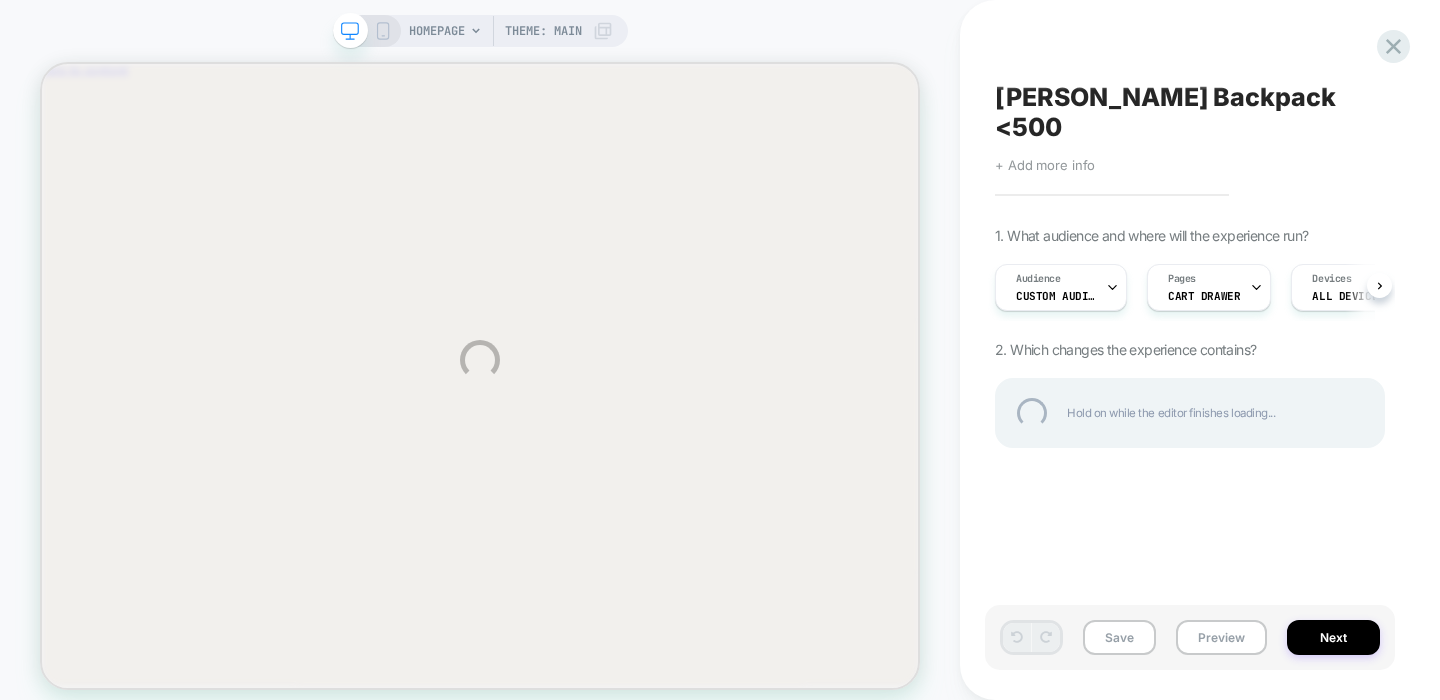 scroll, scrollTop: 0, scrollLeft: 0, axis: both 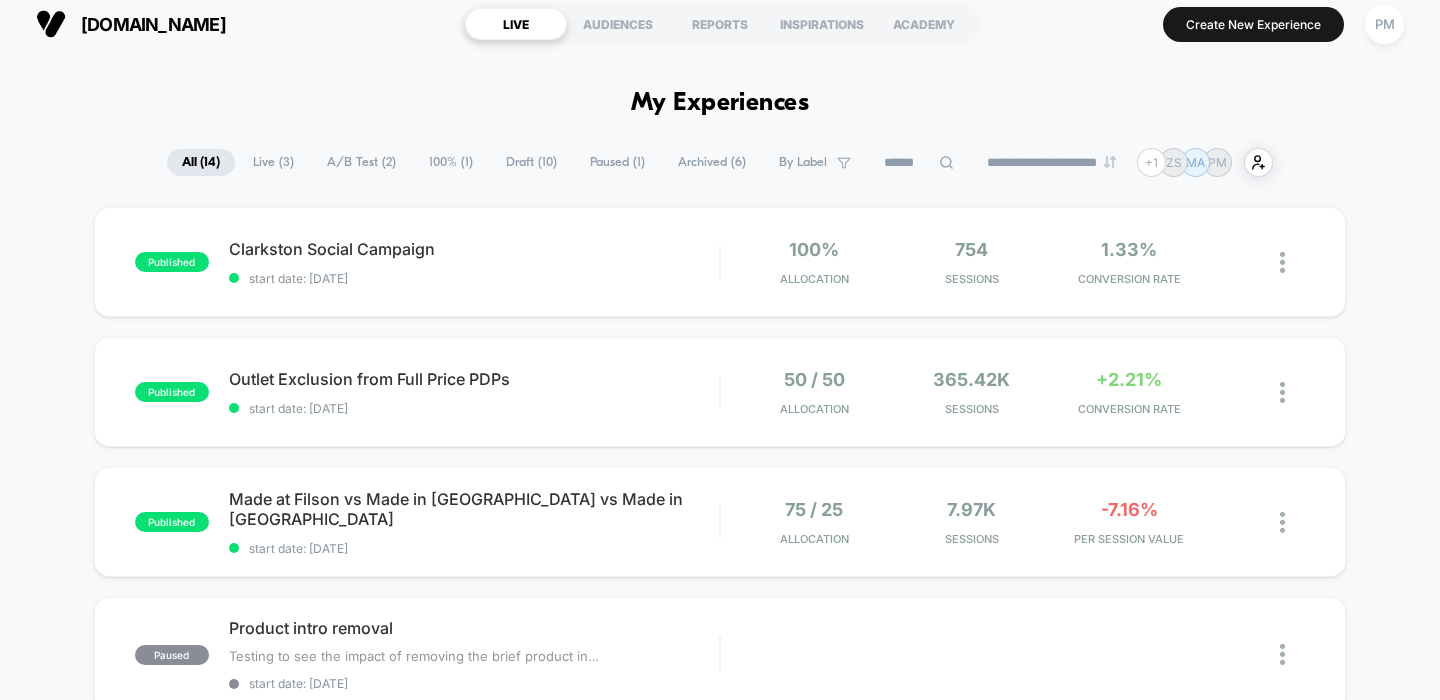 click on "100% ( 1 )" at bounding box center [451, 162] 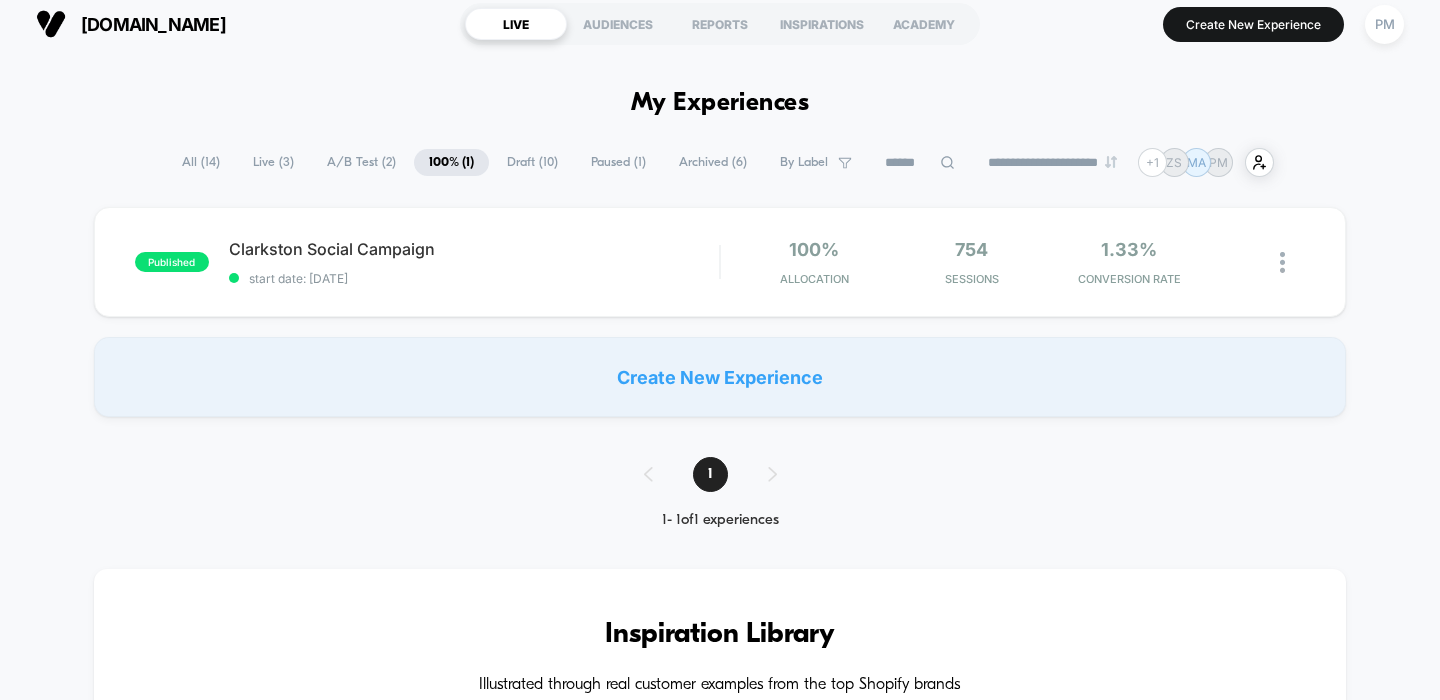 click on "Draft ( 10 )" at bounding box center [532, 162] 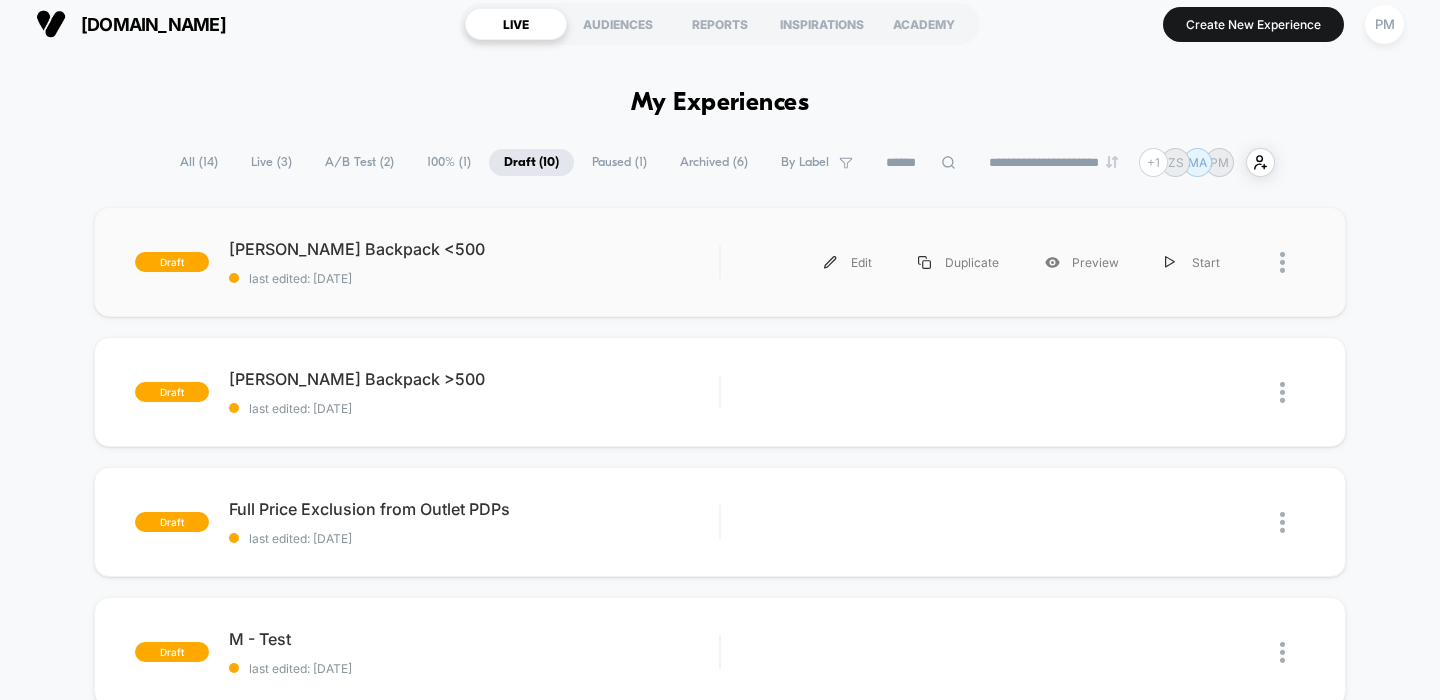 click on "draft Dryden Backpack <500 last edited: 7/9/2025 Edit Duplicate Preview Start" at bounding box center [720, 262] 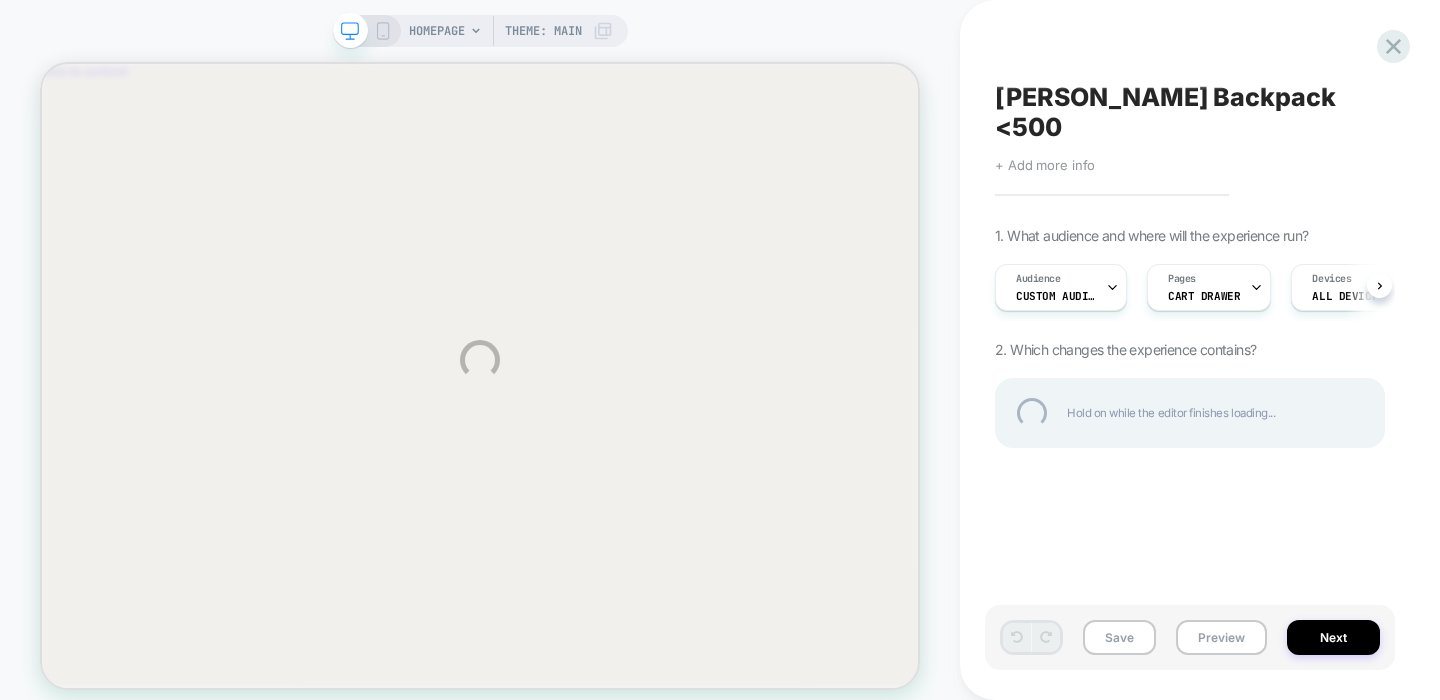 scroll, scrollTop: 0, scrollLeft: 0, axis: both 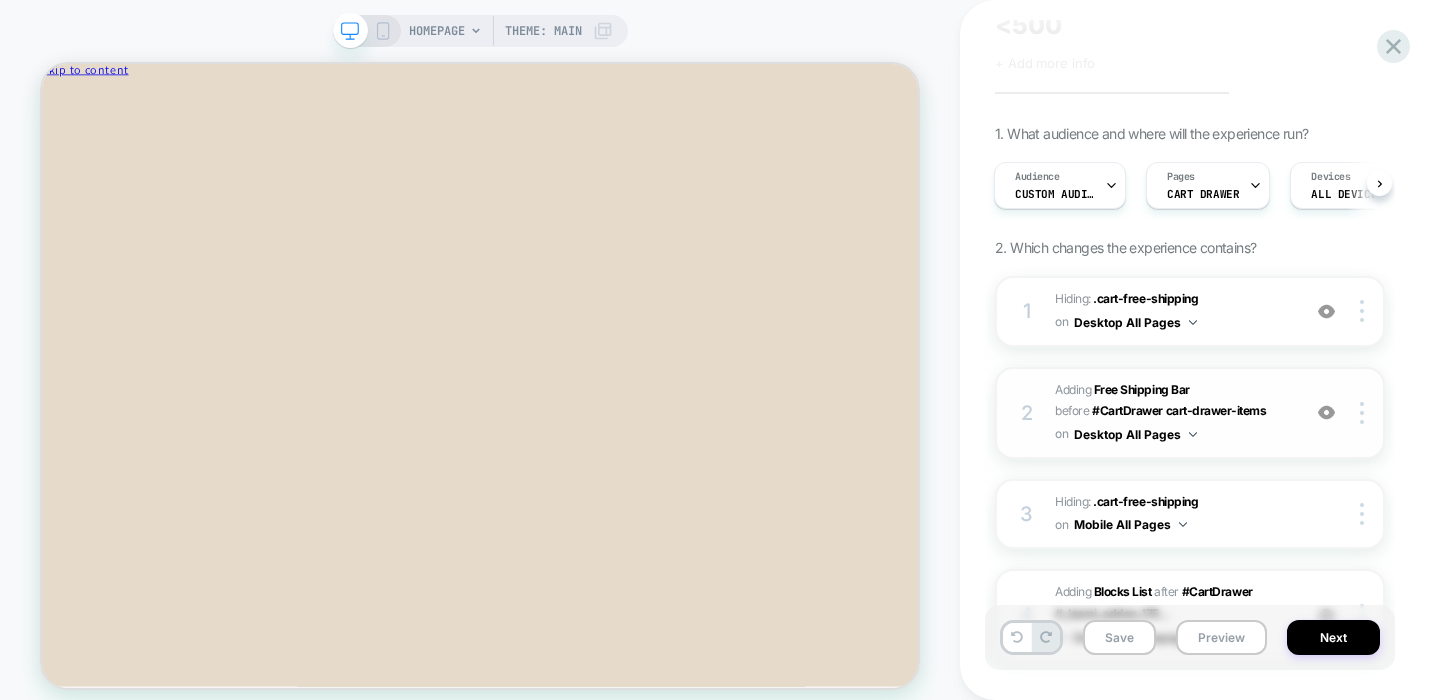 click on "#_loomi_addon_1751997079939 Adding   Free Shipping Bar   BEFORE #CartDrawer cart-drawer-items #CartDrawer cart-drawer-items   on Desktop All Pages" at bounding box center [1172, 413] 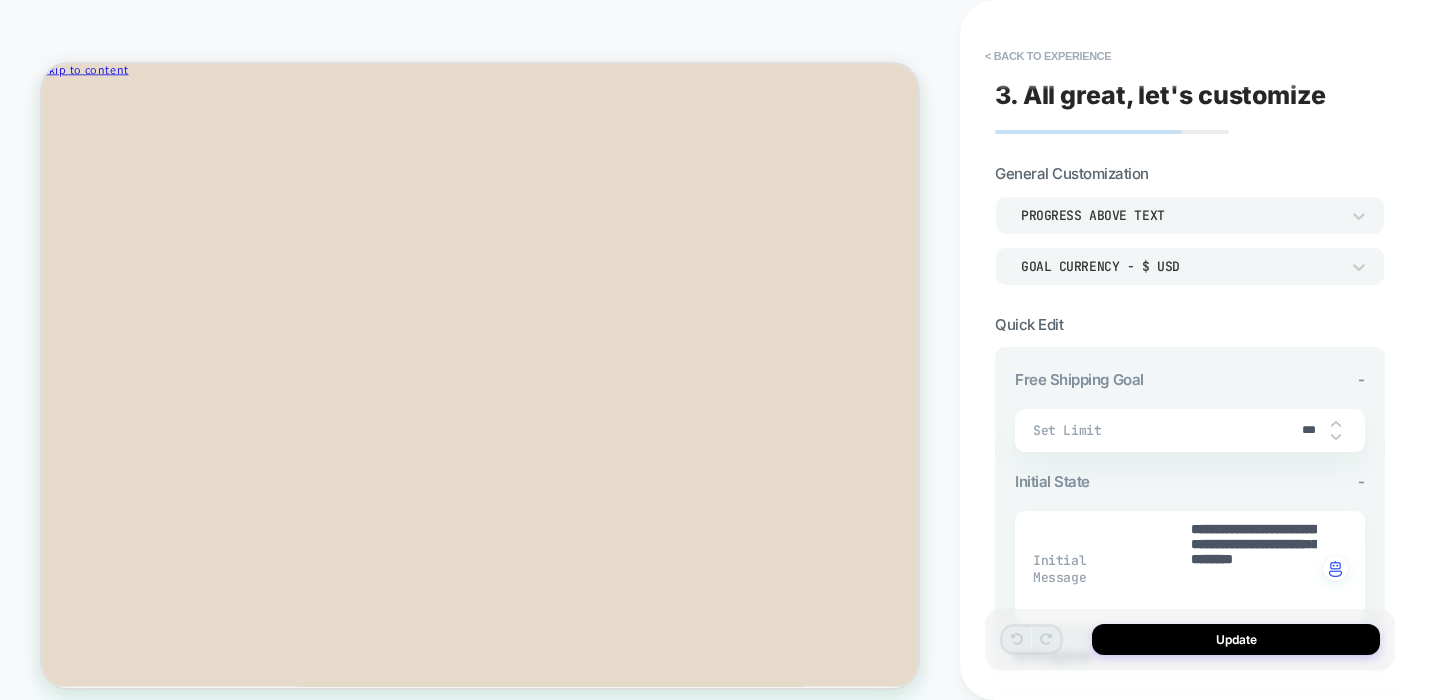 type on "*" 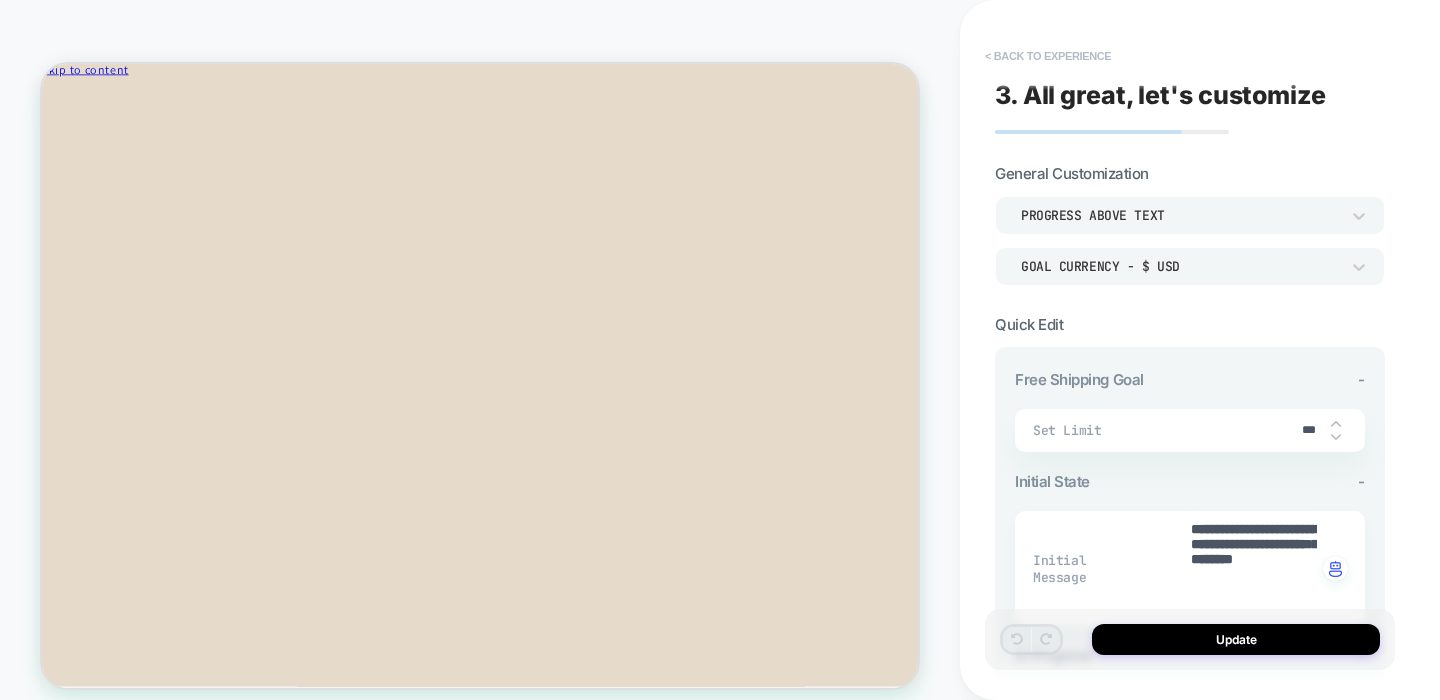 click on "< Back to experience" at bounding box center (1048, 56) 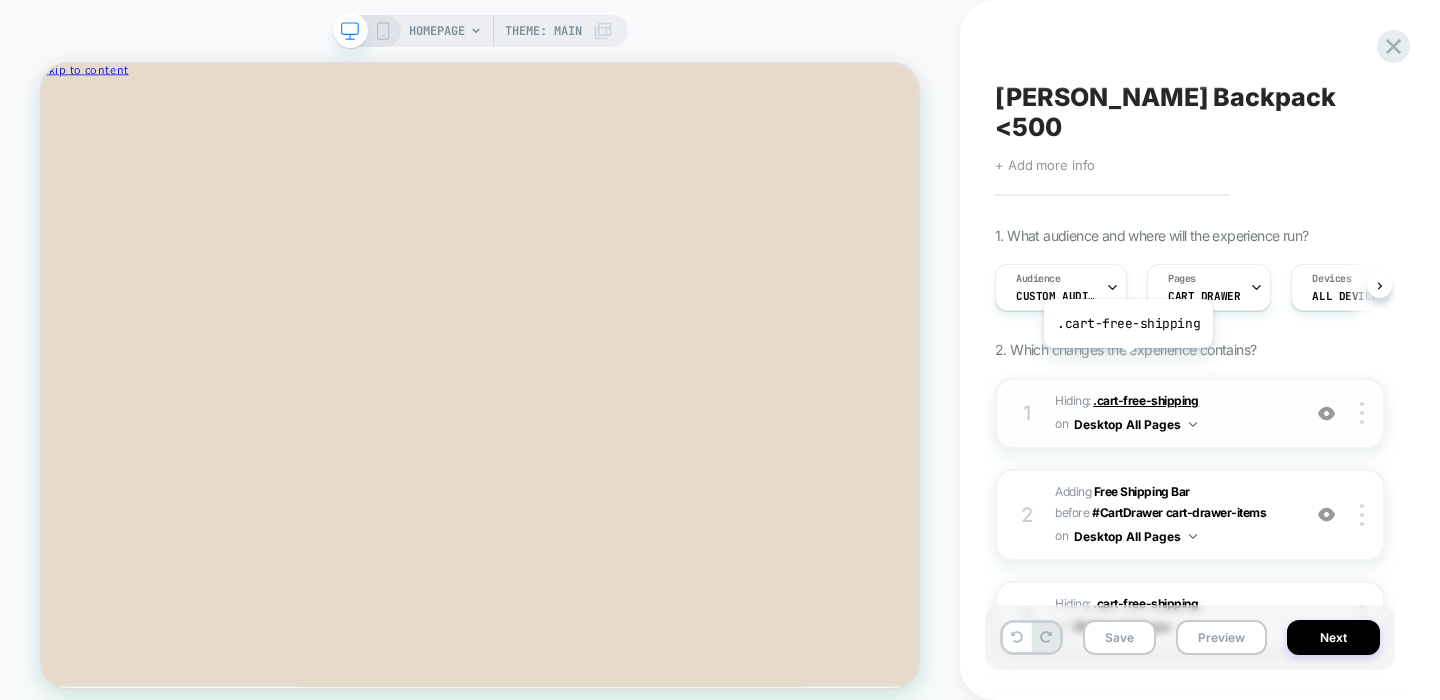 scroll, scrollTop: 94, scrollLeft: 0, axis: vertical 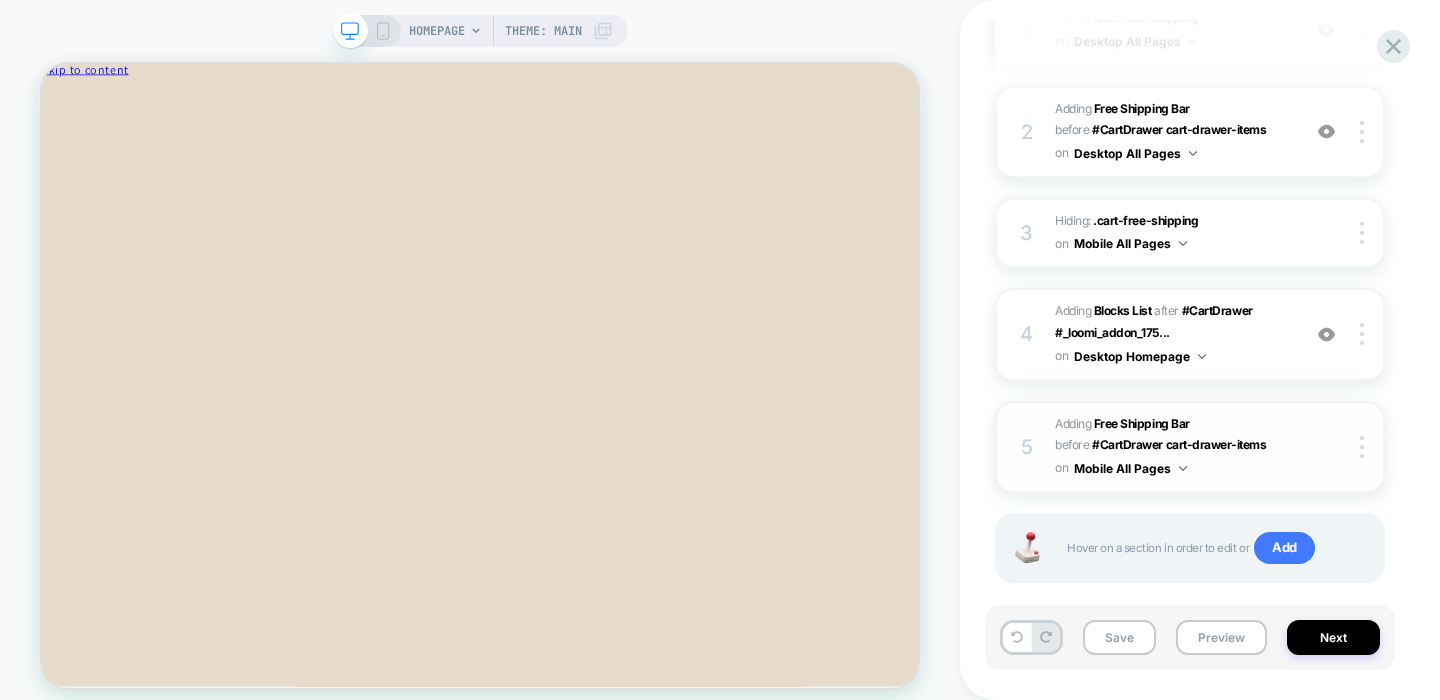 click on "#_loomi_addon_1752099076929 Adding   Free Shipping Bar   BEFORE #CartDrawer cart-drawer-items #CartDrawer cart-drawer-items   on Mobile All Pages" at bounding box center (1172, 447) 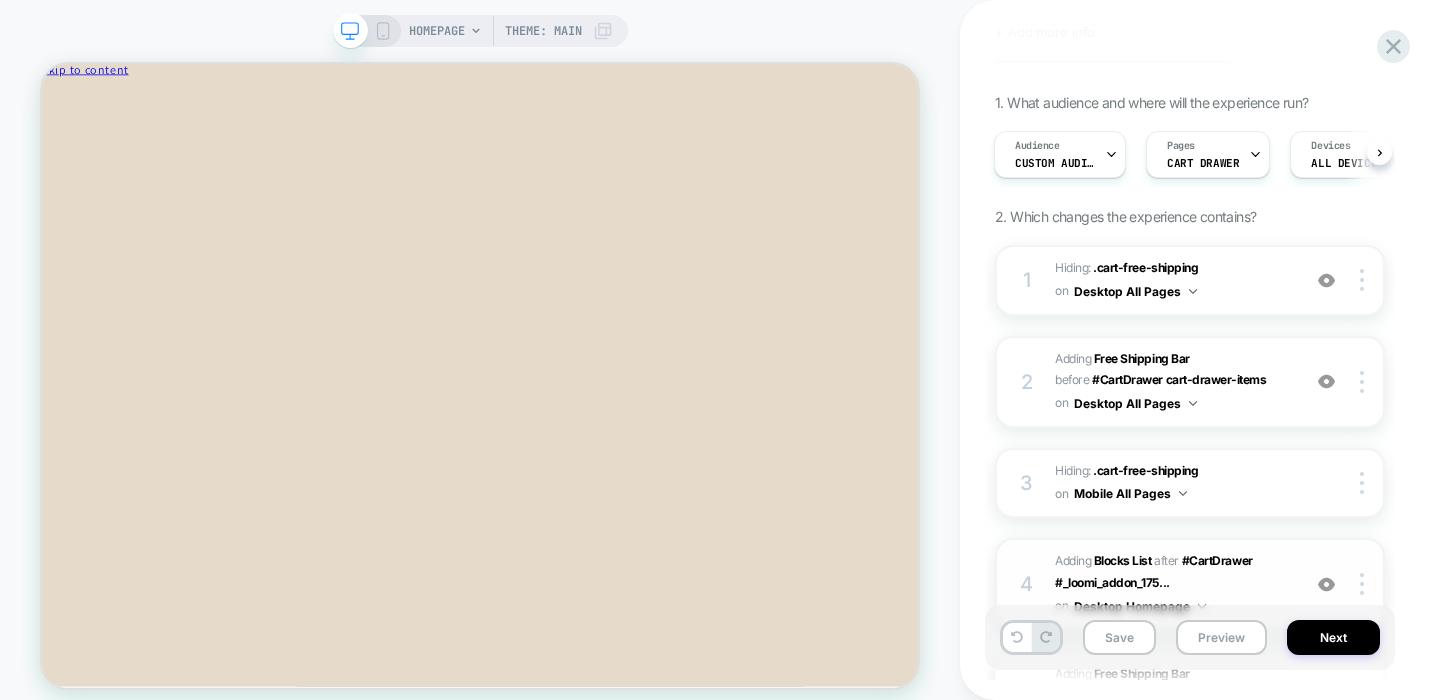 scroll, scrollTop: 134, scrollLeft: 0, axis: vertical 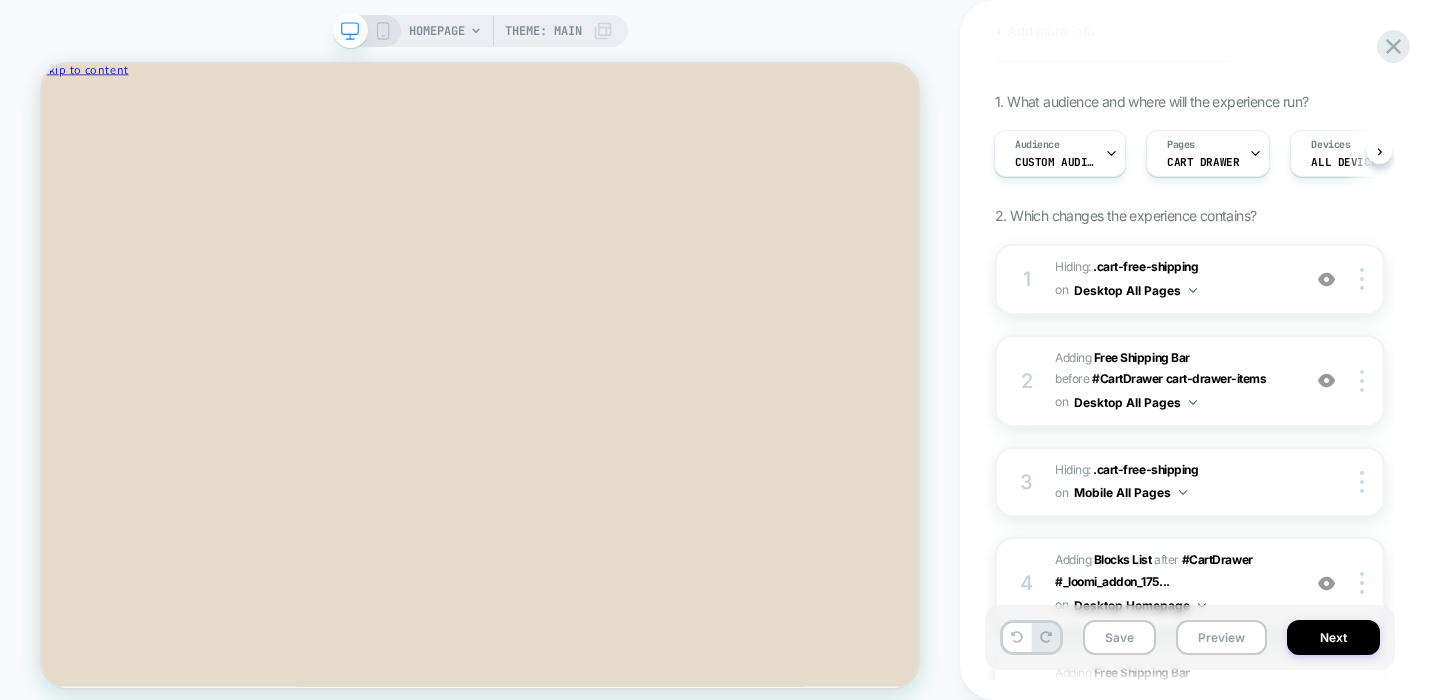 click on "#_loomi_addon_1752098153974 Adding   Blocks List   AFTER #CartDrawer #_loomi_addon_175... #CartDrawer #_loomi_addon_1751997079939   on Desktop Homepage" at bounding box center (1172, 583) 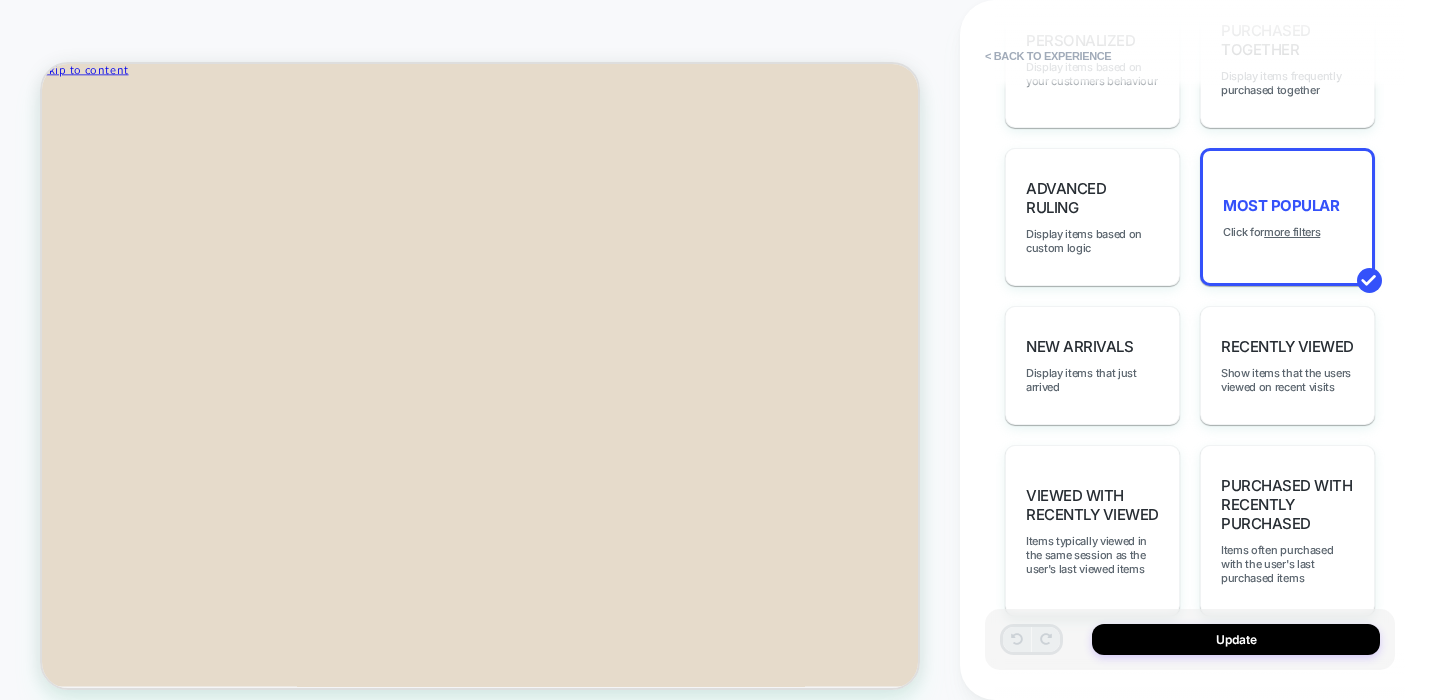 scroll, scrollTop: 1312, scrollLeft: 0, axis: vertical 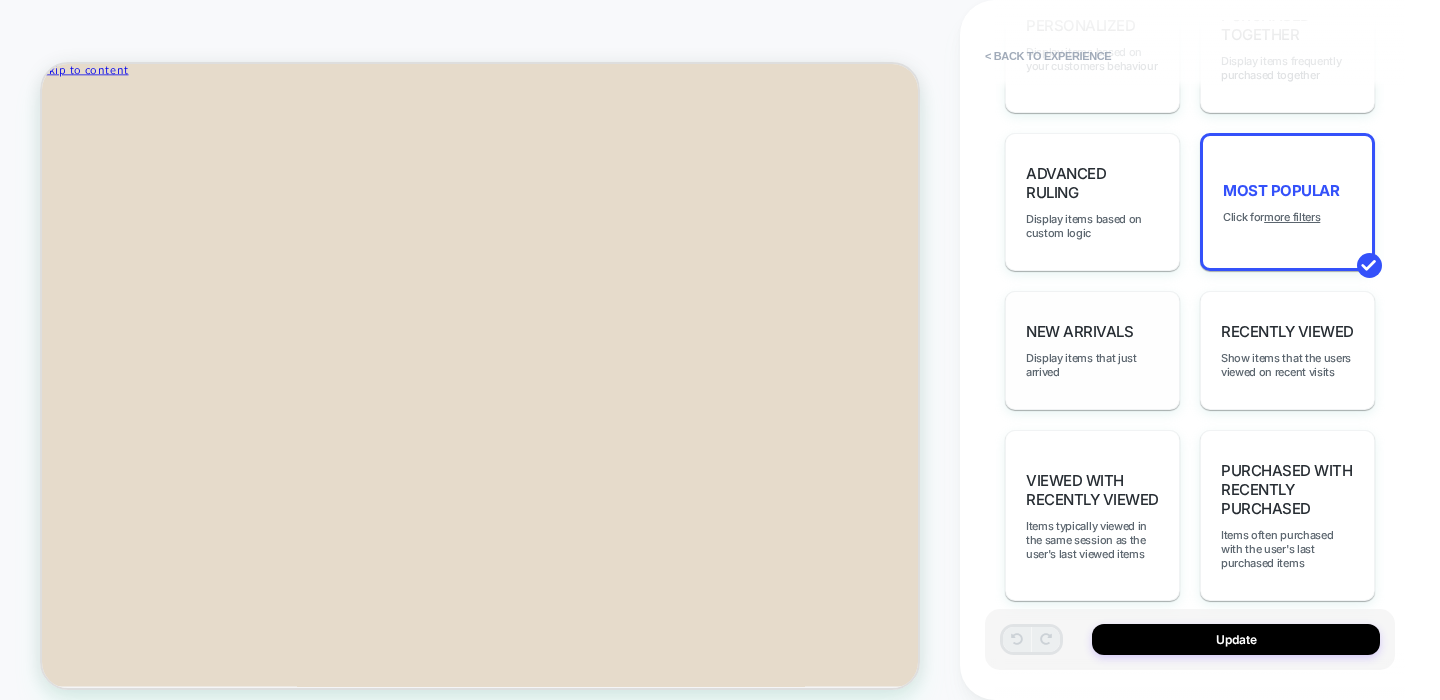 click on "New Arrivals" at bounding box center [1079, 331] 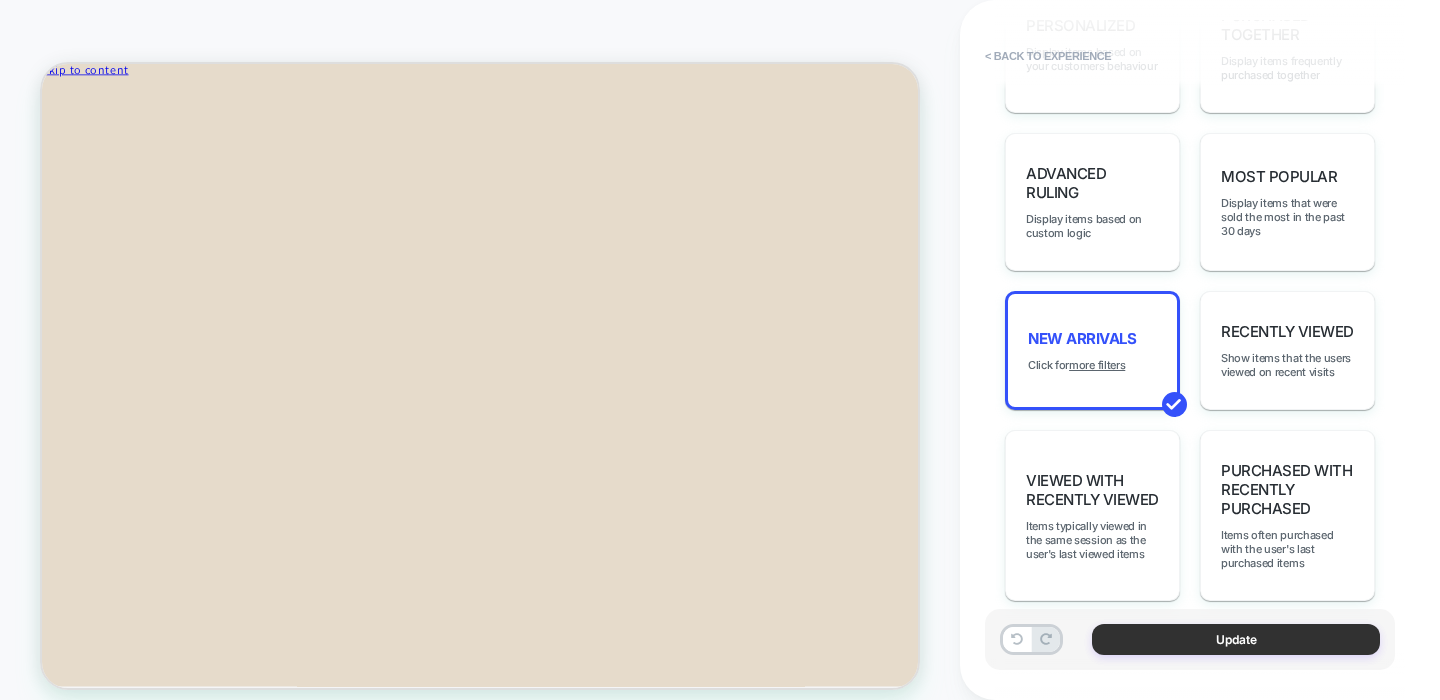 click on "Update" at bounding box center [1236, 639] 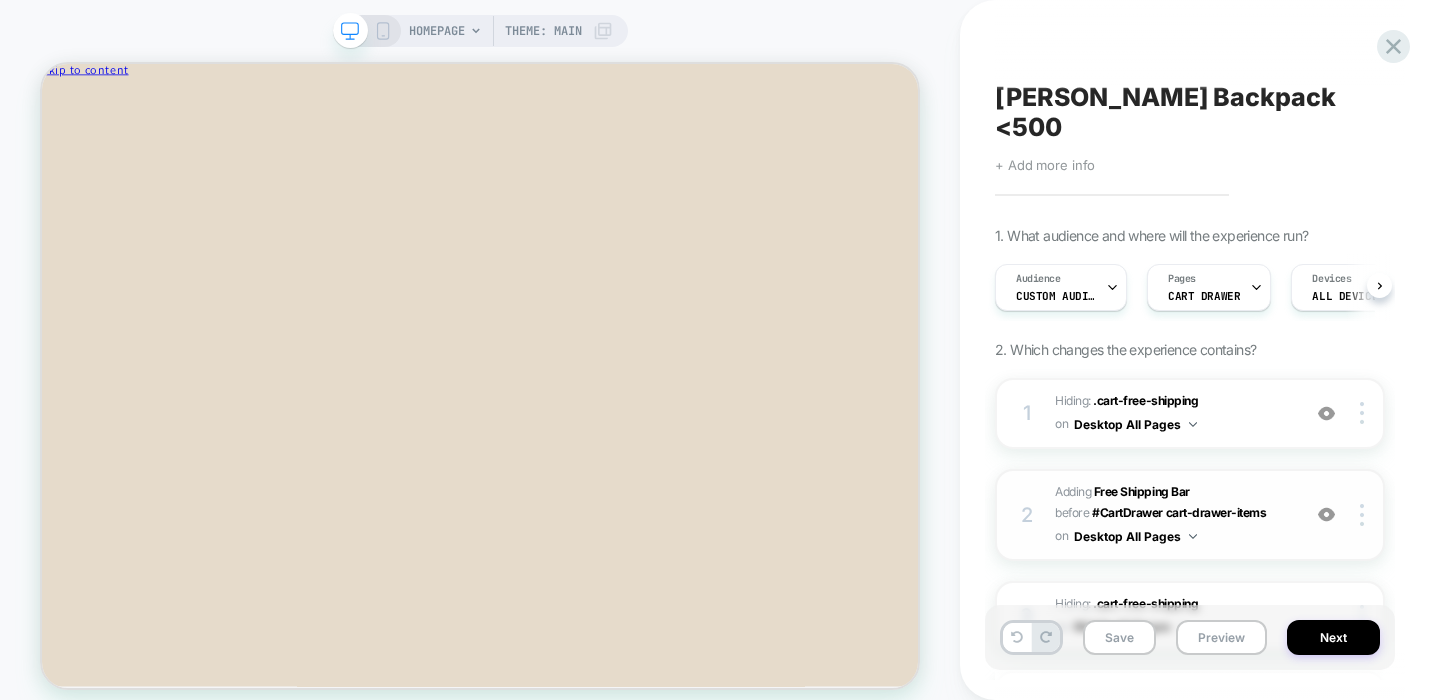 scroll, scrollTop: 0, scrollLeft: 1, axis: horizontal 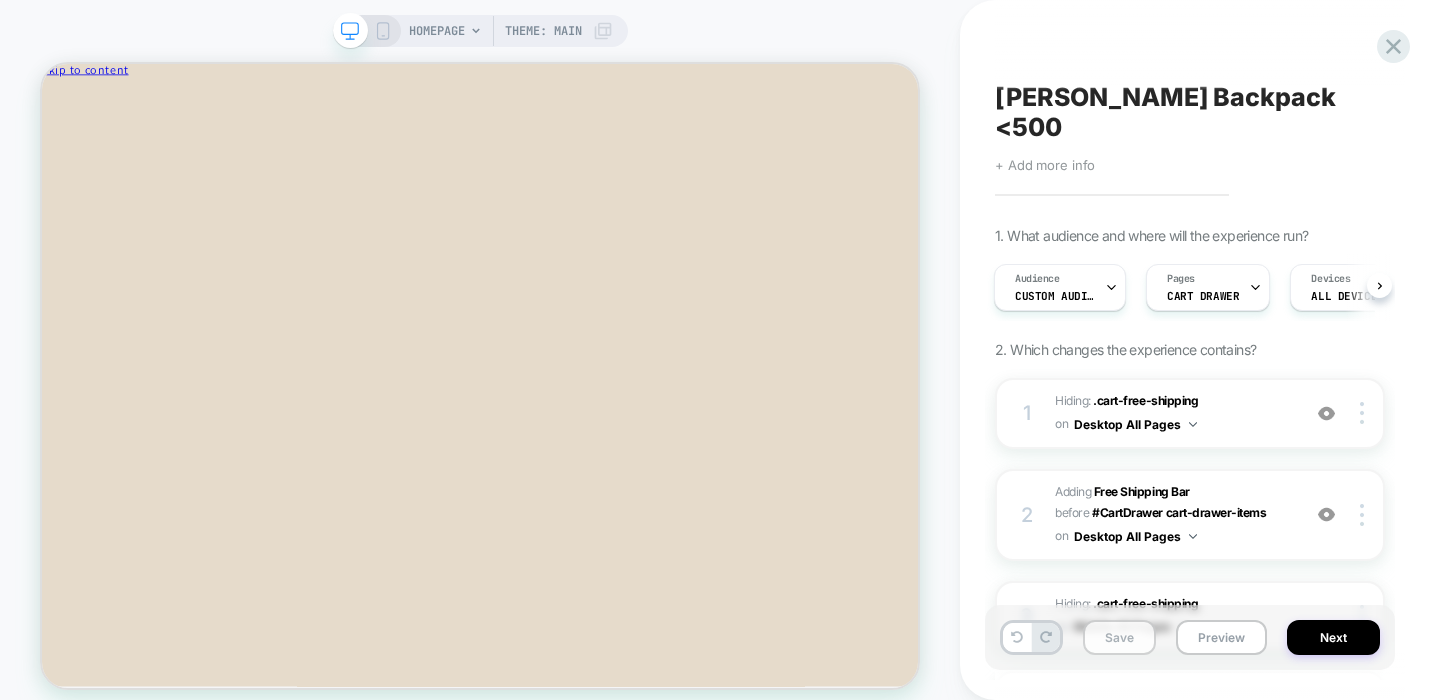 click on "Save" at bounding box center (1119, 637) 